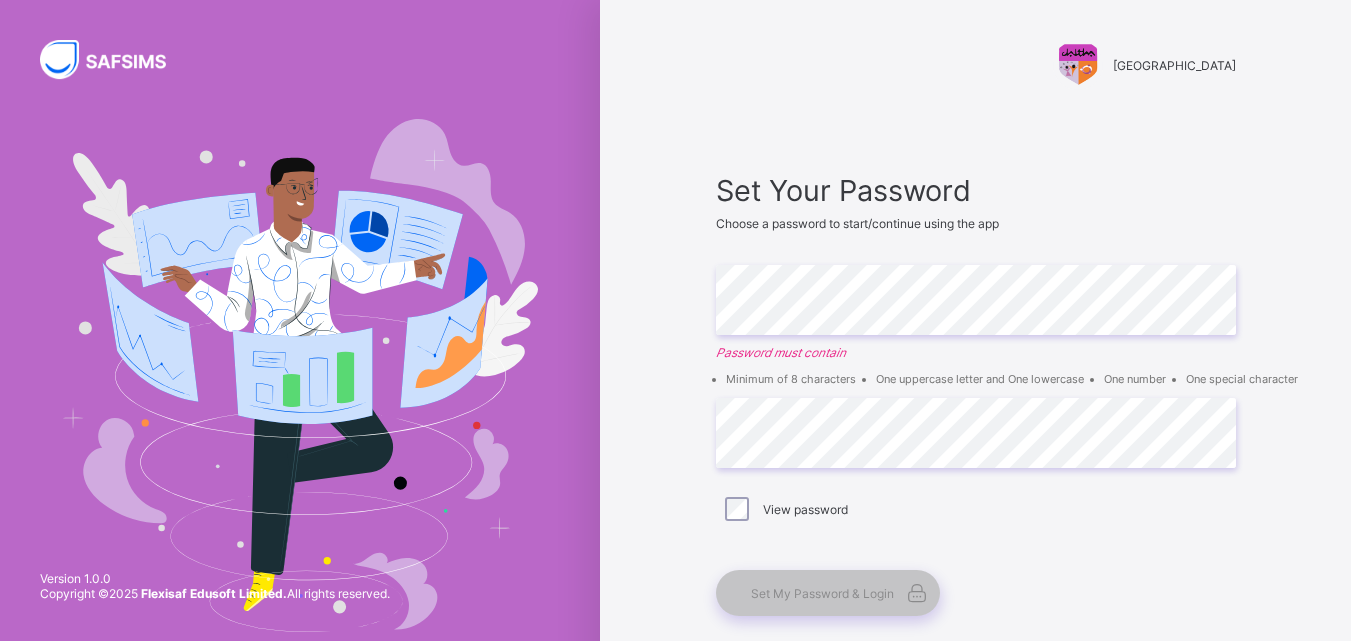 scroll, scrollTop: 0, scrollLeft: 0, axis: both 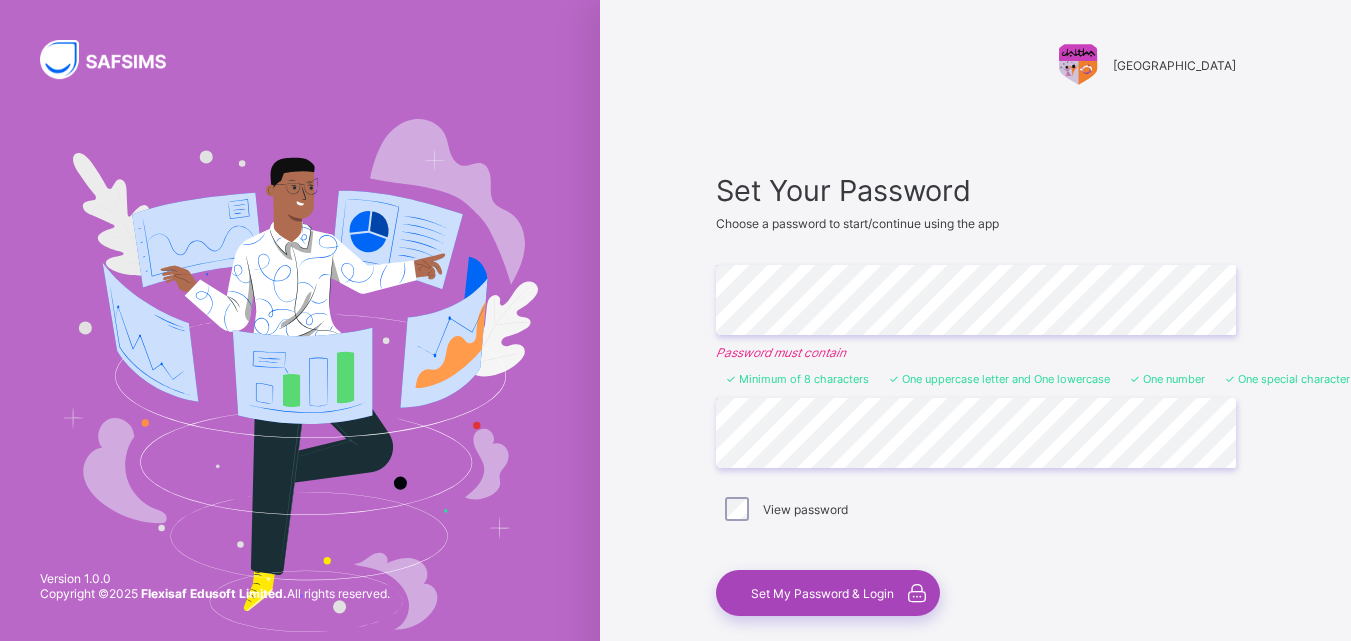click on "Set My Password & Login" at bounding box center [822, 593] 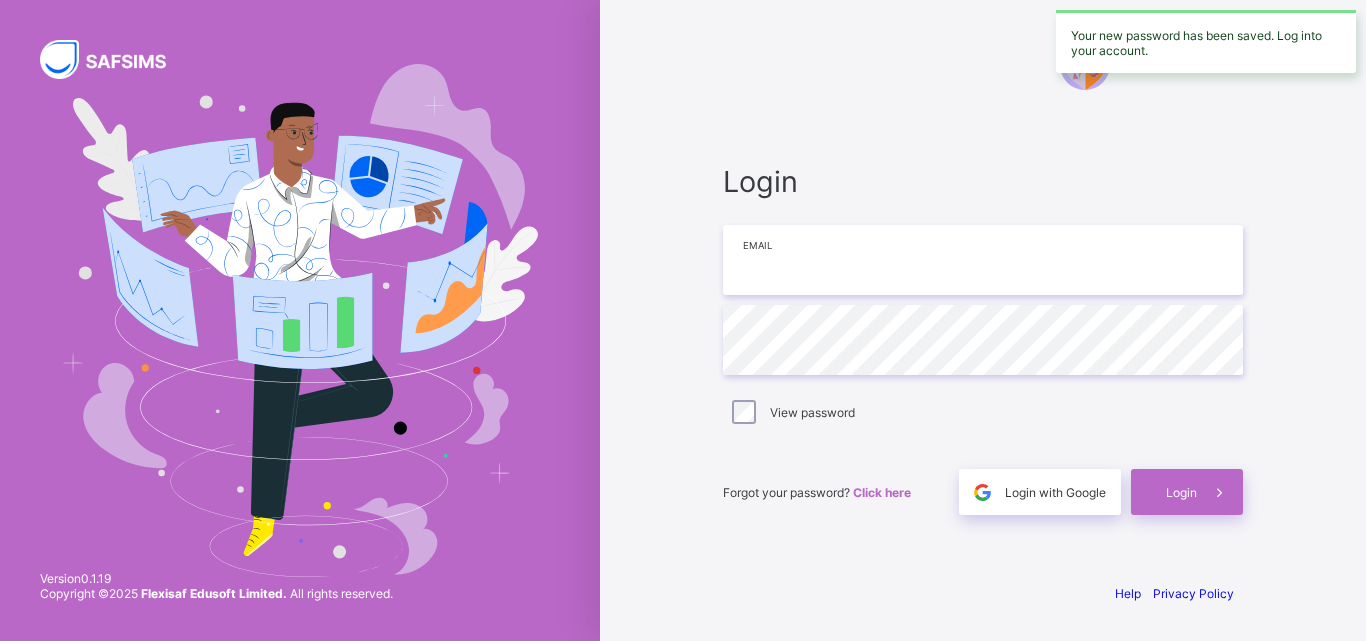 type on "**********" 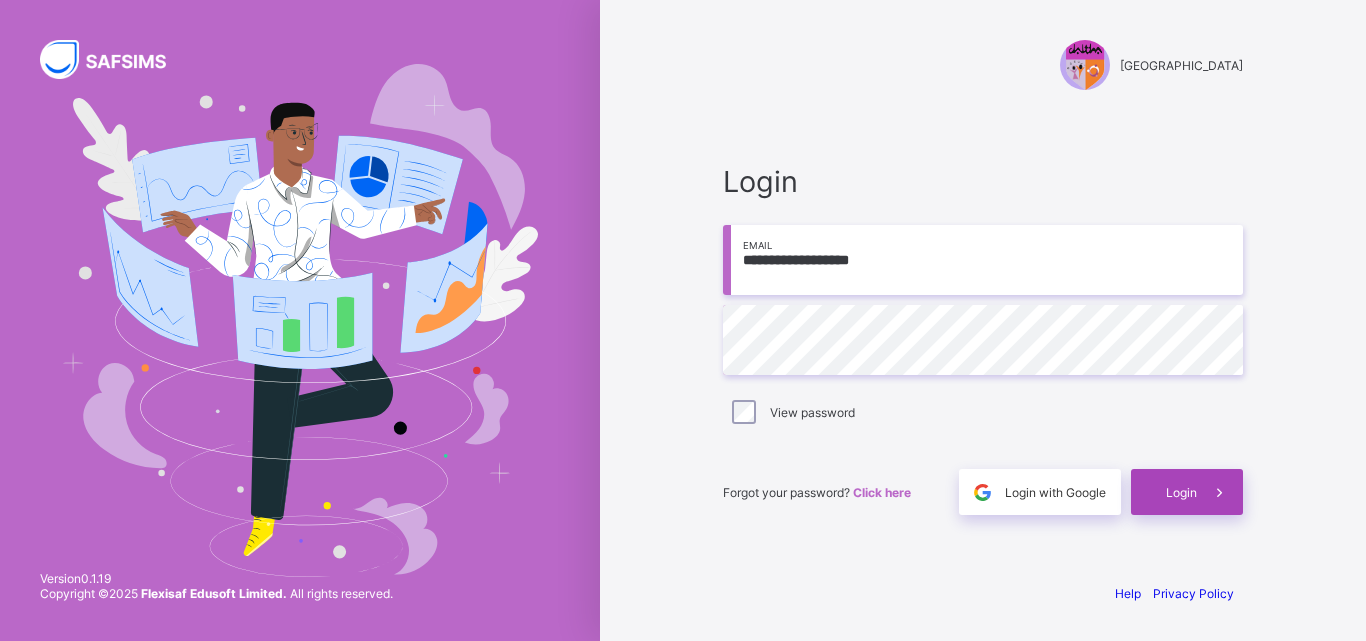 click on "Login" at bounding box center (1181, 492) 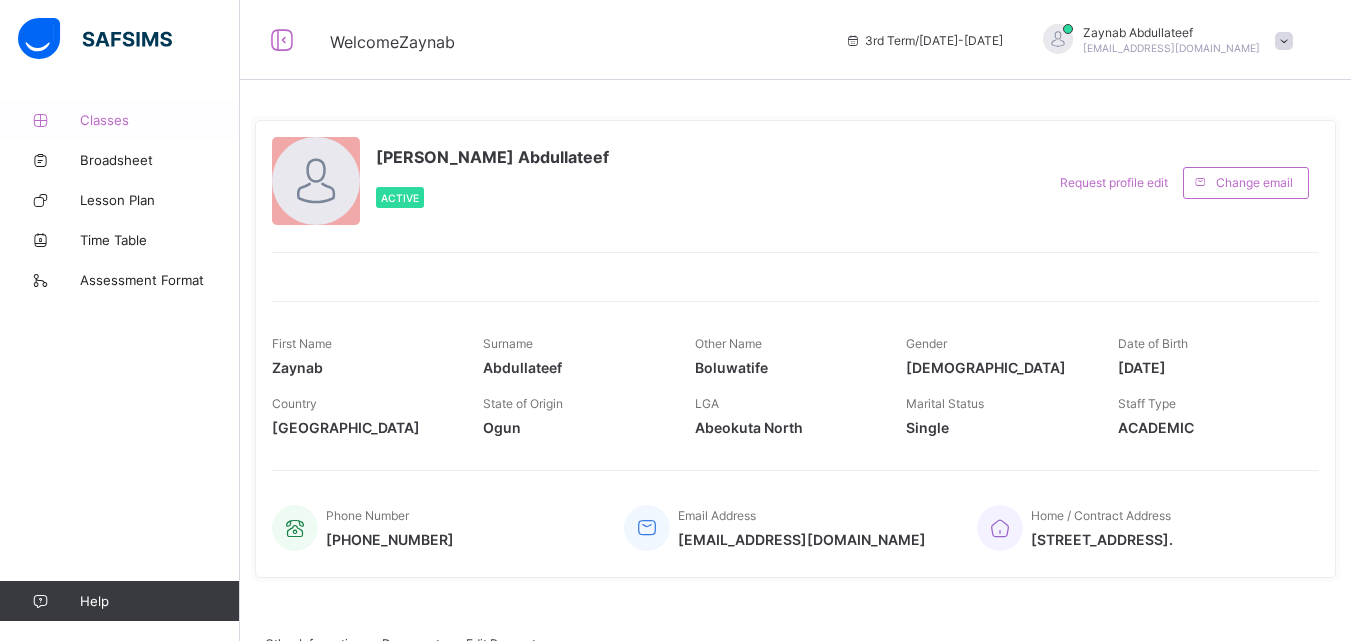 click on "Classes" at bounding box center [160, 120] 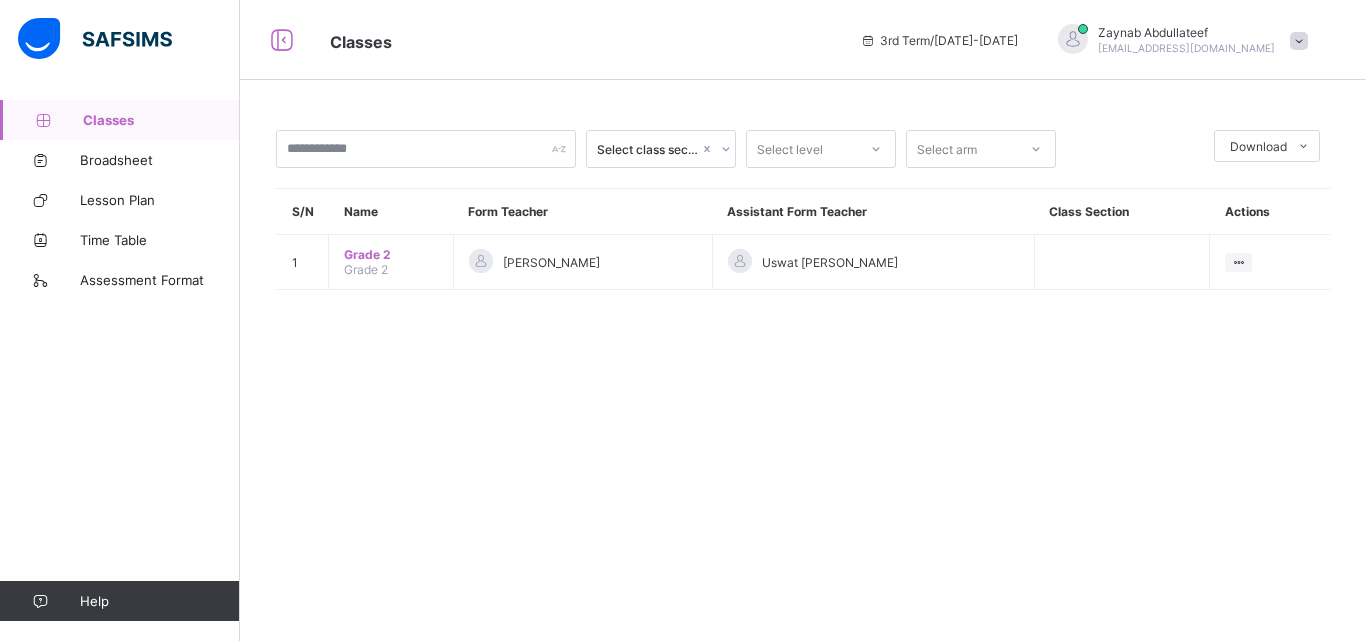 click on "Actions" at bounding box center (1270, 212) 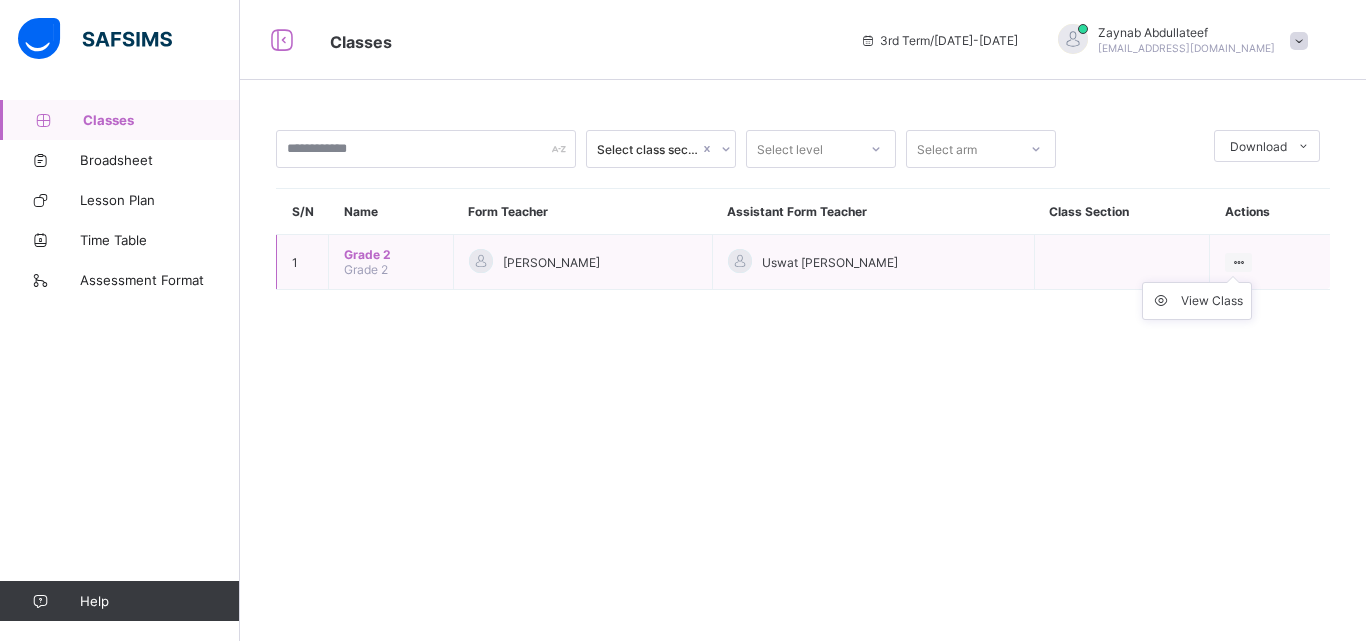 click on "View Class" at bounding box center (1197, 301) 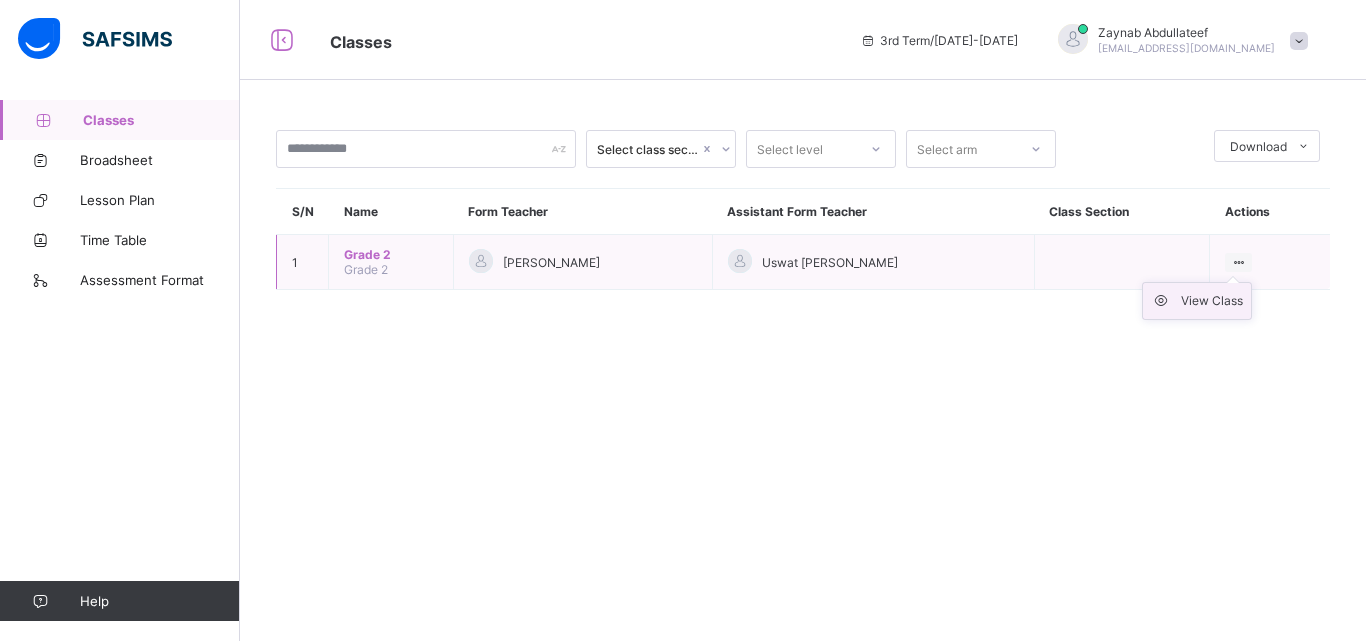 click on "View Class" at bounding box center (1212, 301) 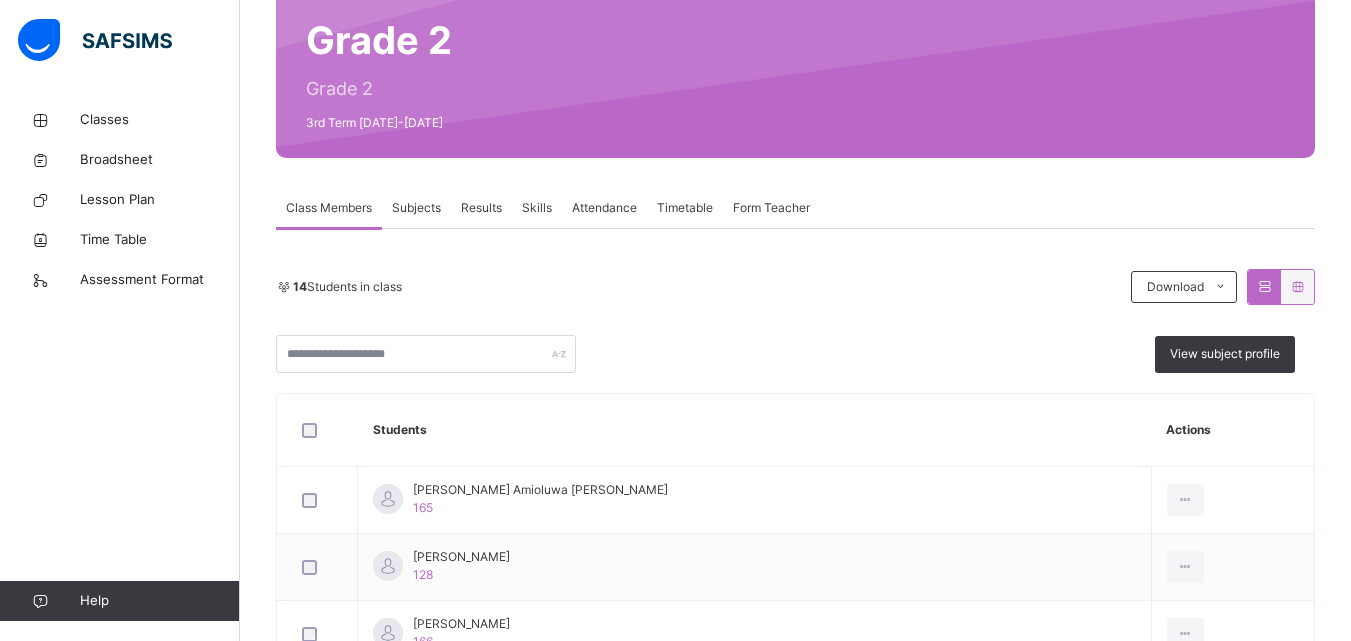scroll, scrollTop: 133, scrollLeft: 0, axis: vertical 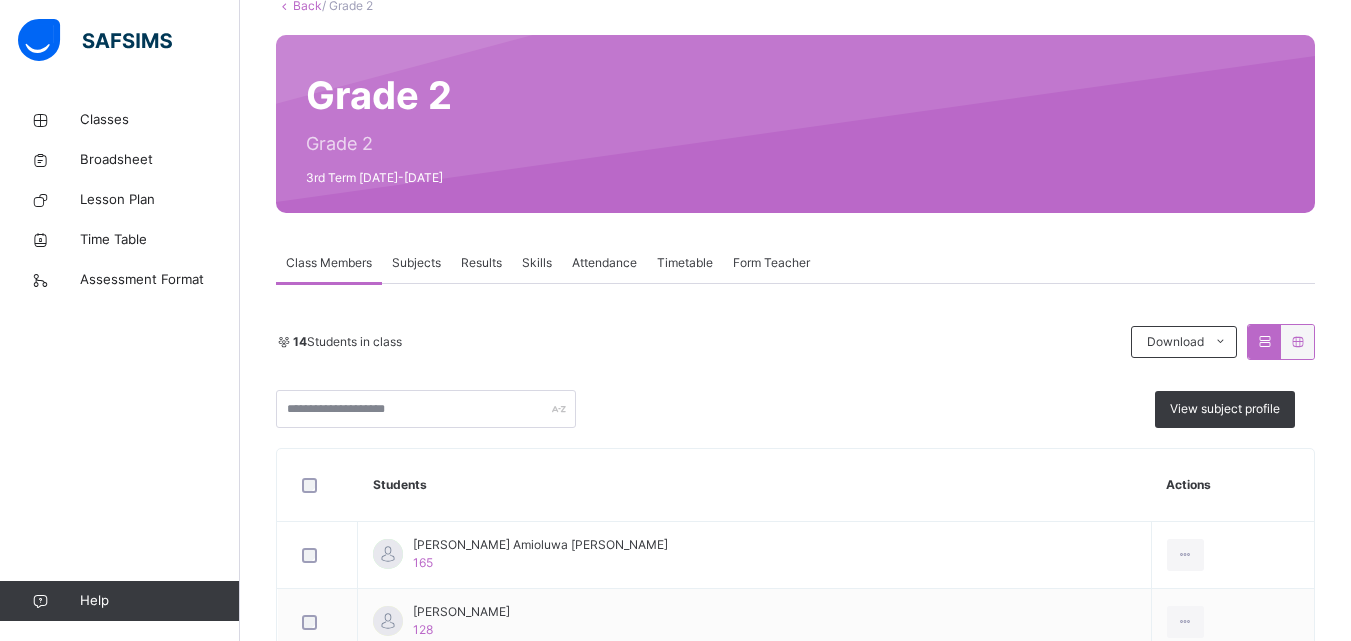click on "Subjects" at bounding box center [416, 263] 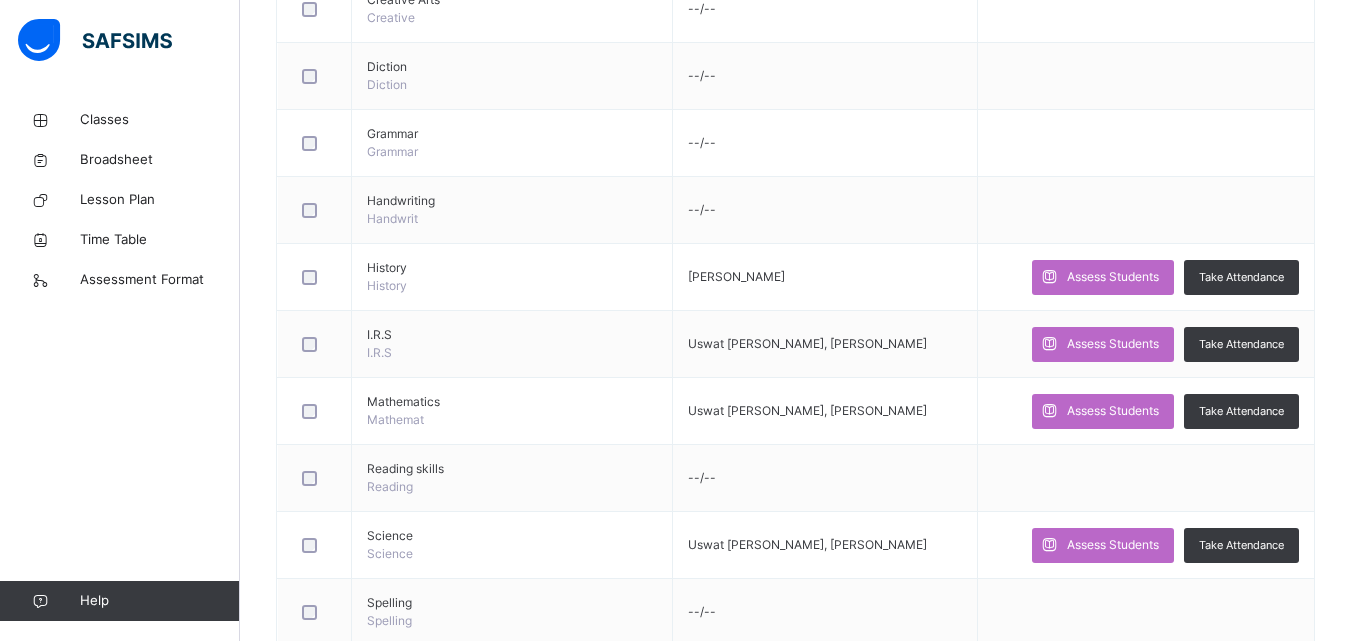 scroll, scrollTop: 733, scrollLeft: 0, axis: vertical 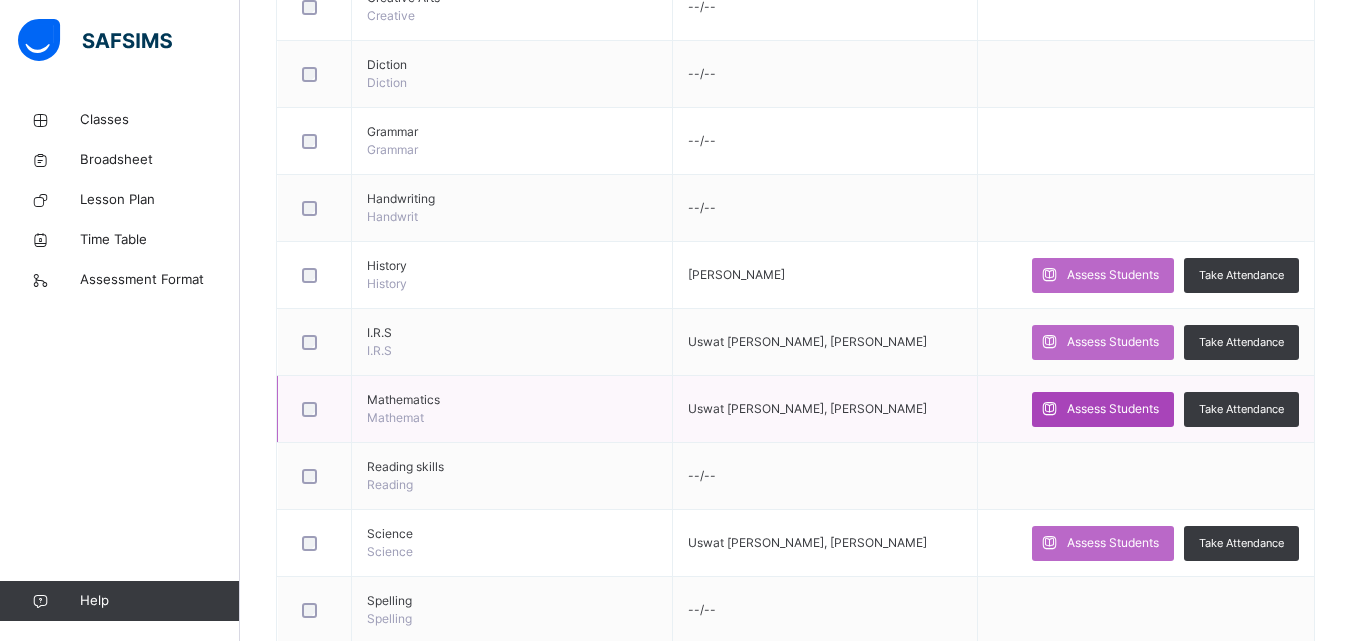 click on "Assess Students" at bounding box center [1113, 409] 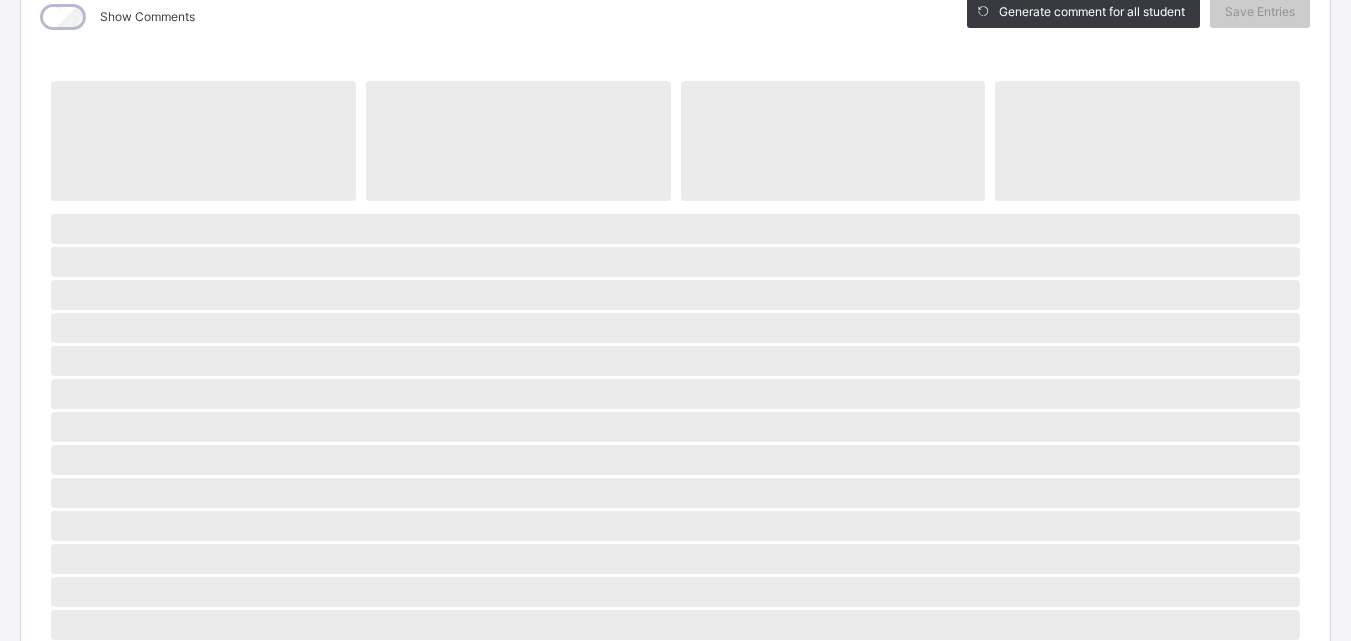 scroll, scrollTop: 283, scrollLeft: 0, axis: vertical 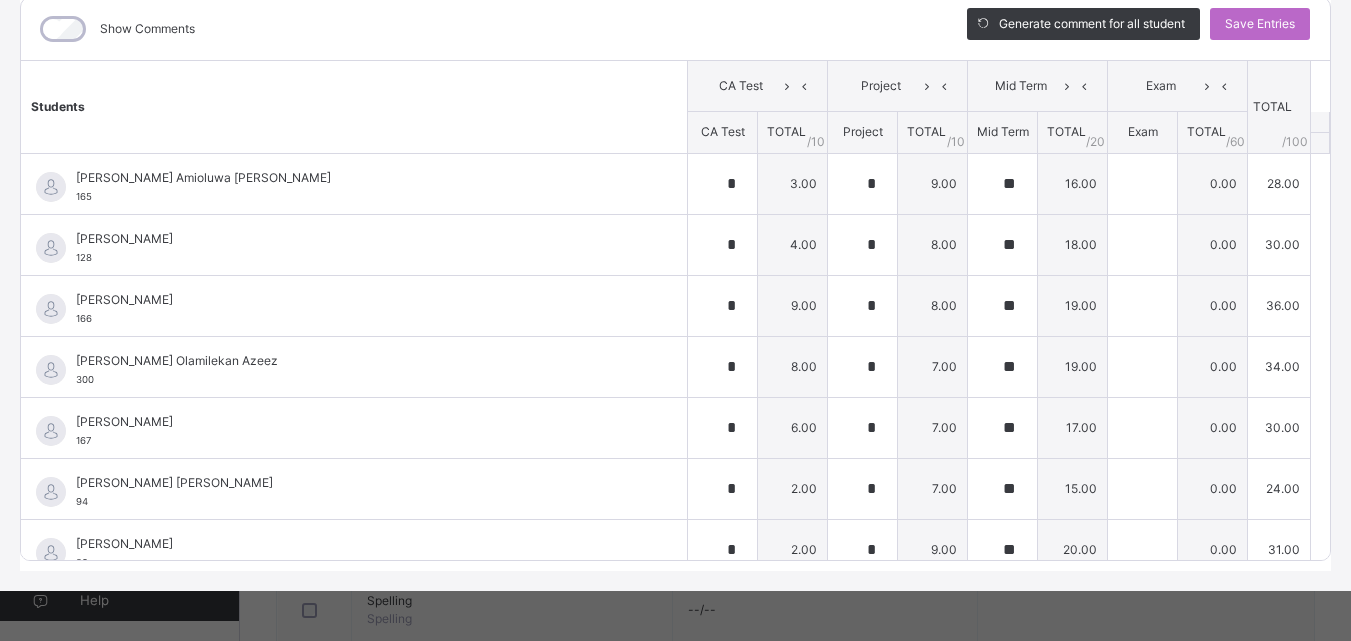 type on "*" 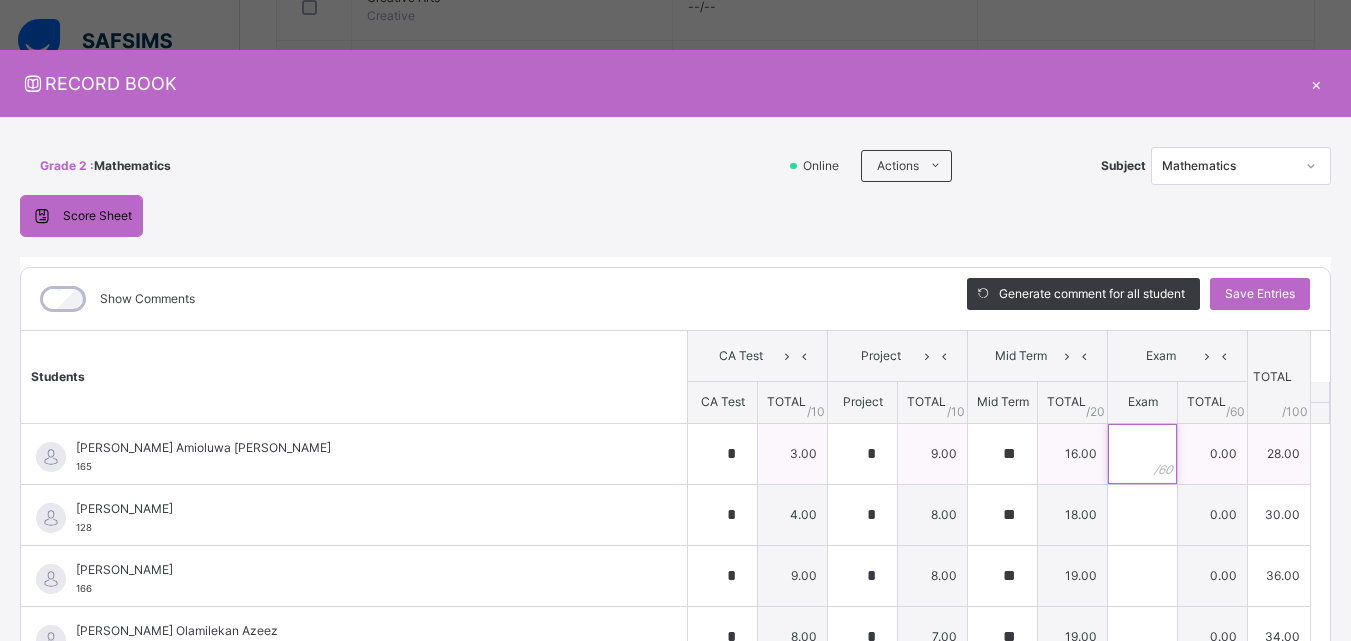 click at bounding box center [1142, 454] 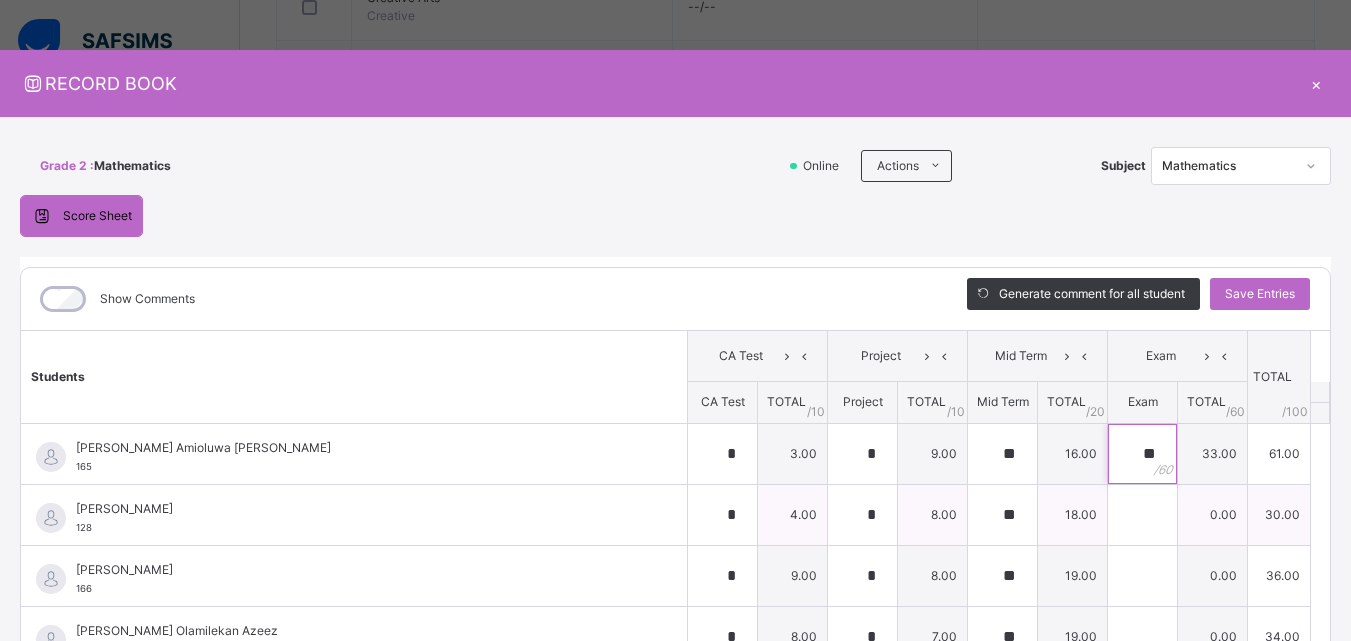 type on "**" 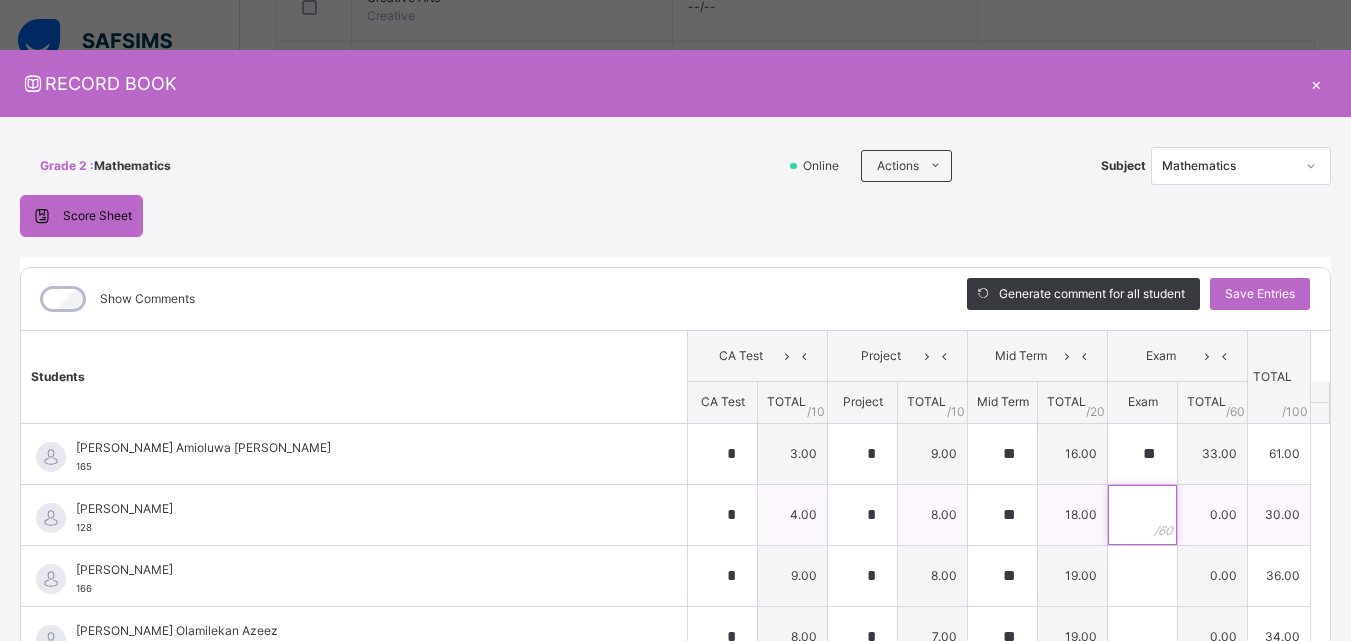 click at bounding box center [1142, 515] 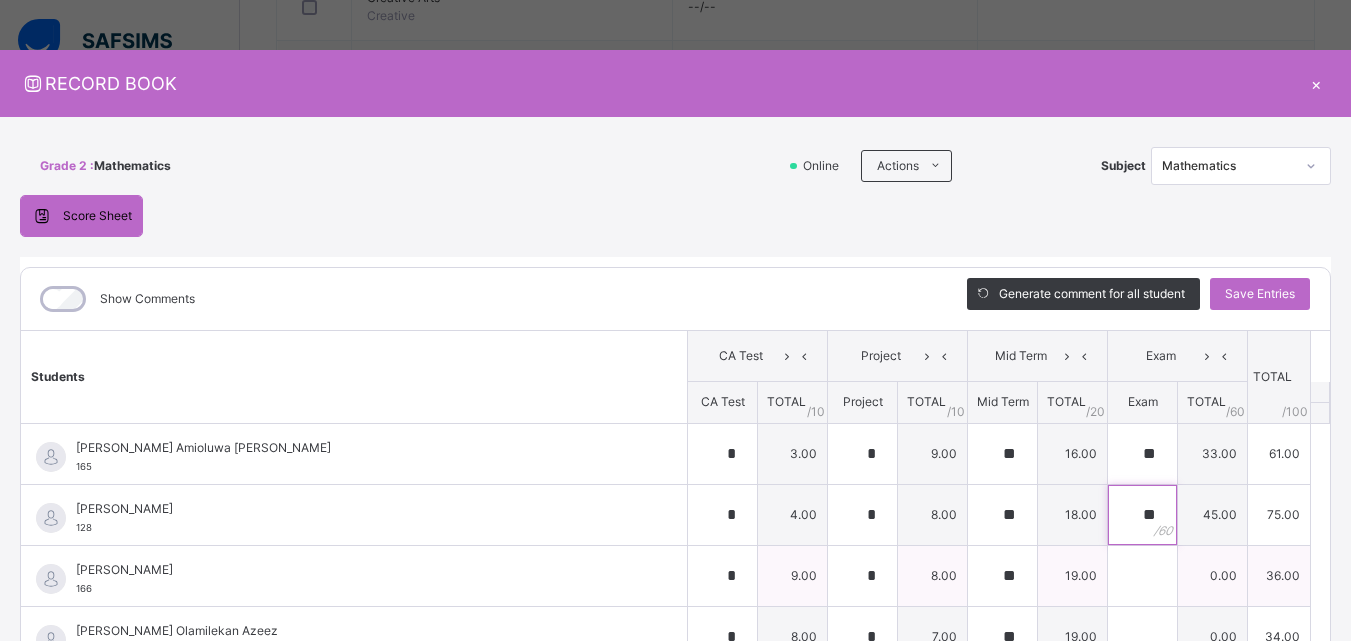 type on "**" 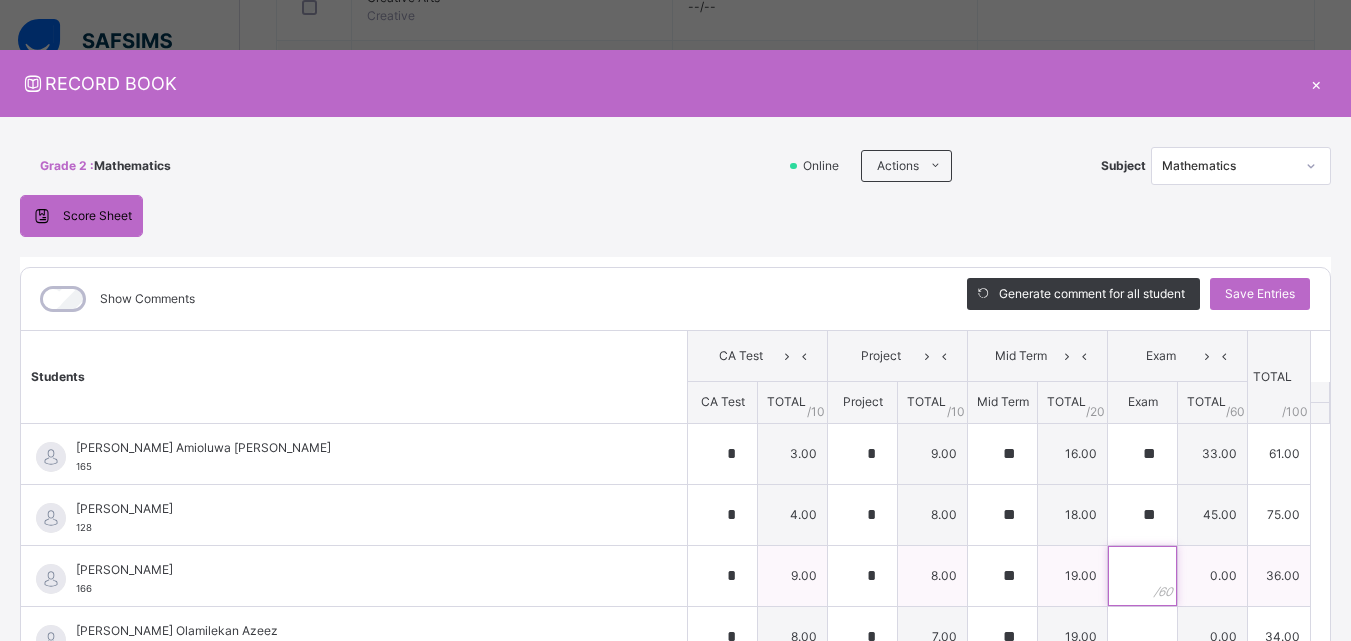 click at bounding box center (1142, 576) 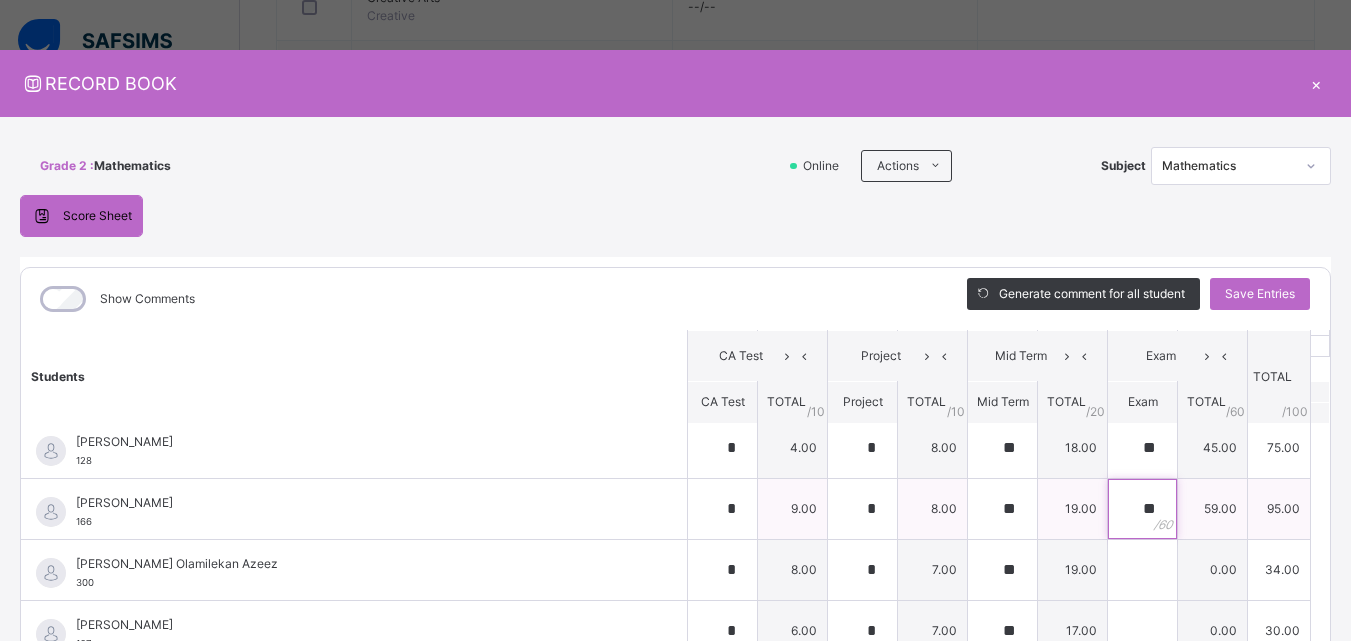 scroll, scrollTop: 62, scrollLeft: 0, axis: vertical 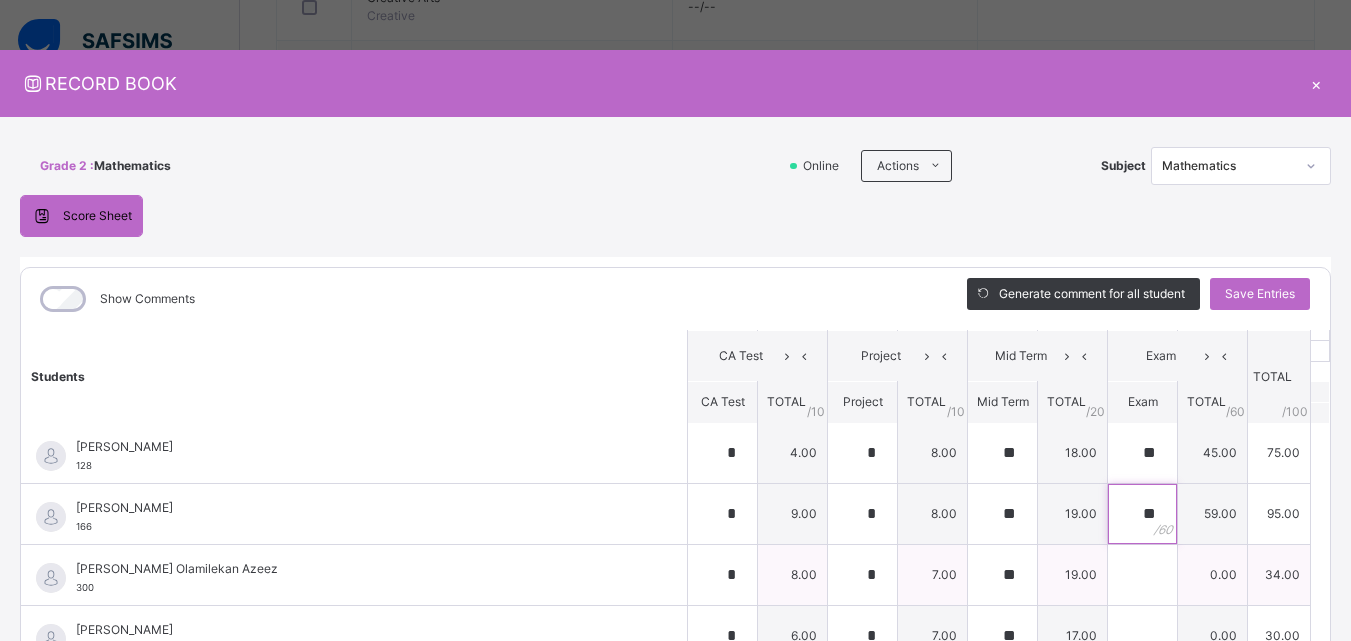 type on "**" 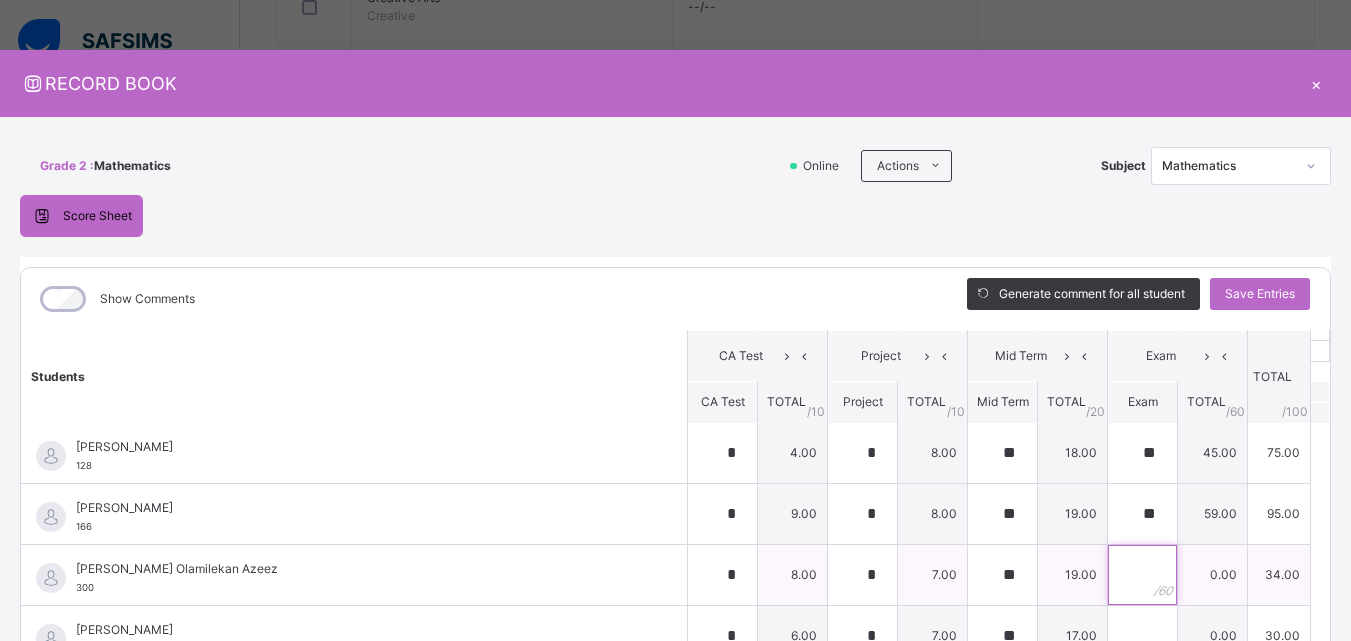 click at bounding box center [1142, 575] 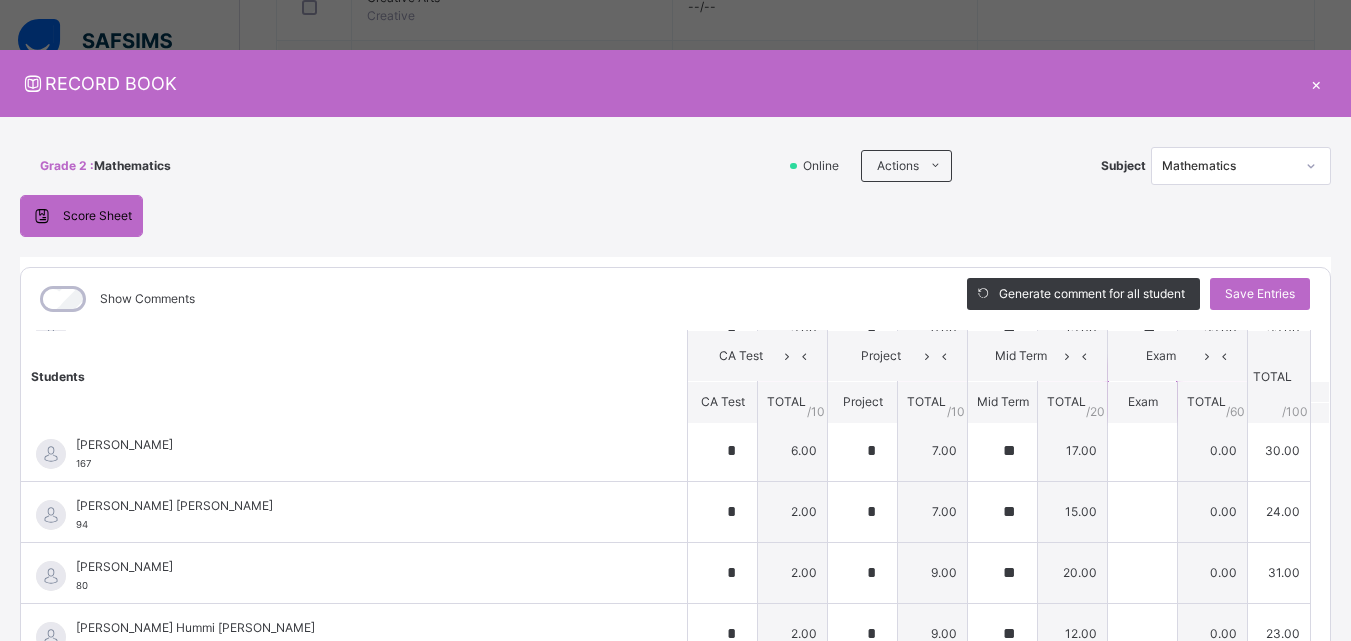 scroll, scrollTop: 248, scrollLeft: 0, axis: vertical 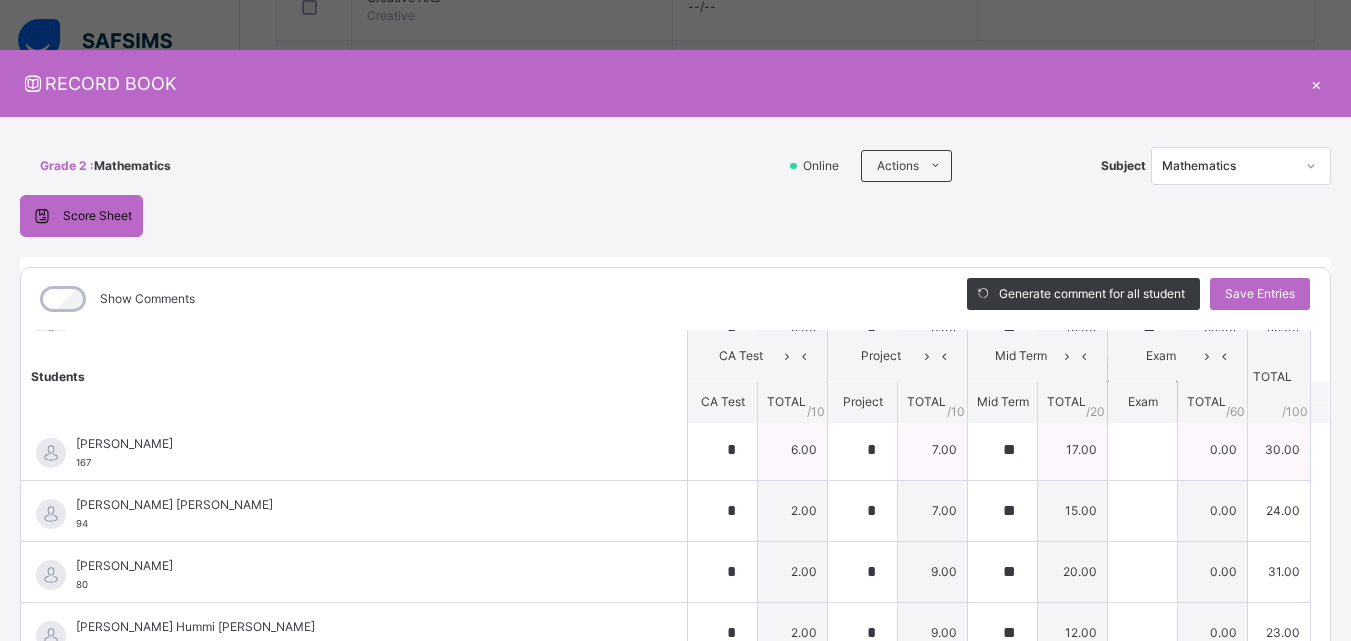 type on "**" 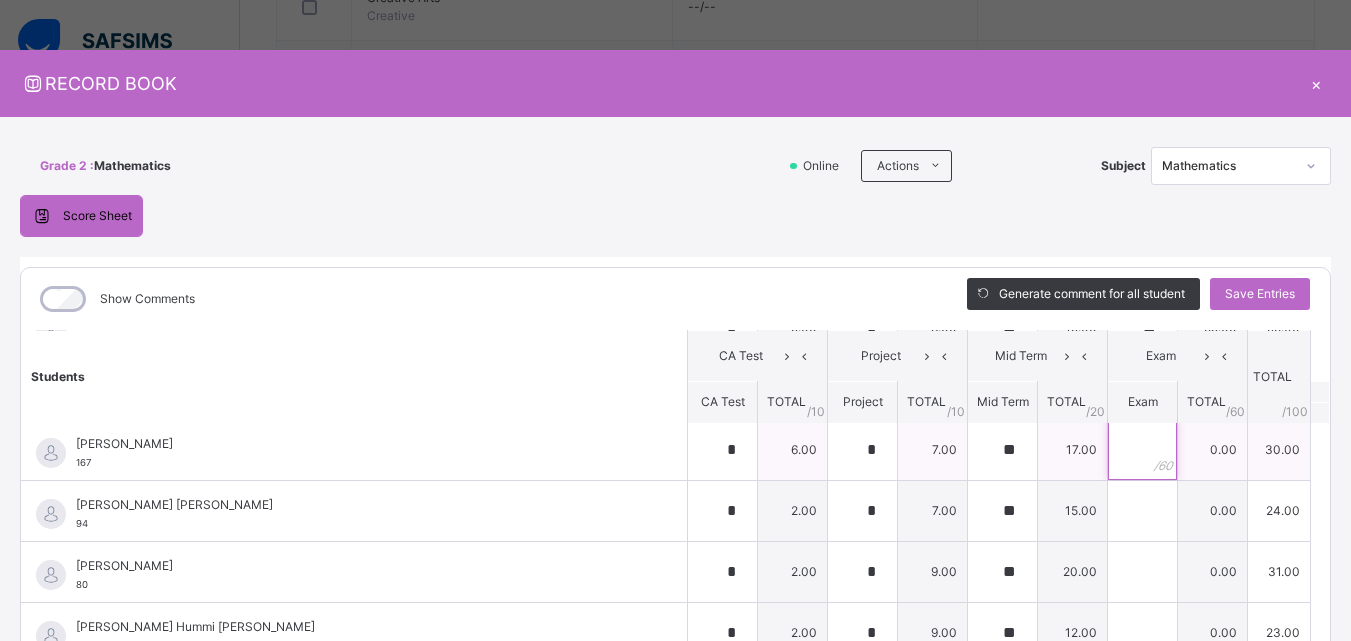 click at bounding box center (1142, 450) 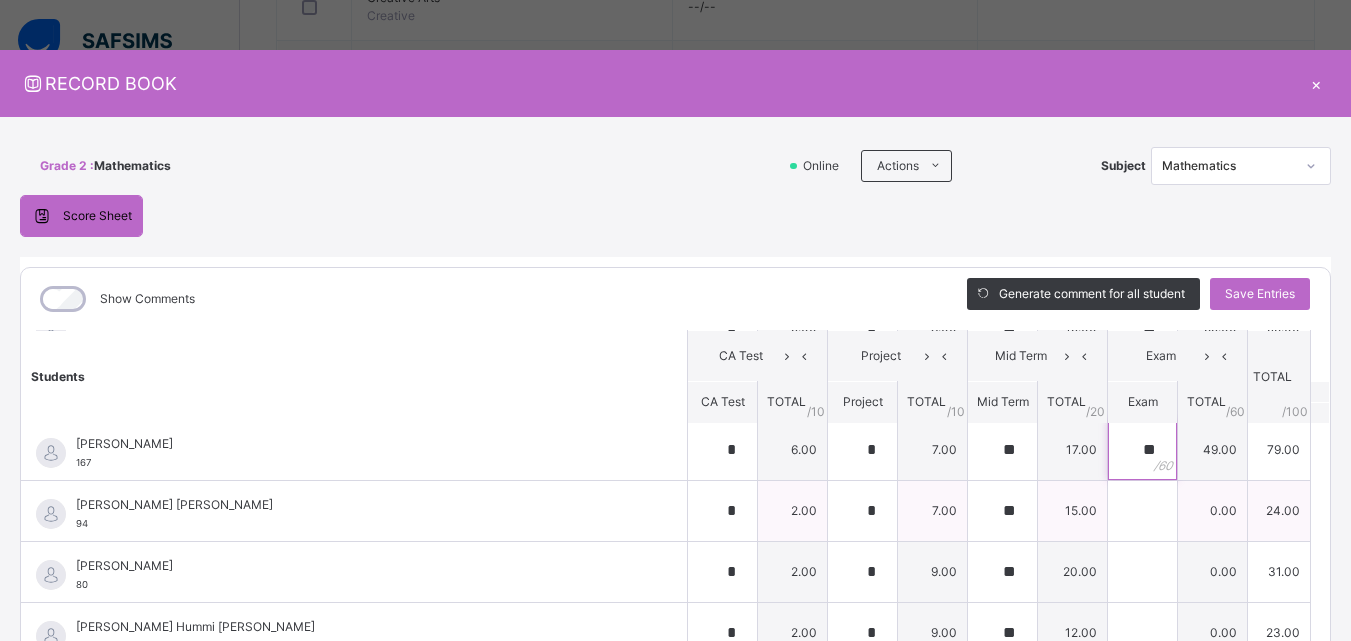type on "**" 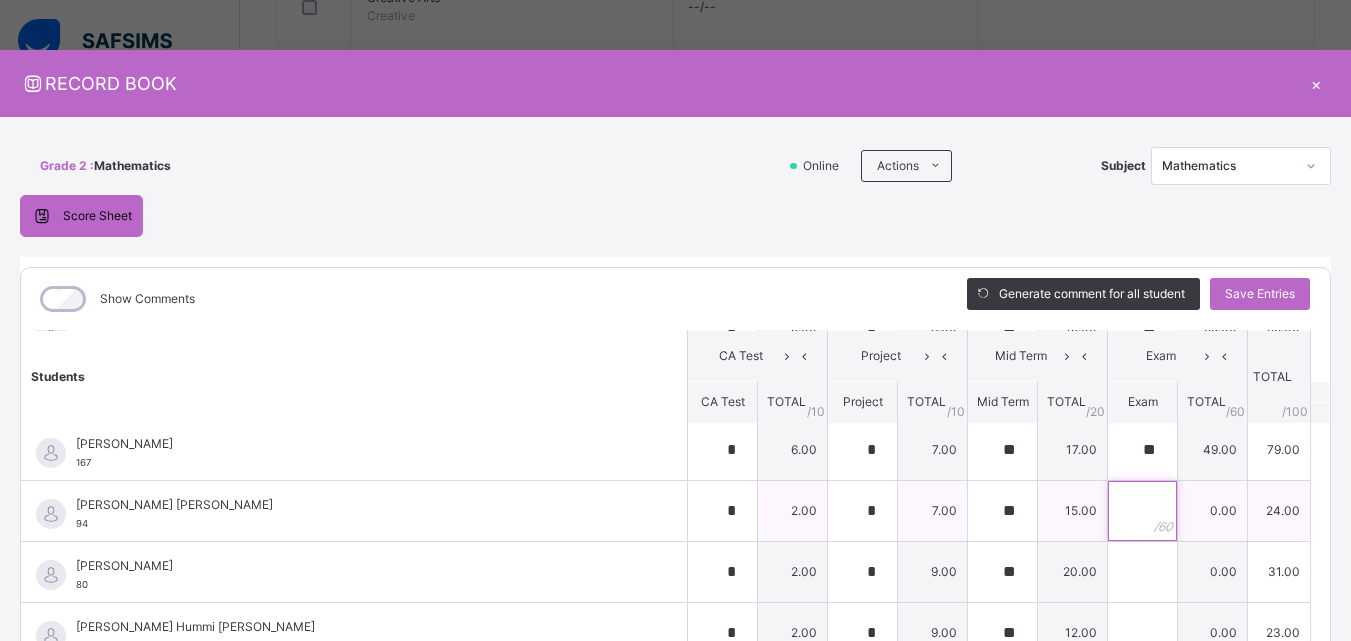 click at bounding box center (1142, 511) 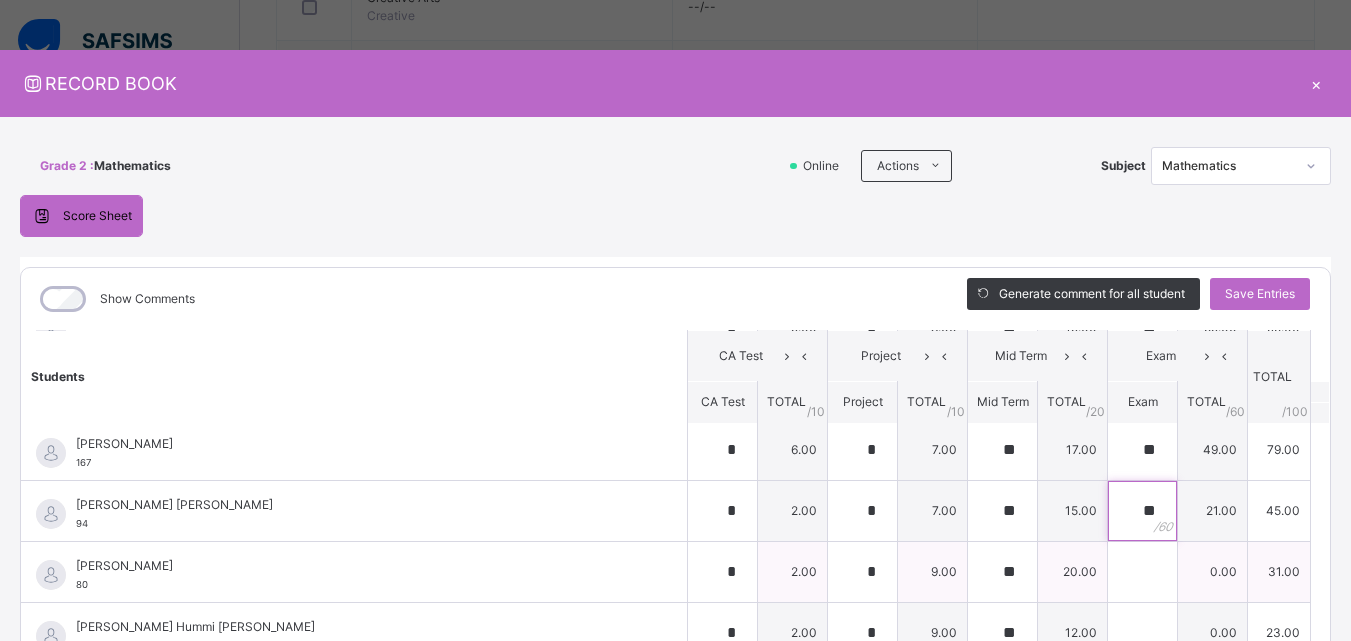 type on "**" 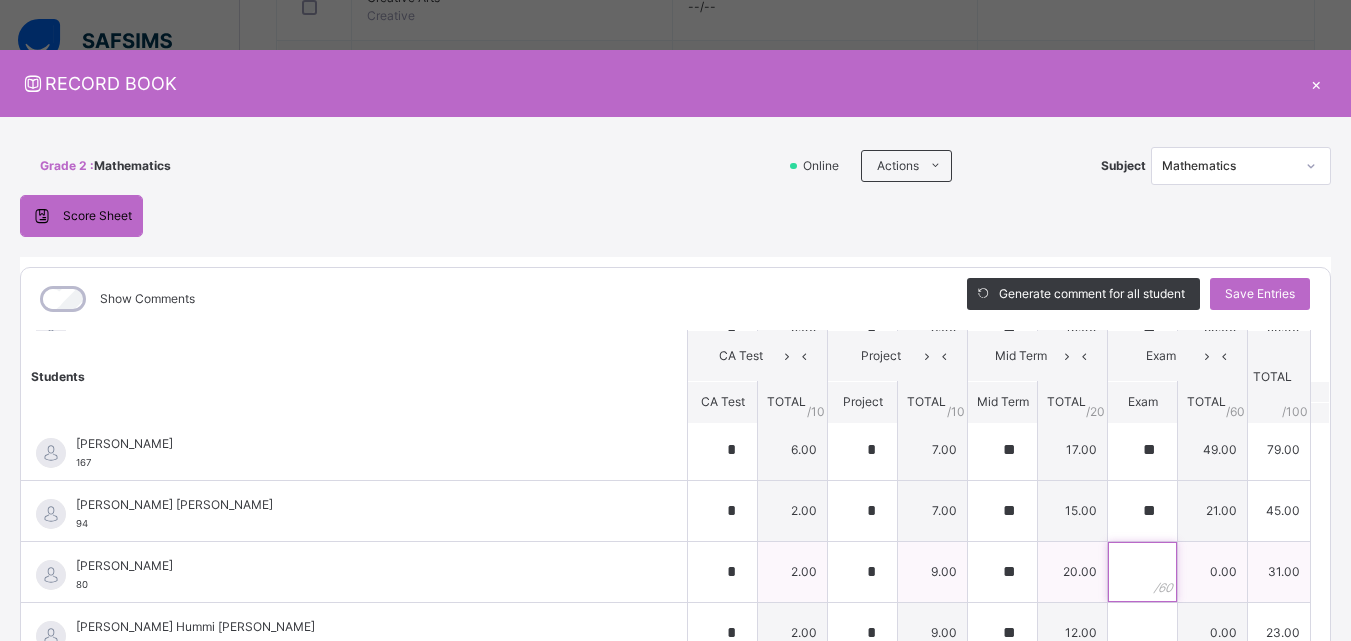 click at bounding box center (1142, 572) 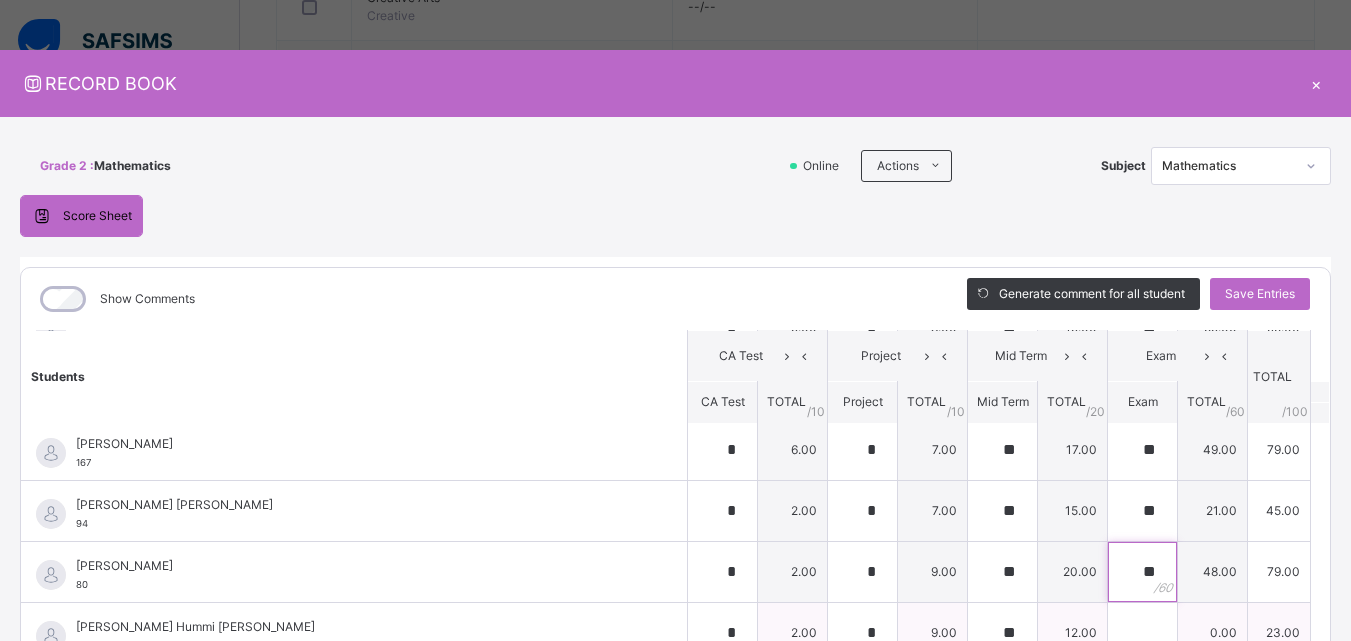 type on "**" 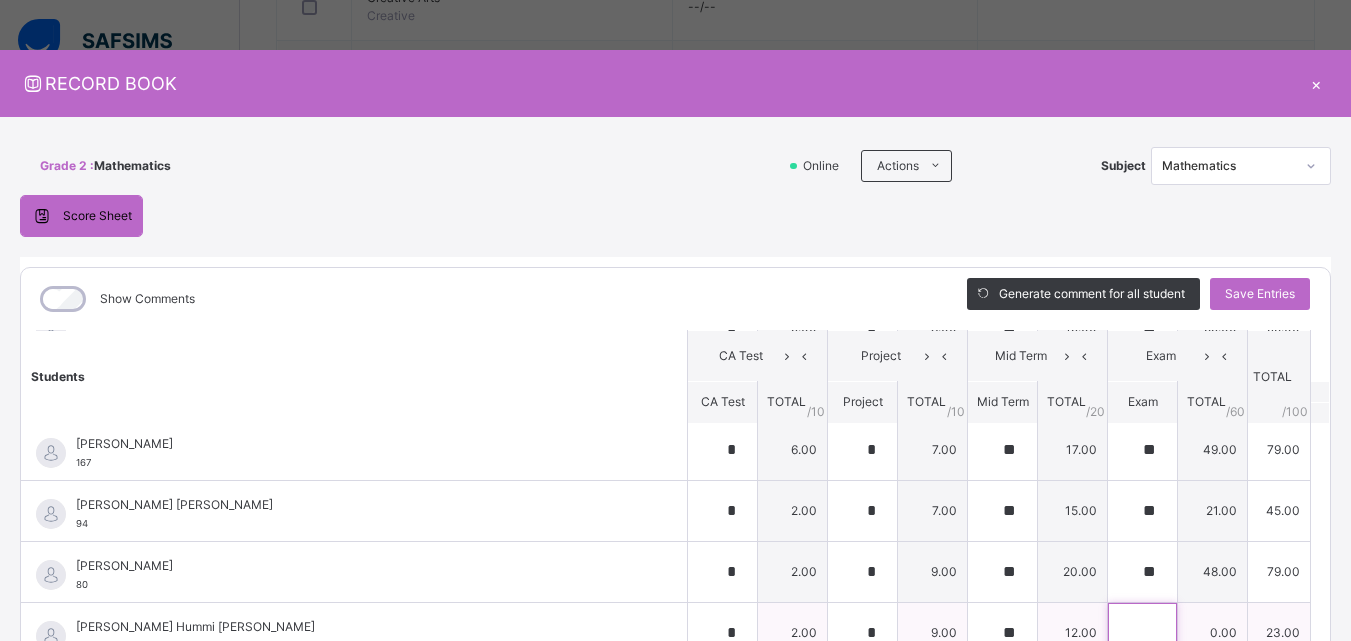 click at bounding box center (1142, 633) 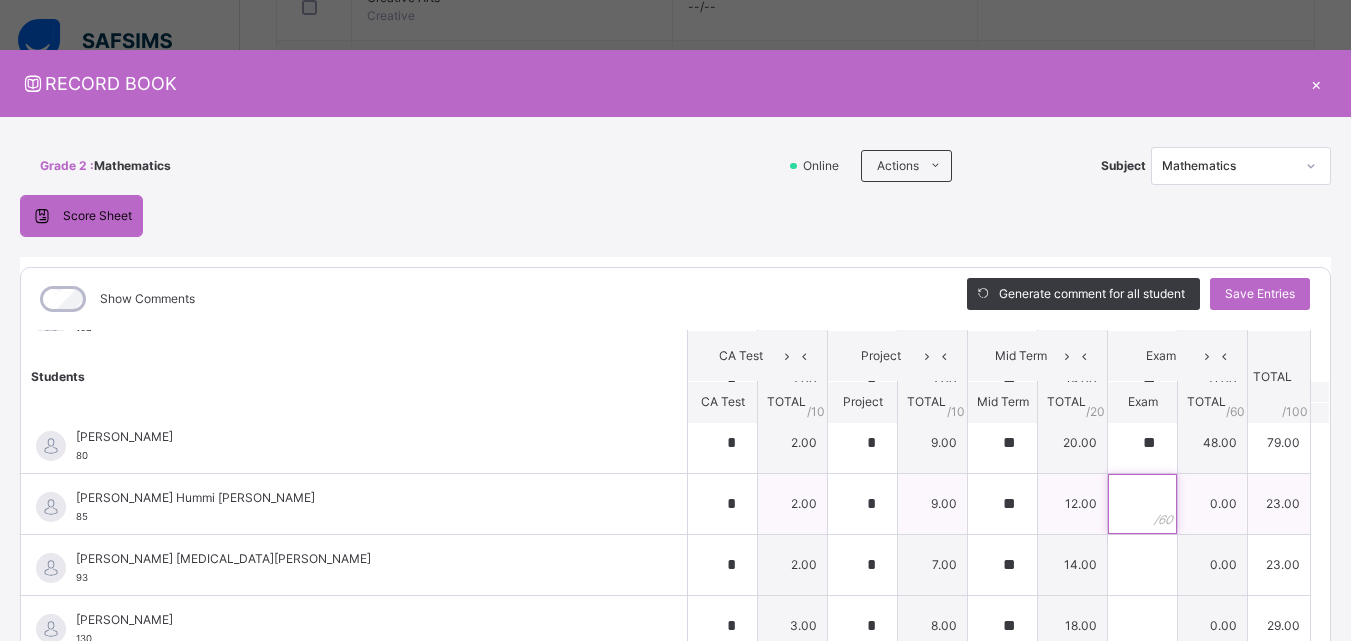 scroll, scrollTop: 379, scrollLeft: 0, axis: vertical 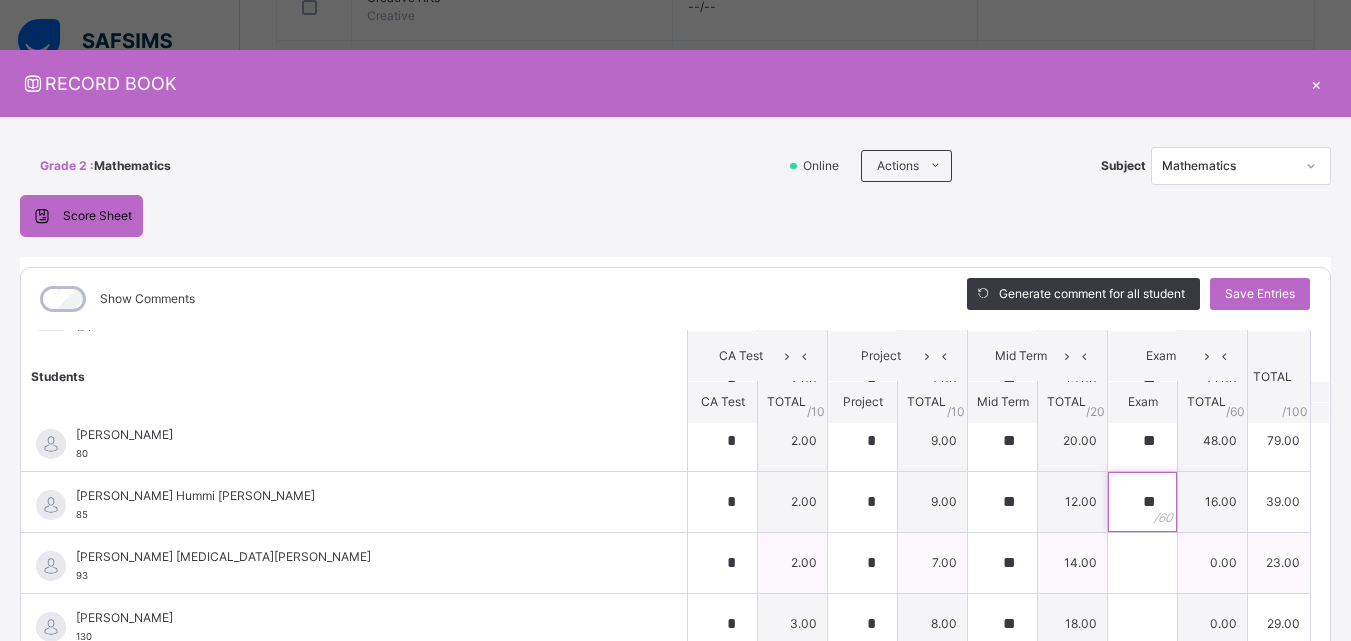 type on "**" 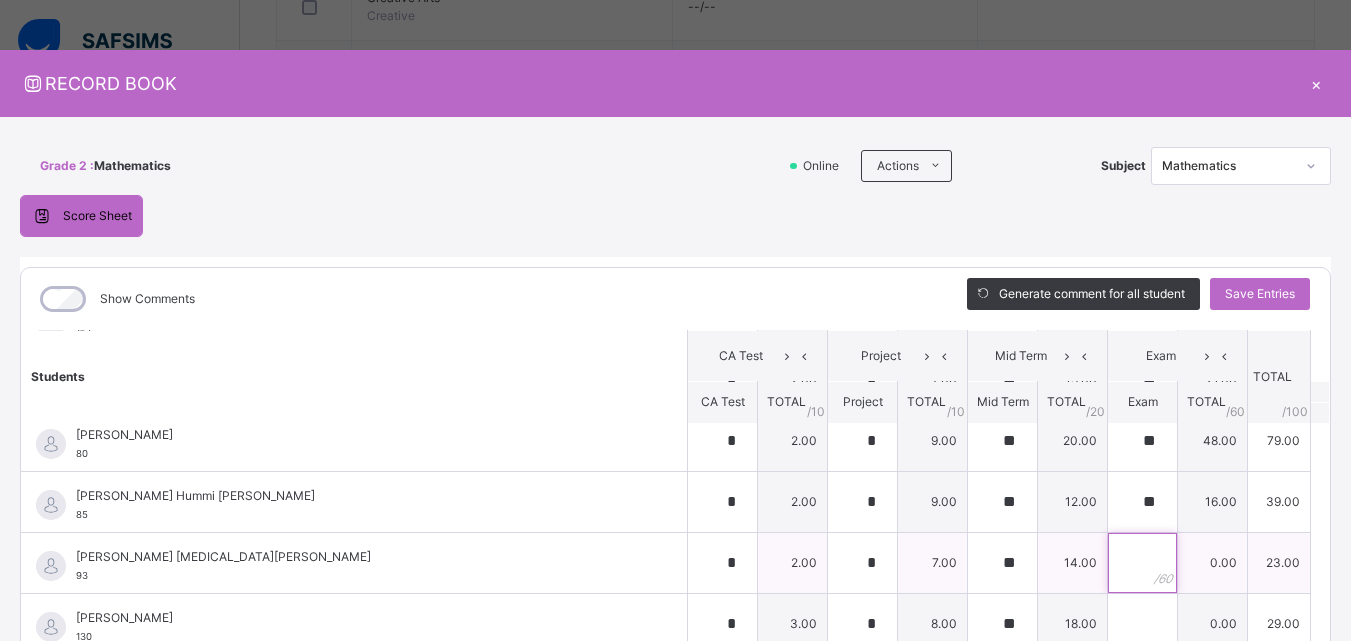 click at bounding box center [1142, 563] 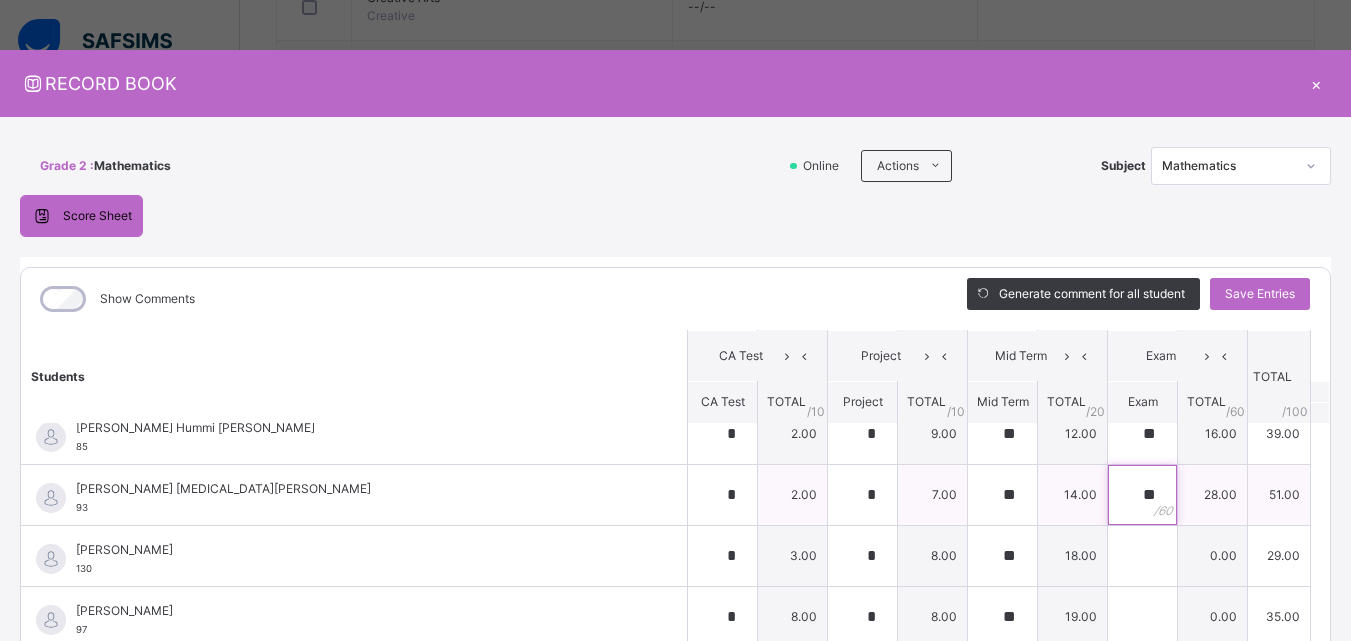 scroll, scrollTop: 448, scrollLeft: 0, axis: vertical 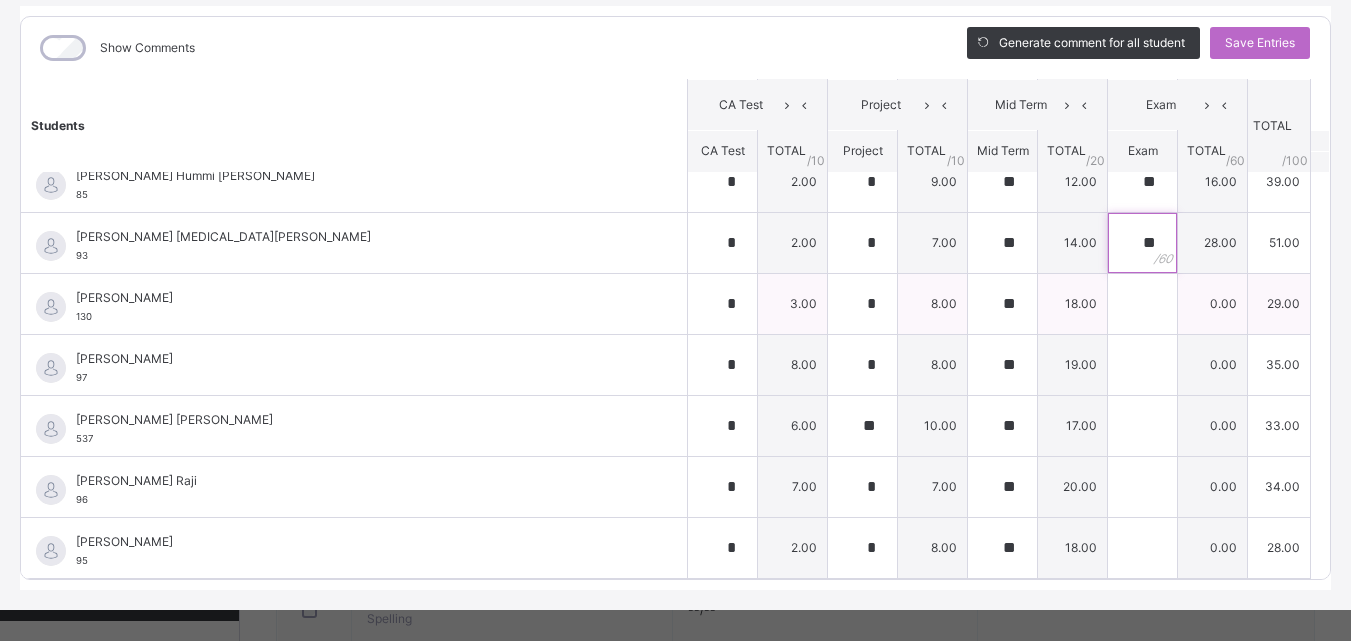 type on "**" 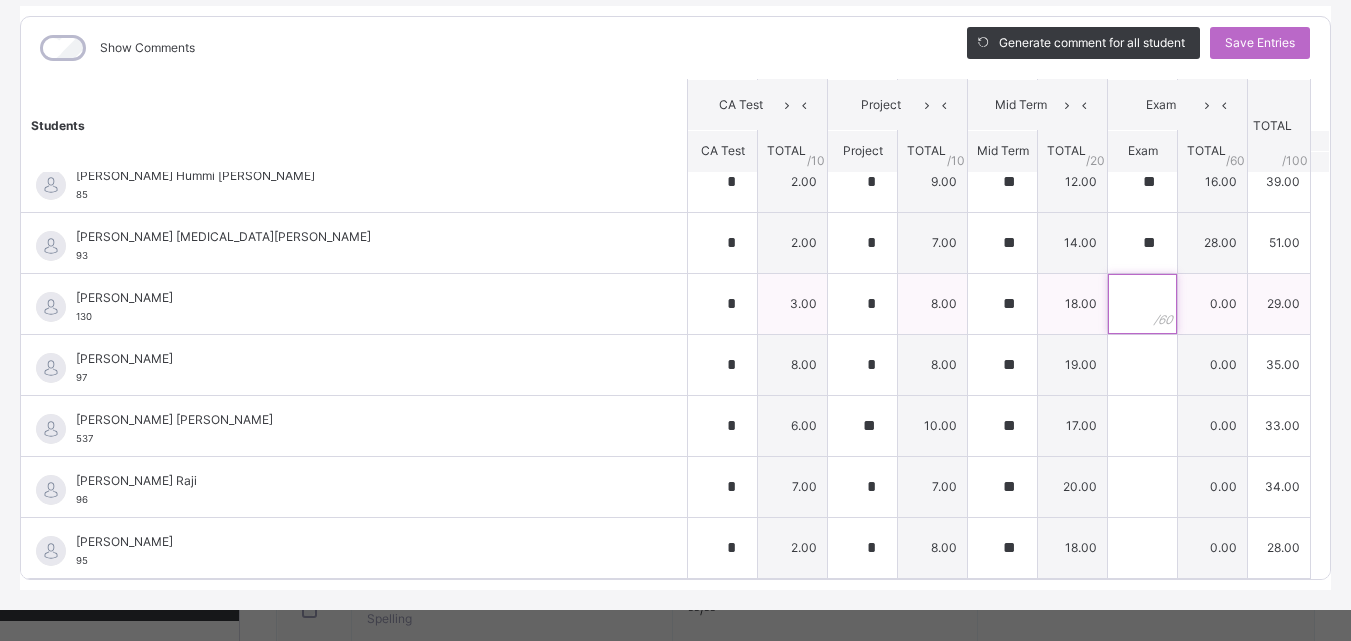 click at bounding box center (1142, 304) 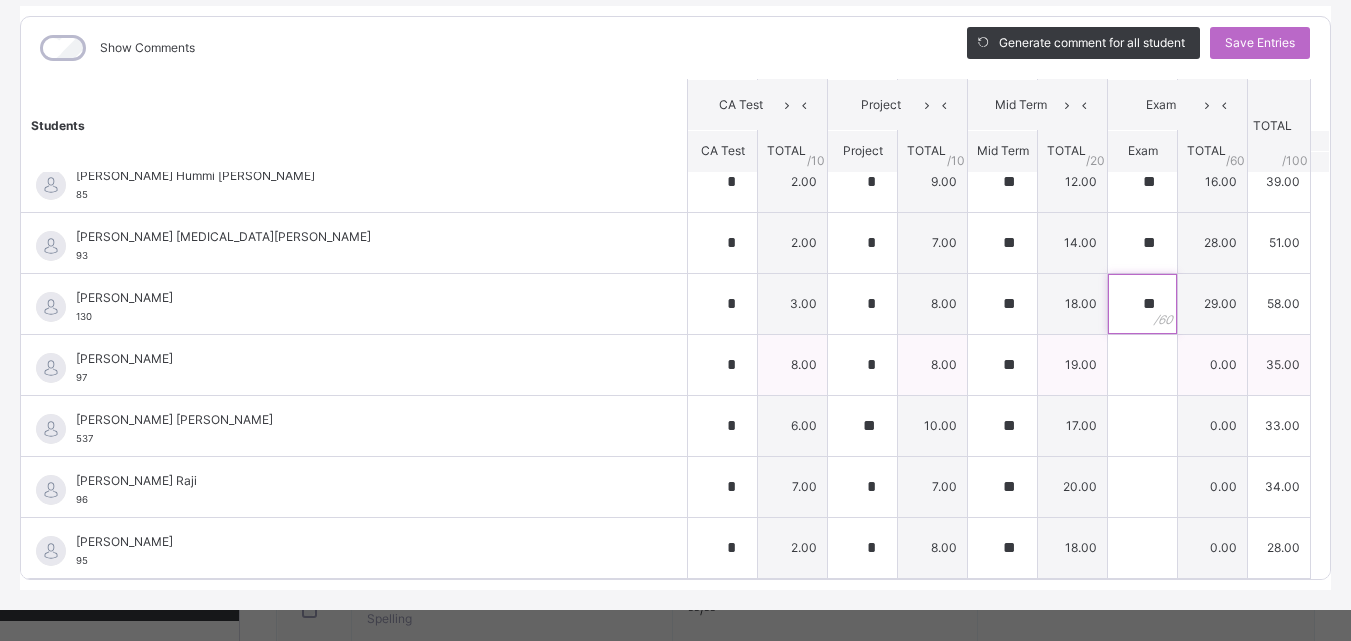 type on "**" 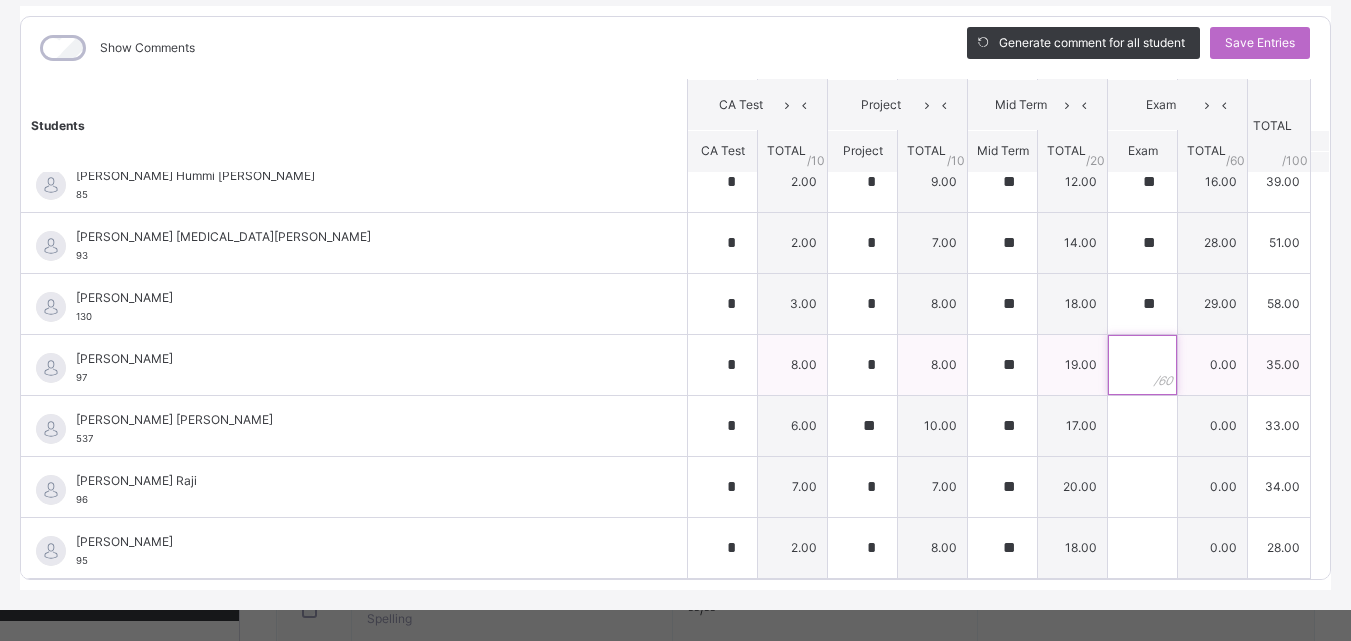 click at bounding box center [1142, 365] 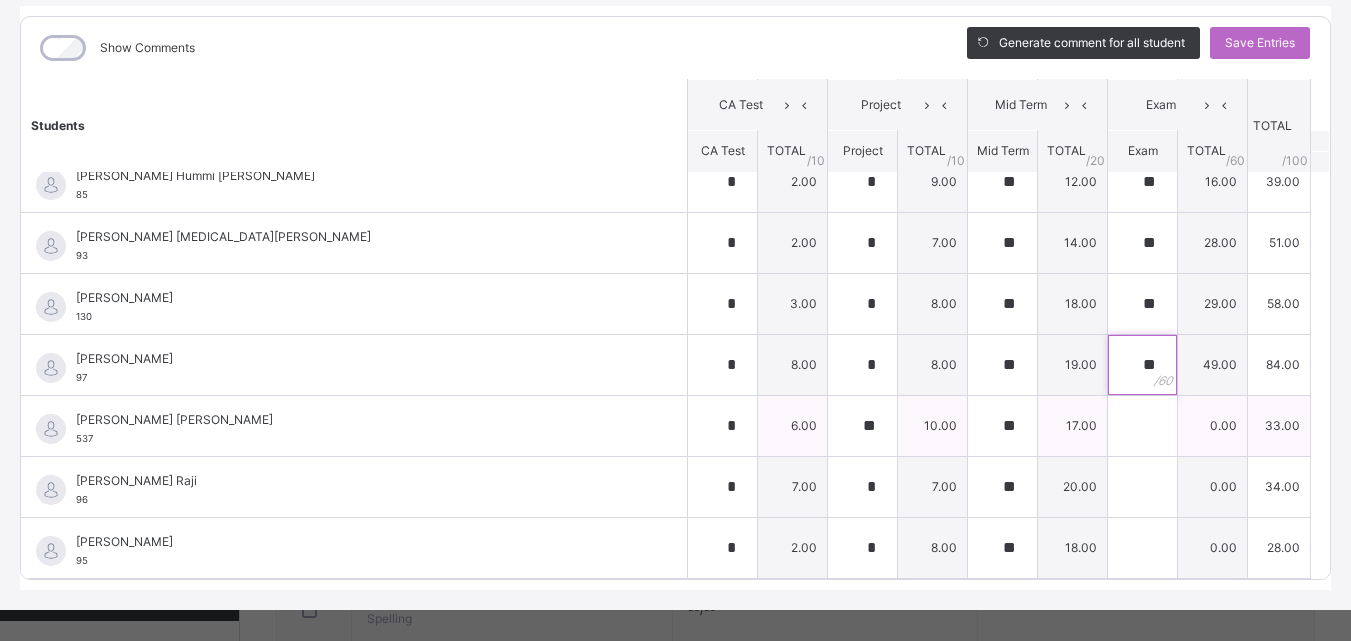 type on "**" 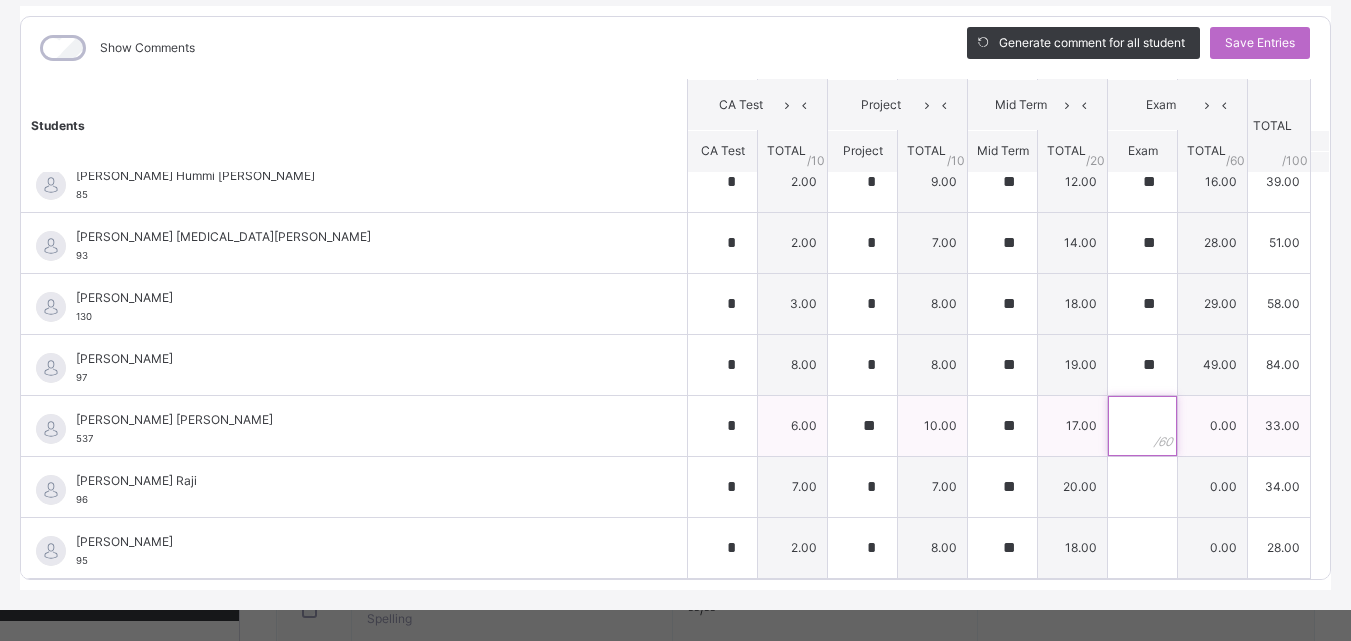 click at bounding box center [1142, 426] 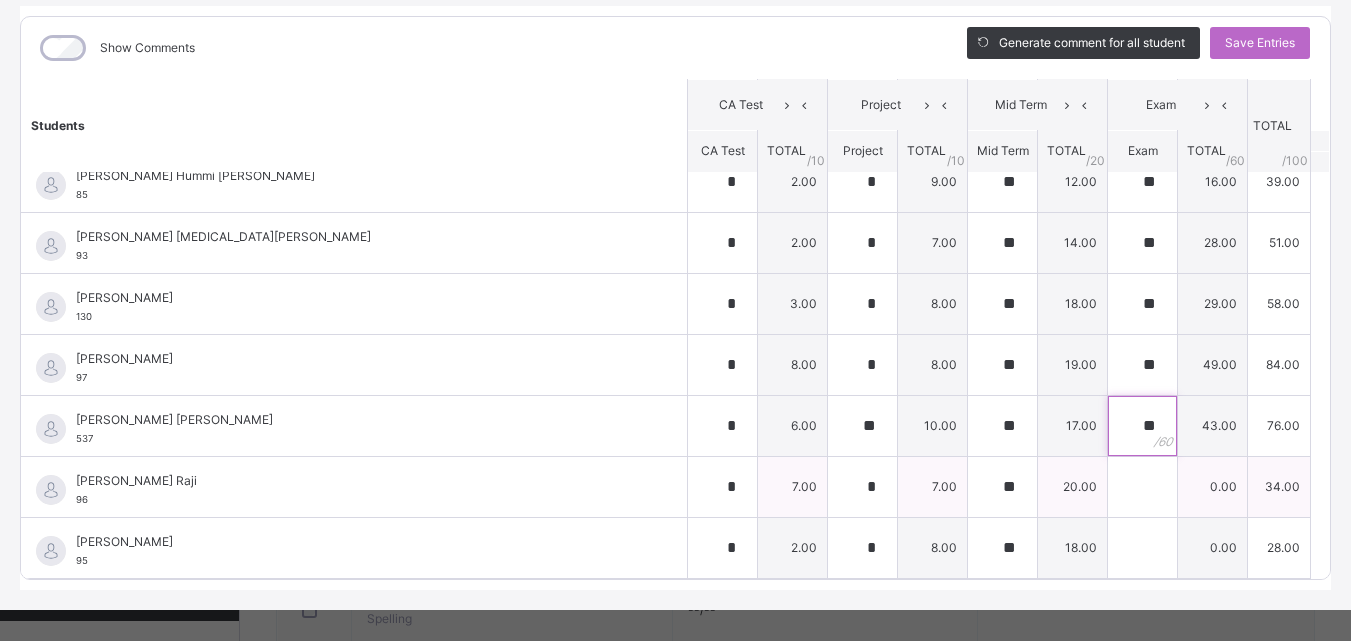 type on "**" 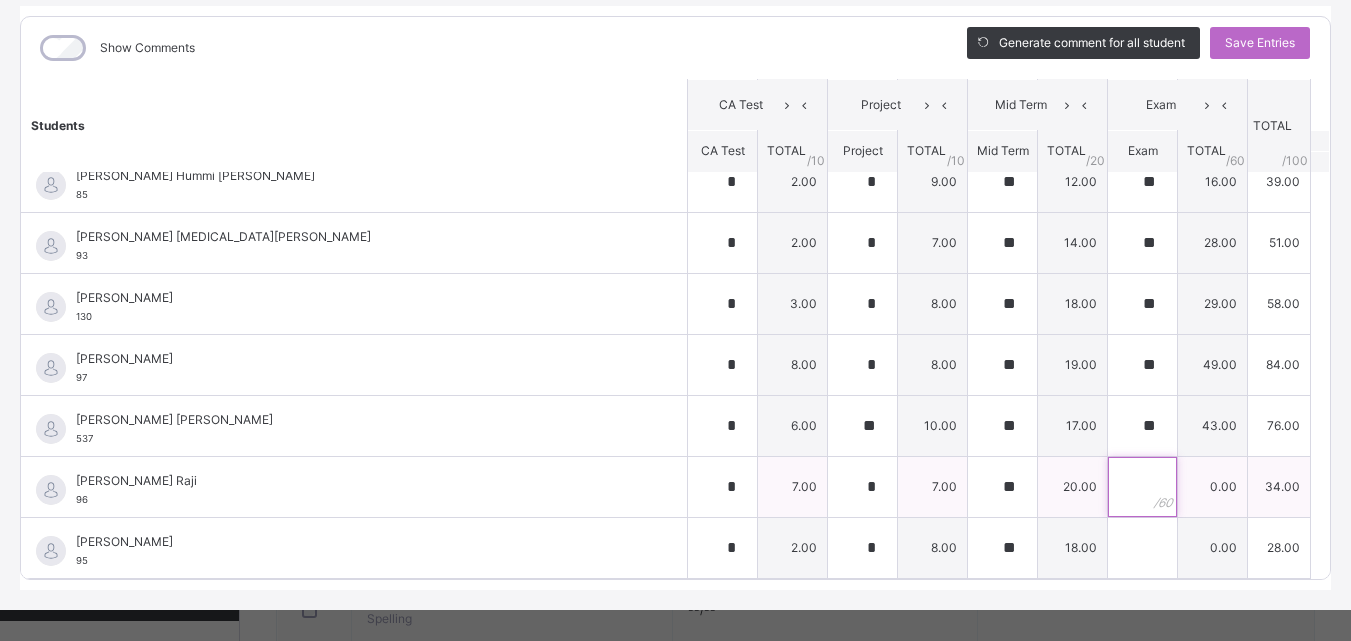 click at bounding box center [1142, 487] 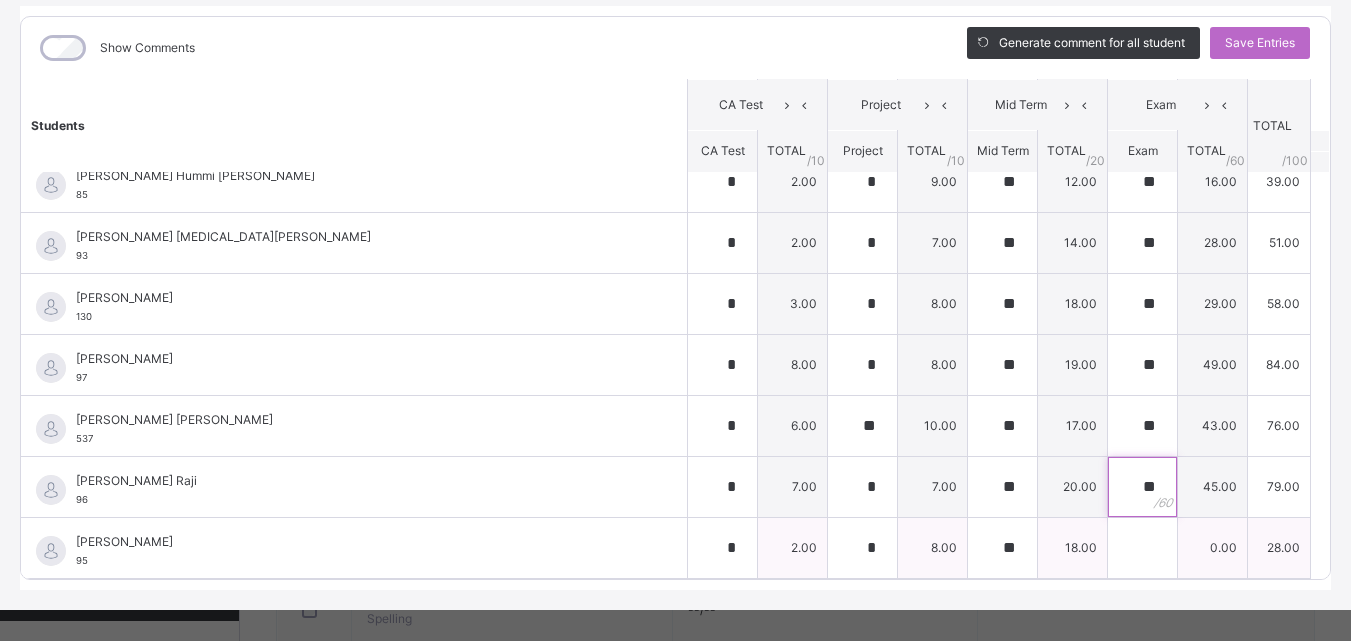 type on "**" 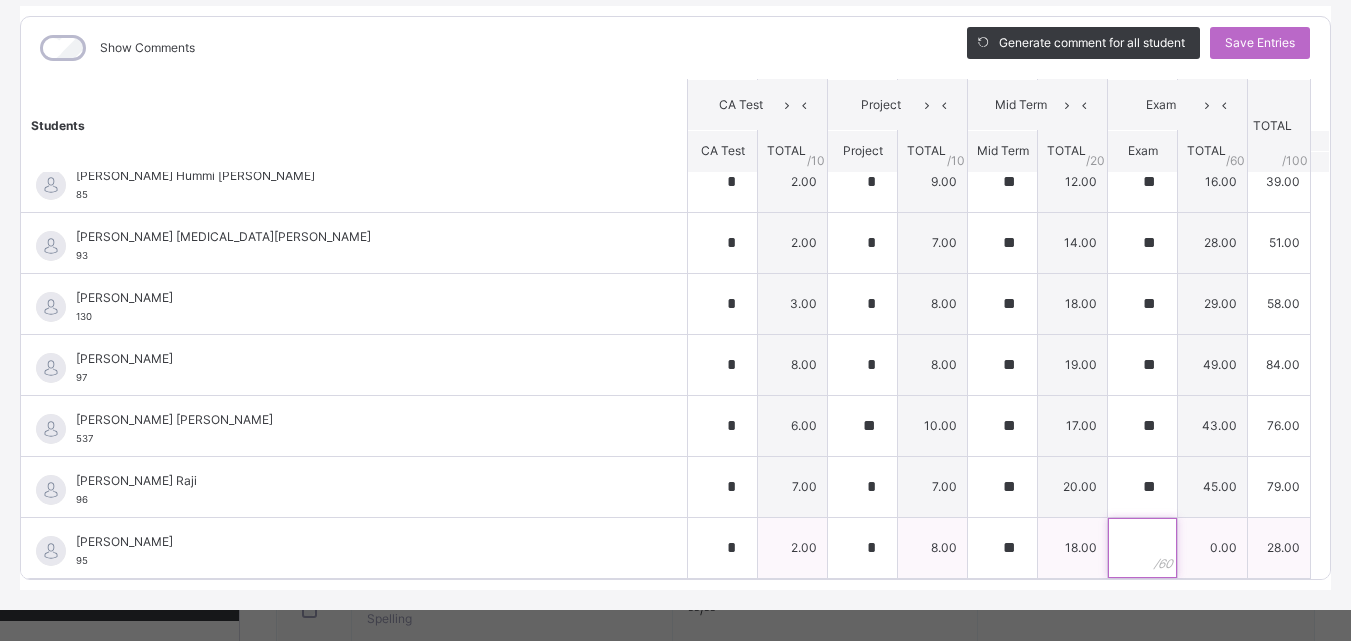 click at bounding box center [1142, 548] 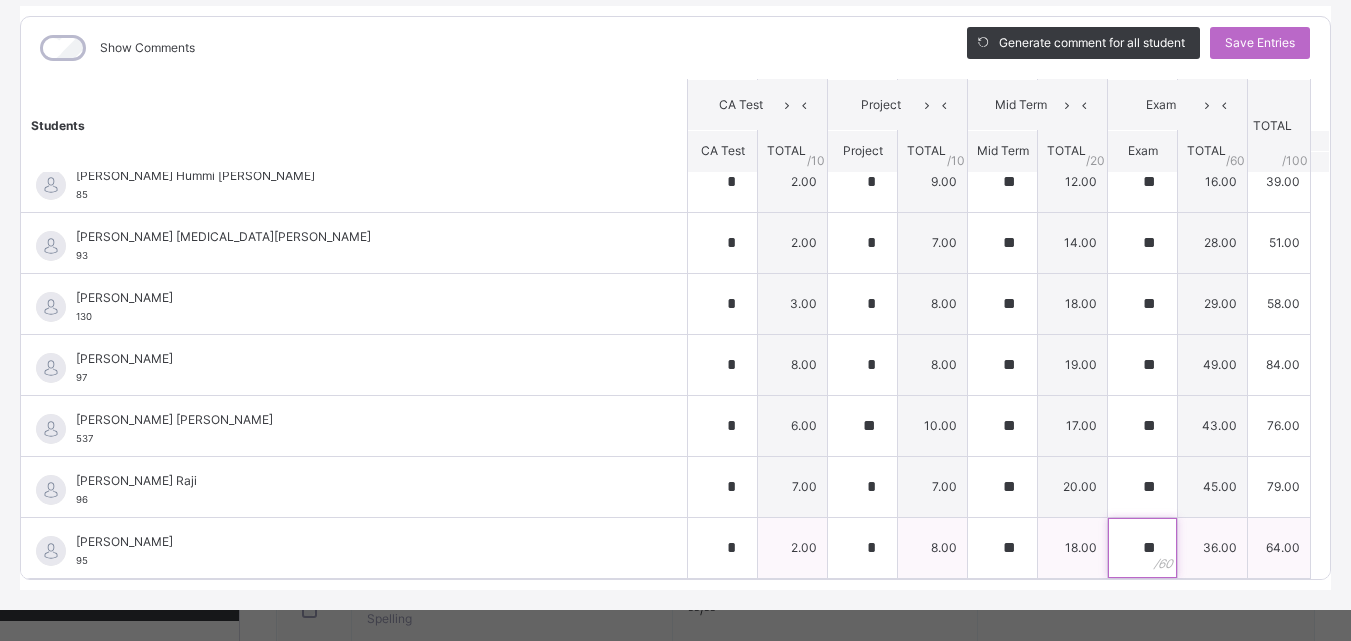 scroll, scrollTop: 270, scrollLeft: 0, axis: vertical 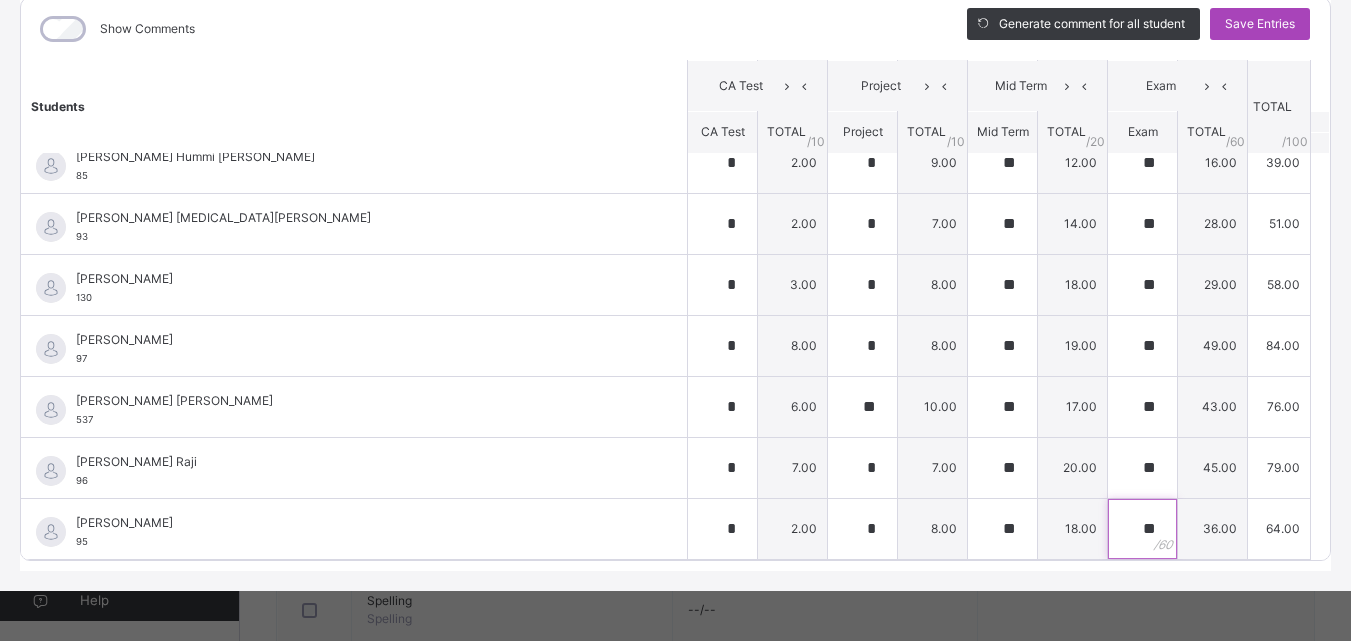 type on "**" 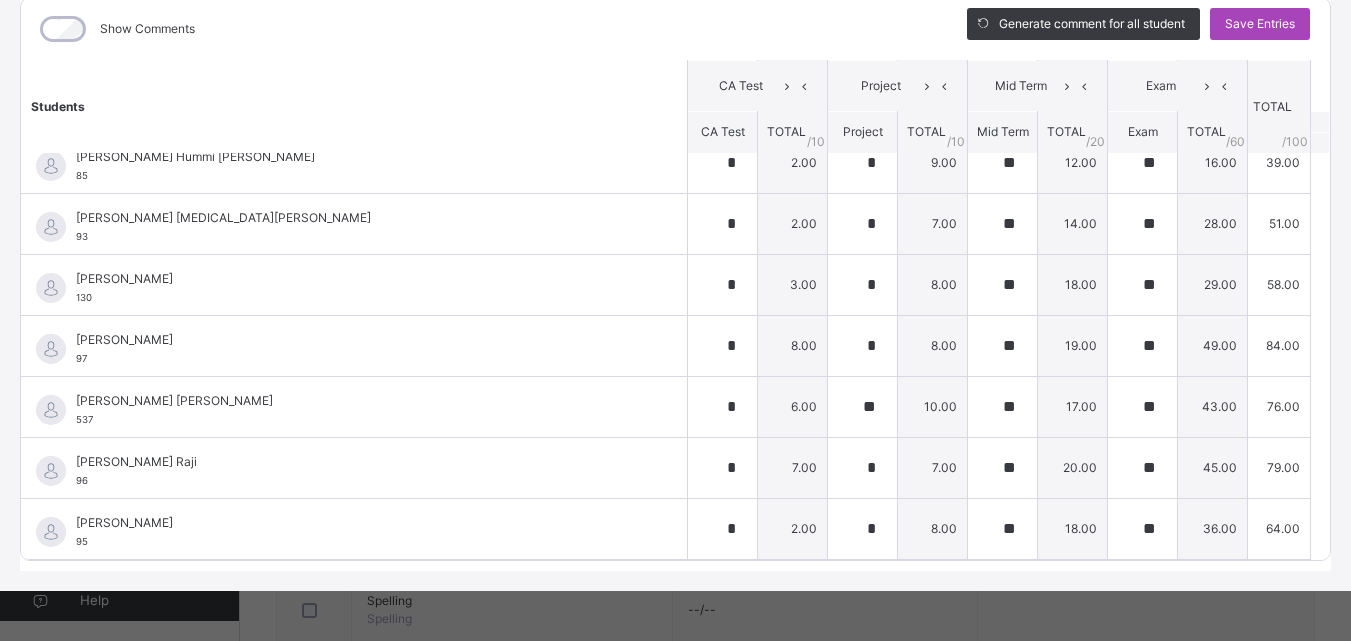 click on "Save Entries" at bounding box center (1260, 24) 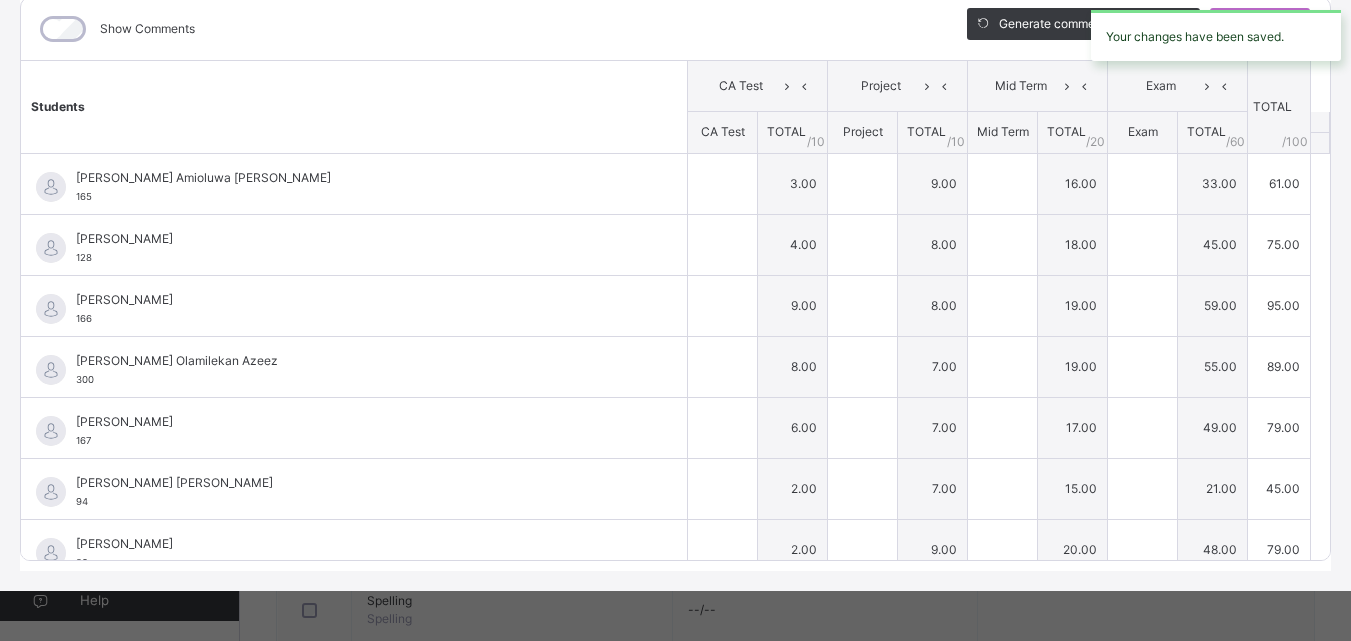 type on "*" 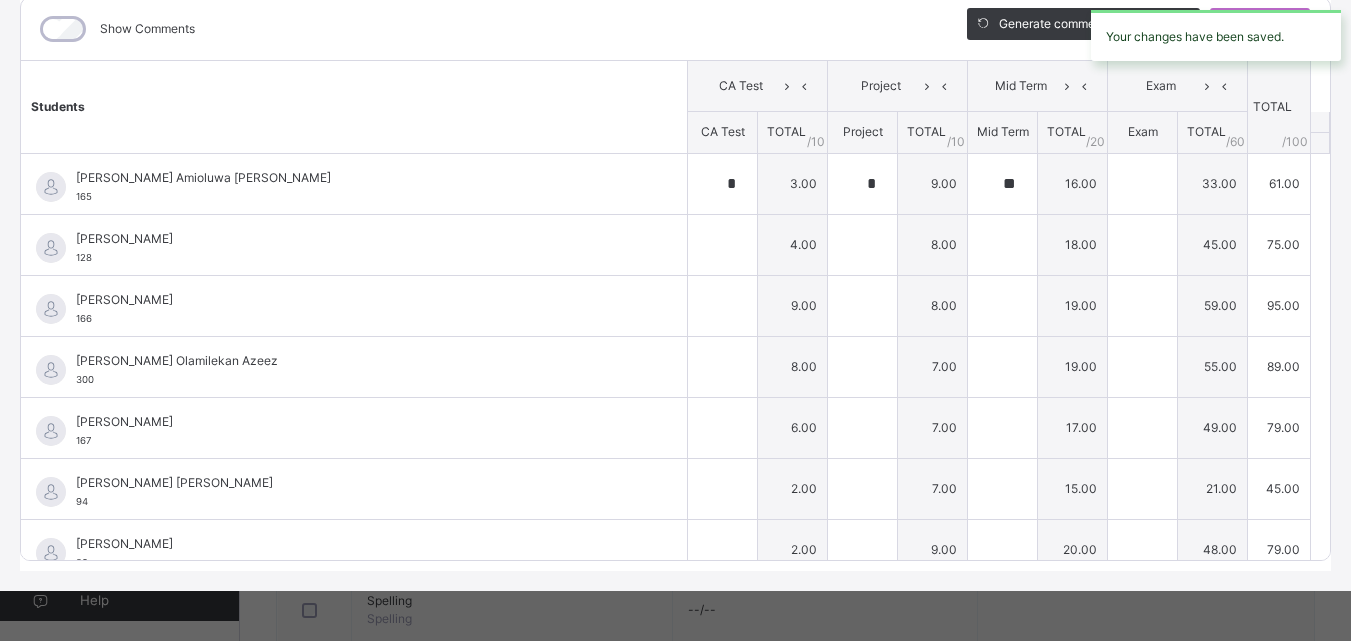 type on "**" 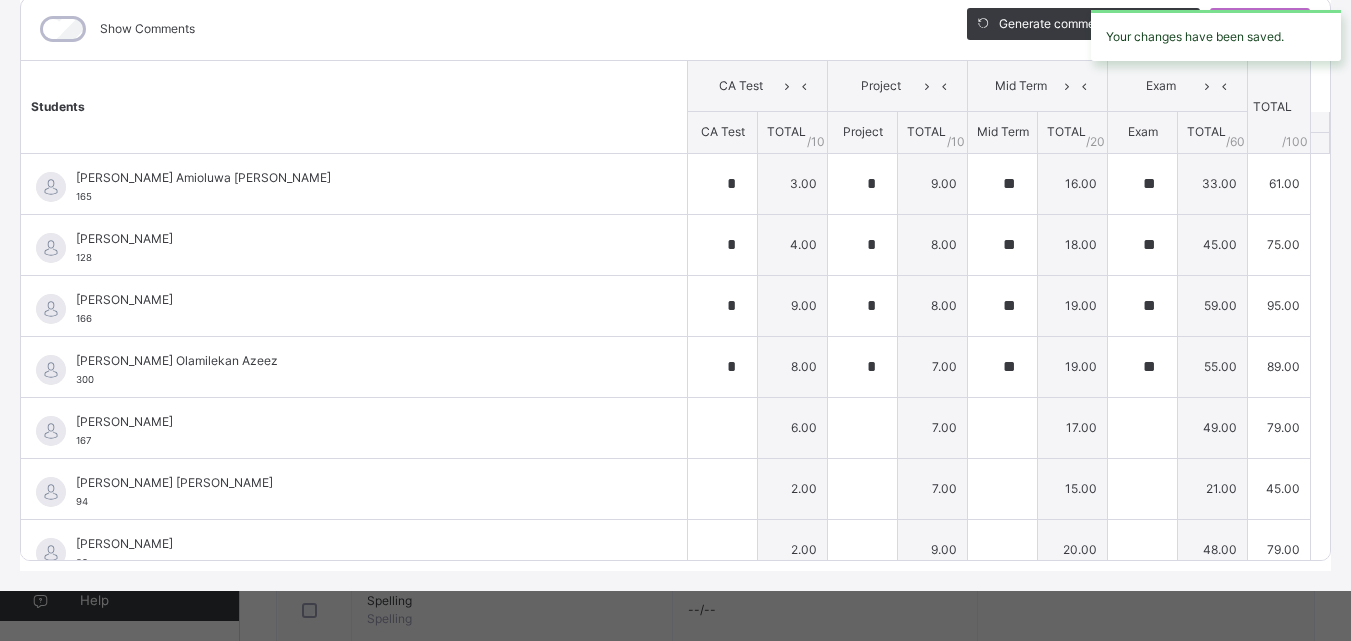 type on "*" 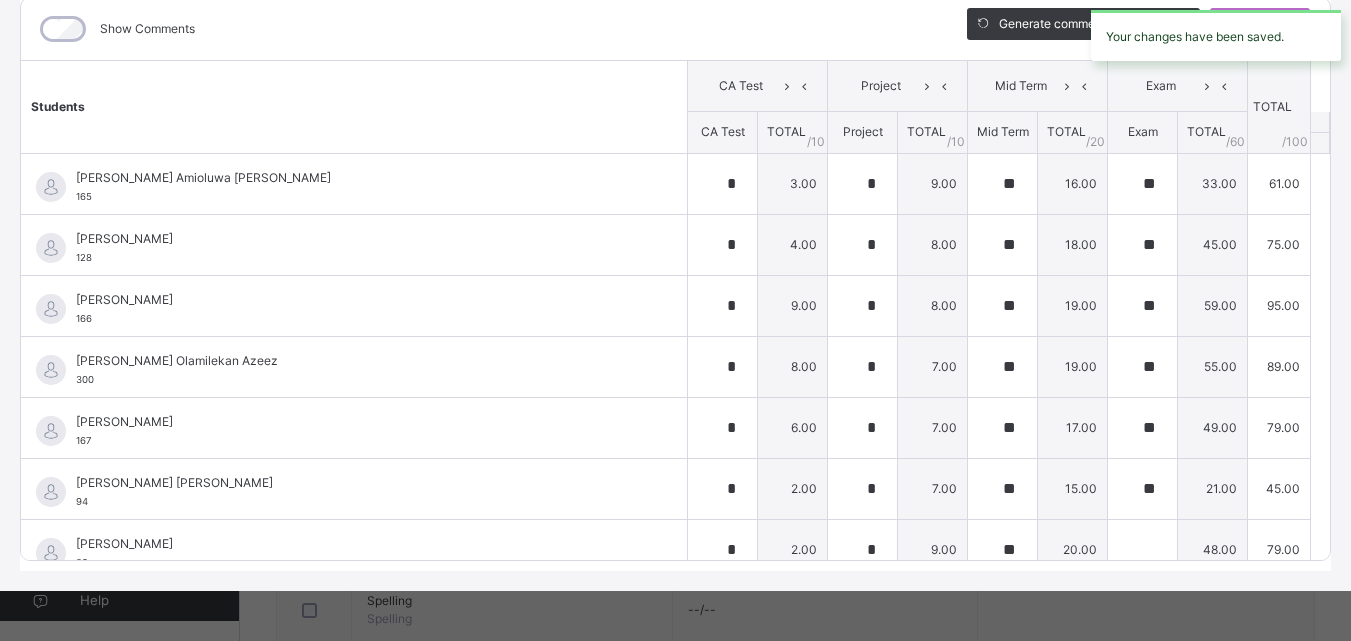 type on "**" 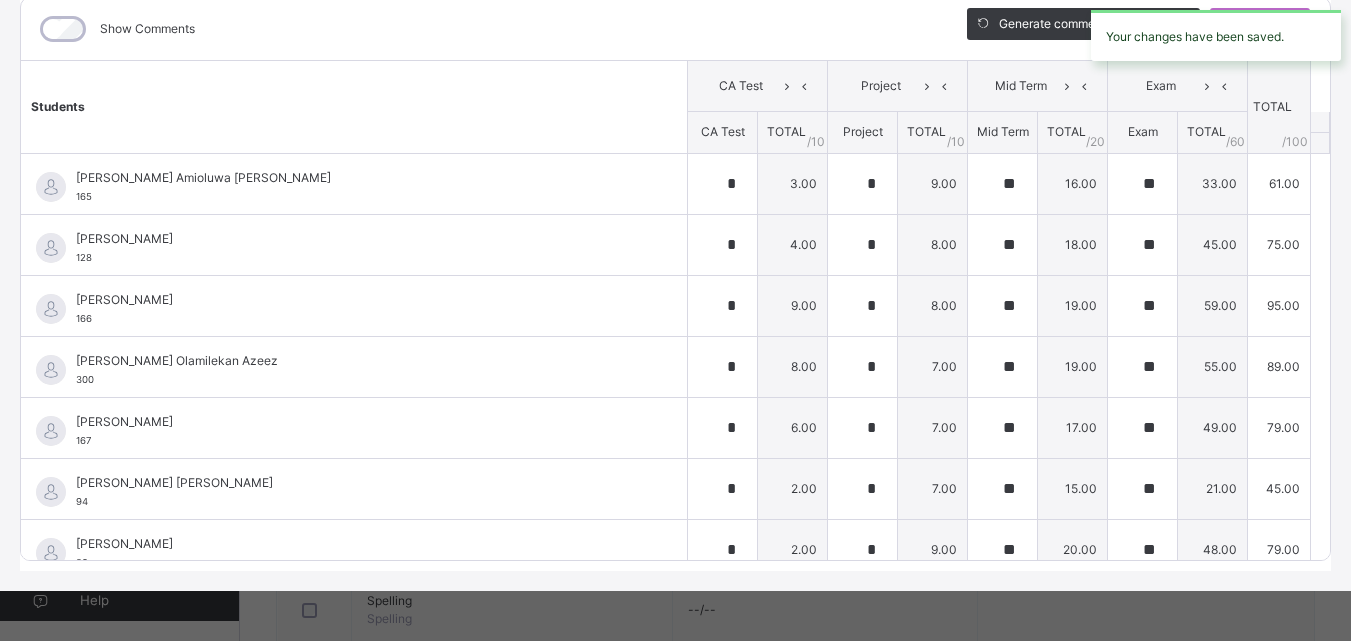 type on "*" 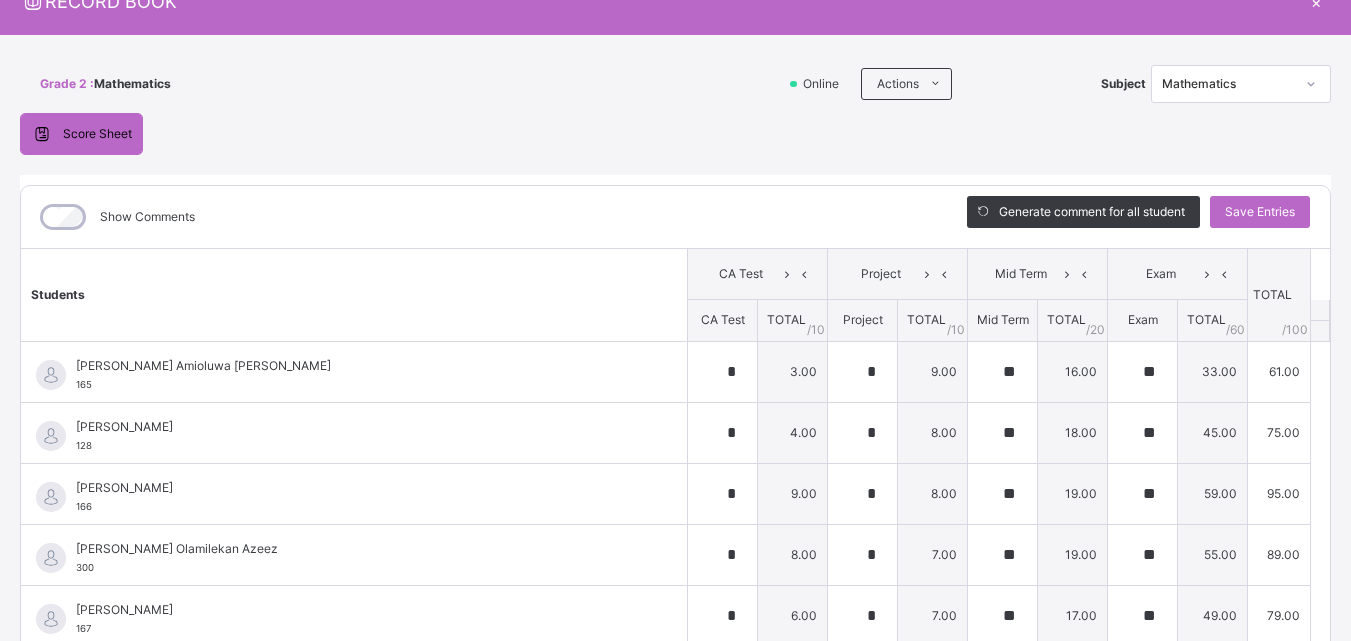 scroll, scrollTop: 81, scrollLeft: 0, axis: vertical 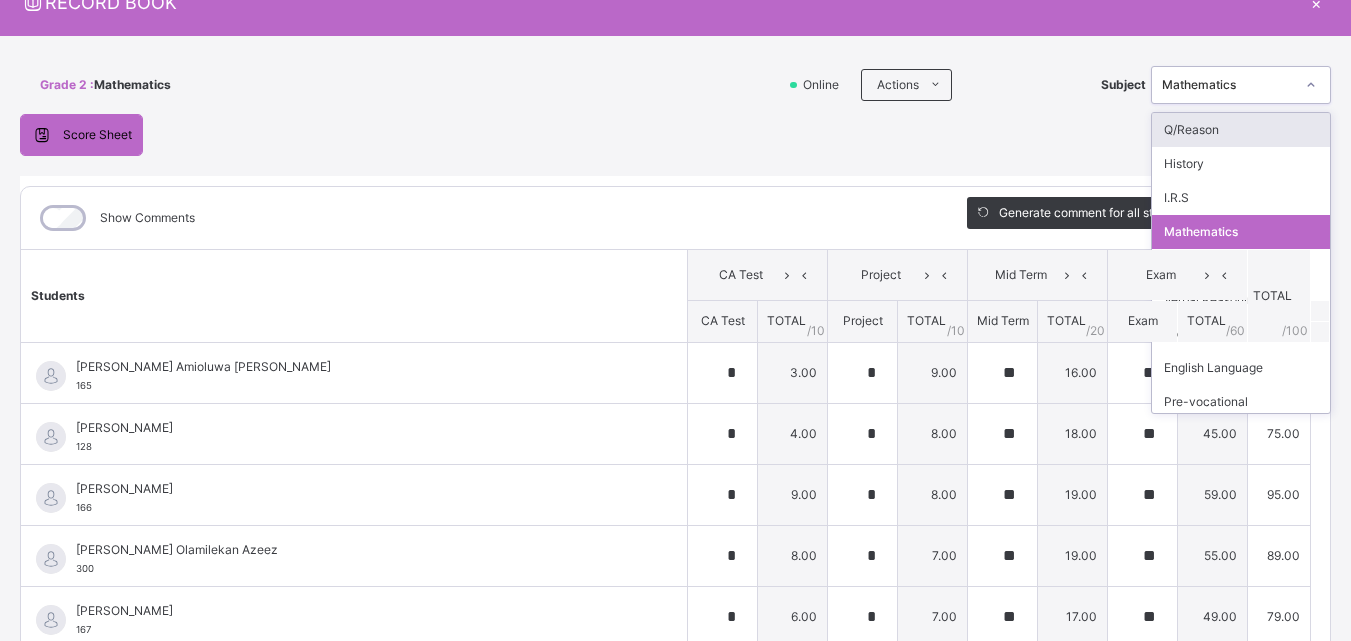 click 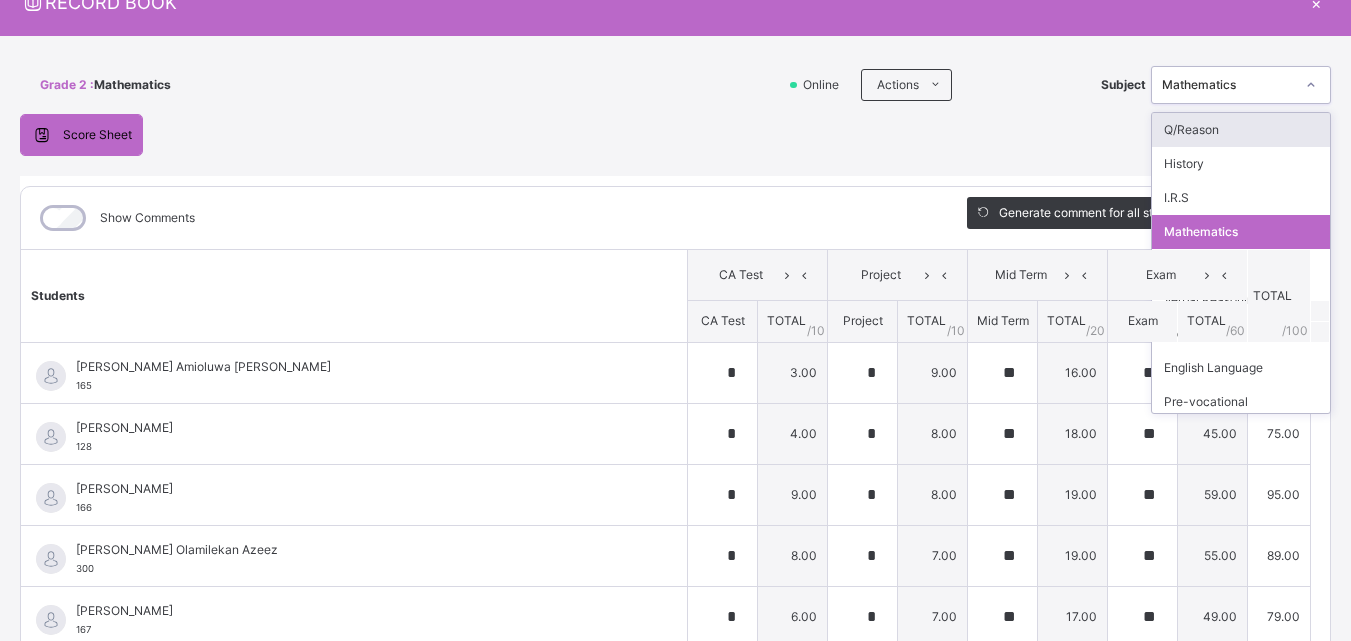 click on "Q/Reason" at bounding box center (1241, 130) 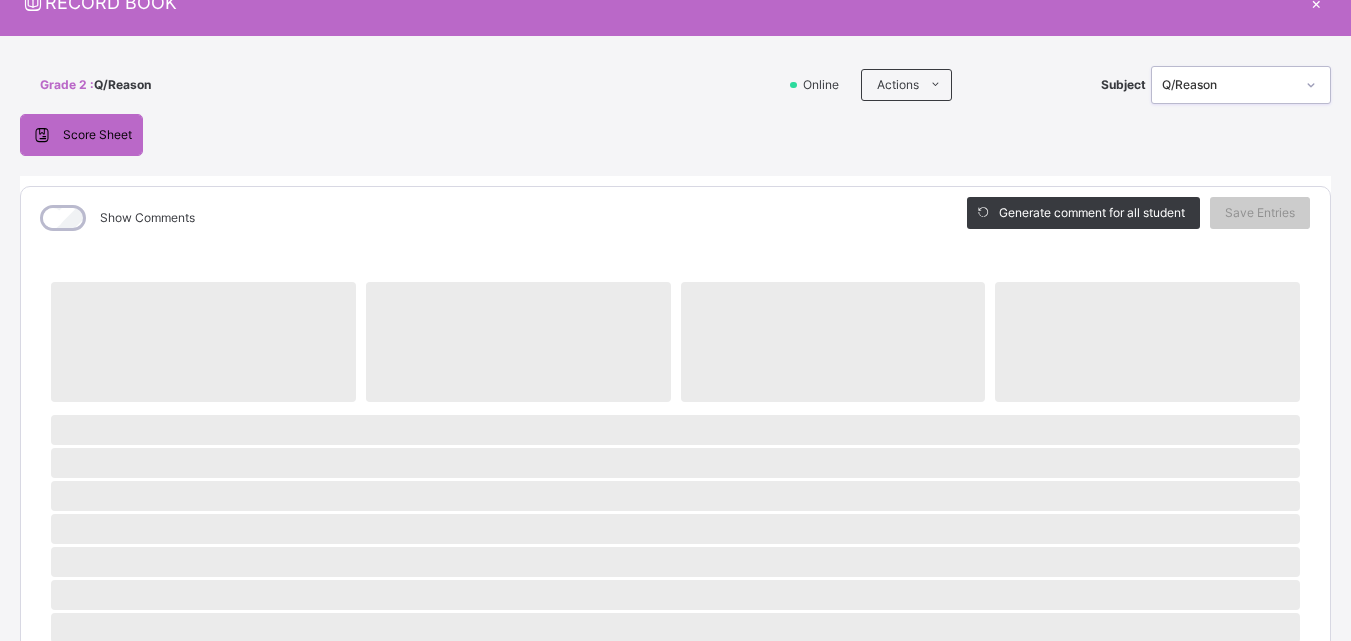 click 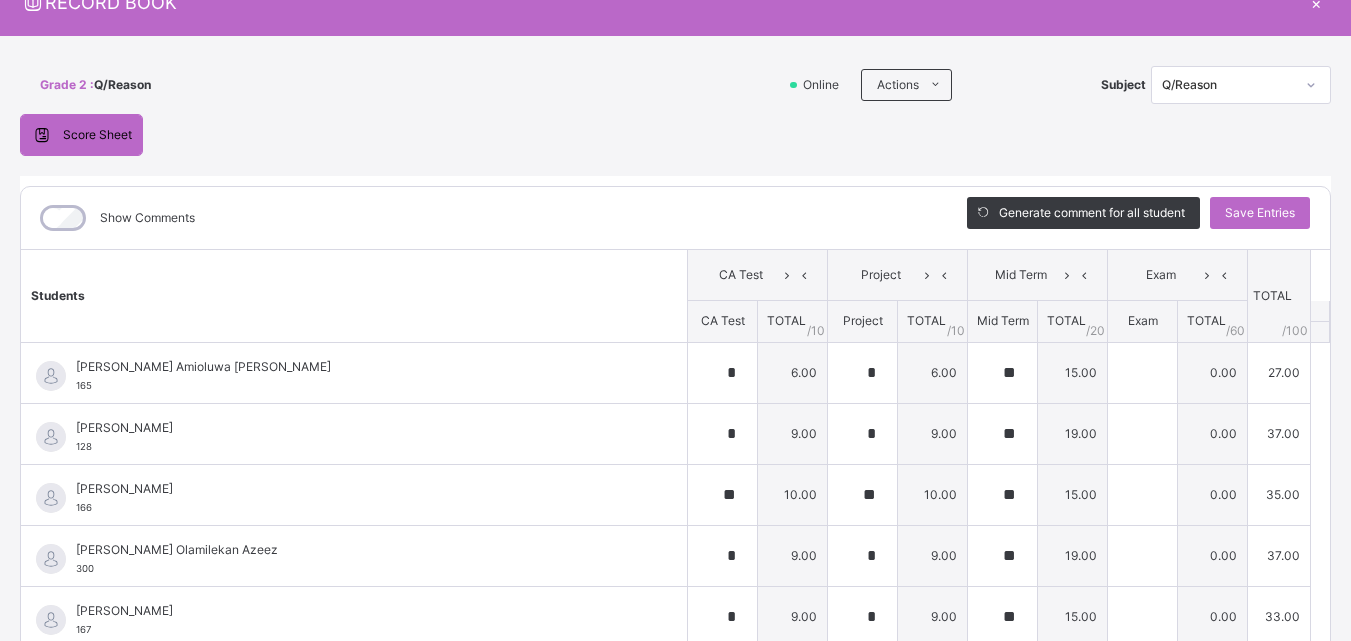 click on "Score Sheet Score Sheet Show Comments   Generate comment for all student   Save Entries Class Level:  Grade 2   Subject:  Q/Reason Session:  2024/2025 Session Session:  3rd Term Students CA Test Project Mid Term Exam TOTAL /100 Comment CA Test TOTAL / 10 Project TOTAL / 10 Mid Term TOTAL / 20 Exam TOTAL / 60 [PERSON_NAME] [PERSON_NAME] 165 [PERSON_NAME] [PERSON_NAME] 165 * 6.00 * 6.00 ** 15.00 0.00 27.00 Generate comment 0 / 250   ×   Subject Teacher’s Comment Generate and see in full the comment developed by the AI with an option to regenerate the comment [PERSON_NAME] [PERSON_NAME] Amioluwa Moshood   165   Total 27.00  / 100.00 [PERSON_NAME] Bot   Regenerate     Use this comment   [PERSON_NAME] 128 [PERSON_NAME] 128 * 9.00 * 9.00 ** 19.00 0.00 37.00 Generate comment 0 / 250   ×   Subject Teacher’s Comment Generate and see in full the comment developed by the AI with an option to regenerate the comment [PERSON_NAME] [PERSON_NAME]   128   Total 37.00  / 100.00 [PERSON_NAME] Bot   Regenerate     Use this comment   **" at bounding box center [675, 437] 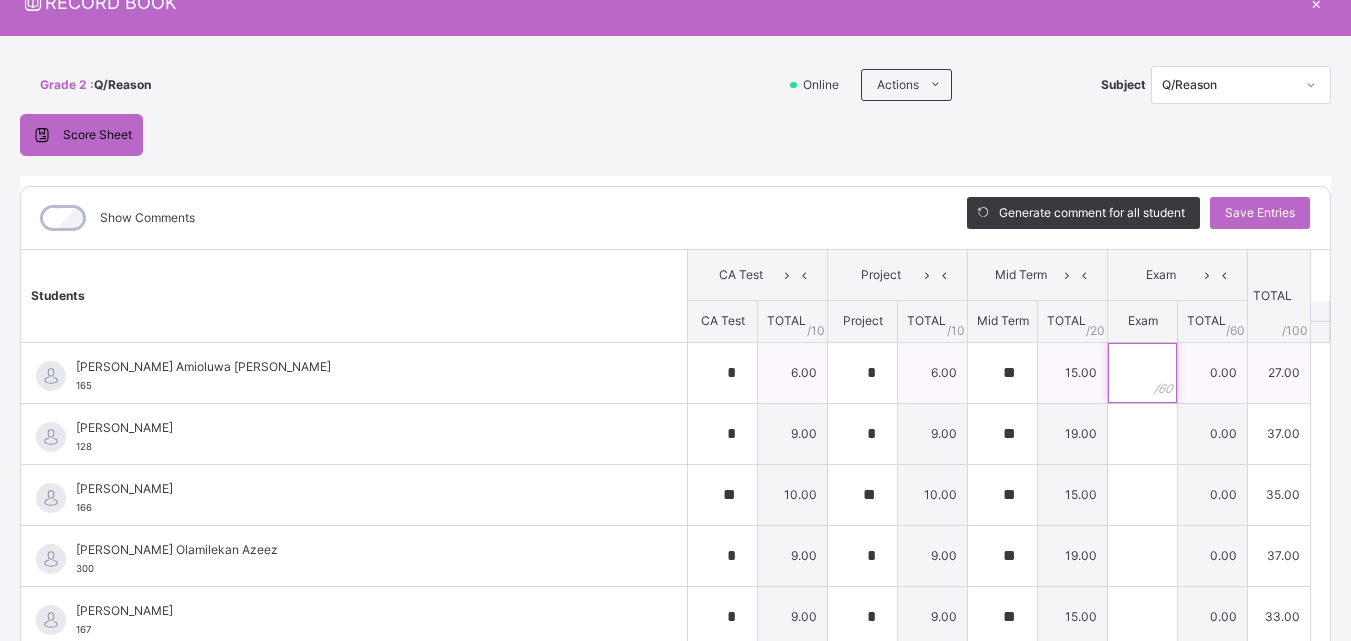 click at bounding box center [1142, 373] 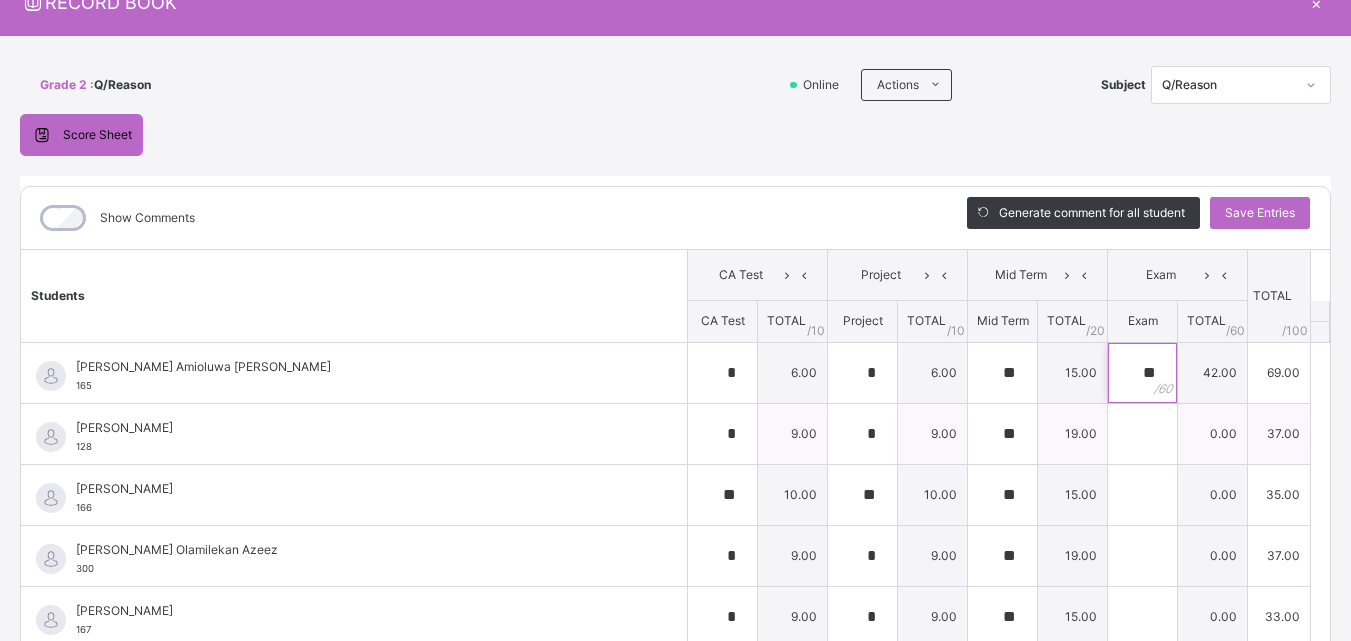 type on "**" 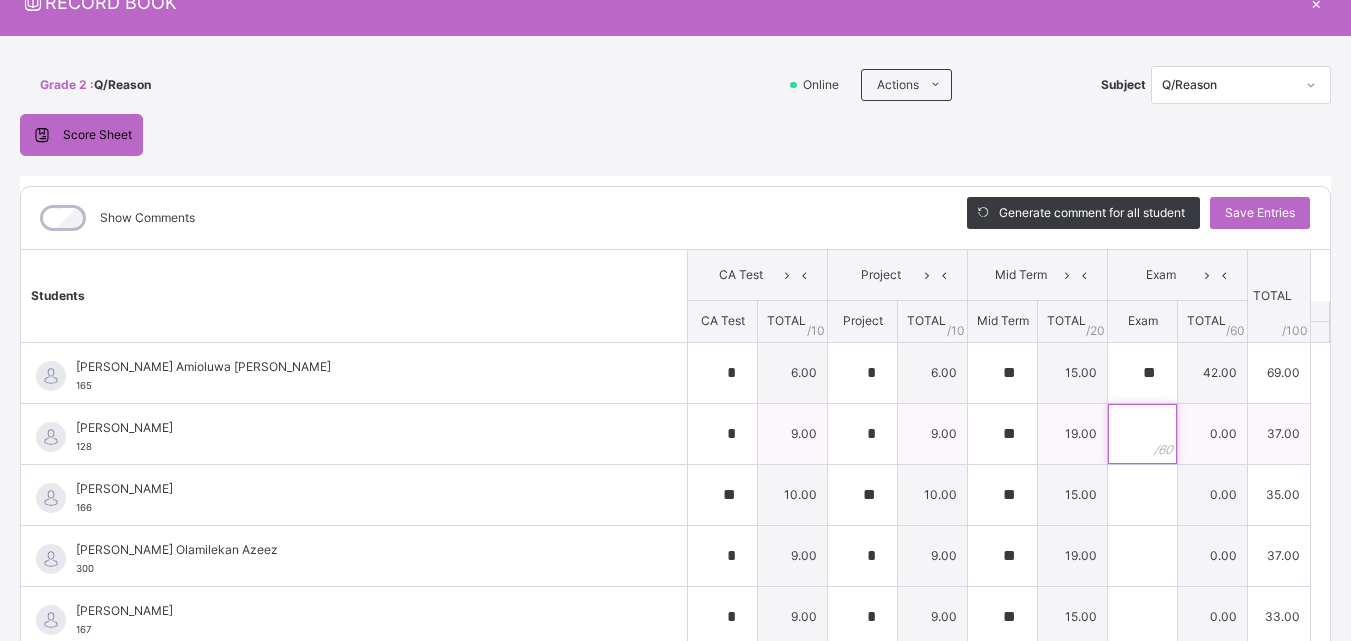 click at bounding box center (1142, 434) 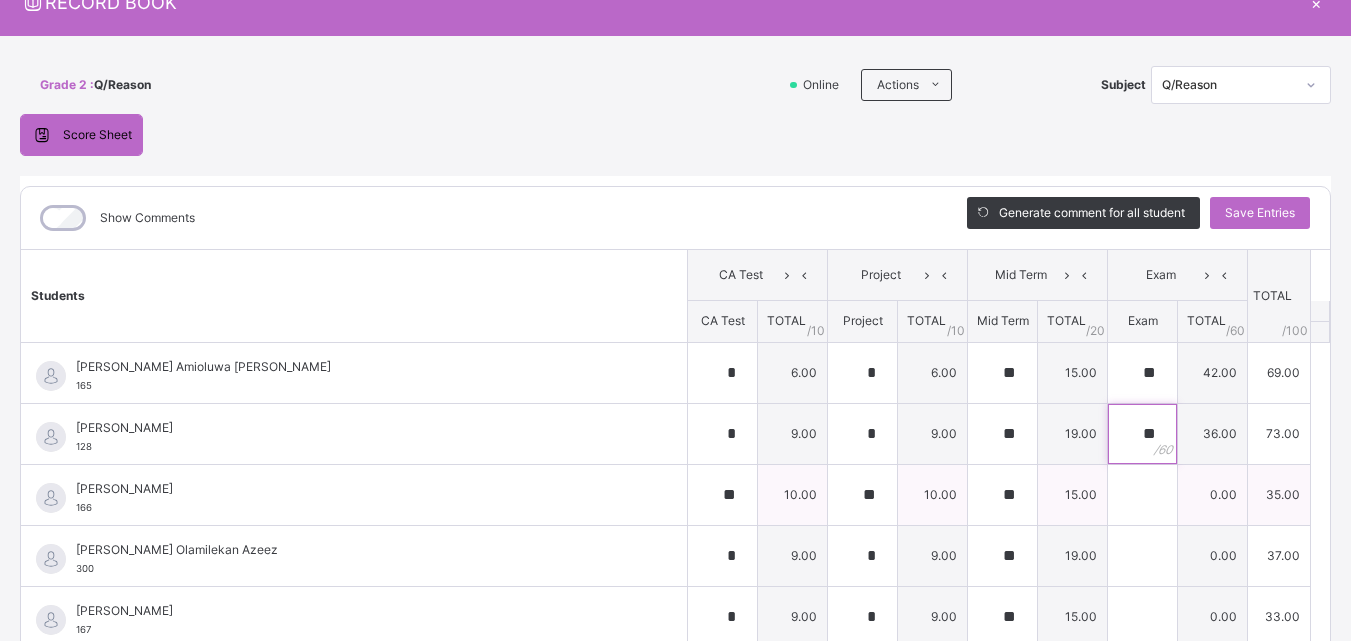 type on "**" 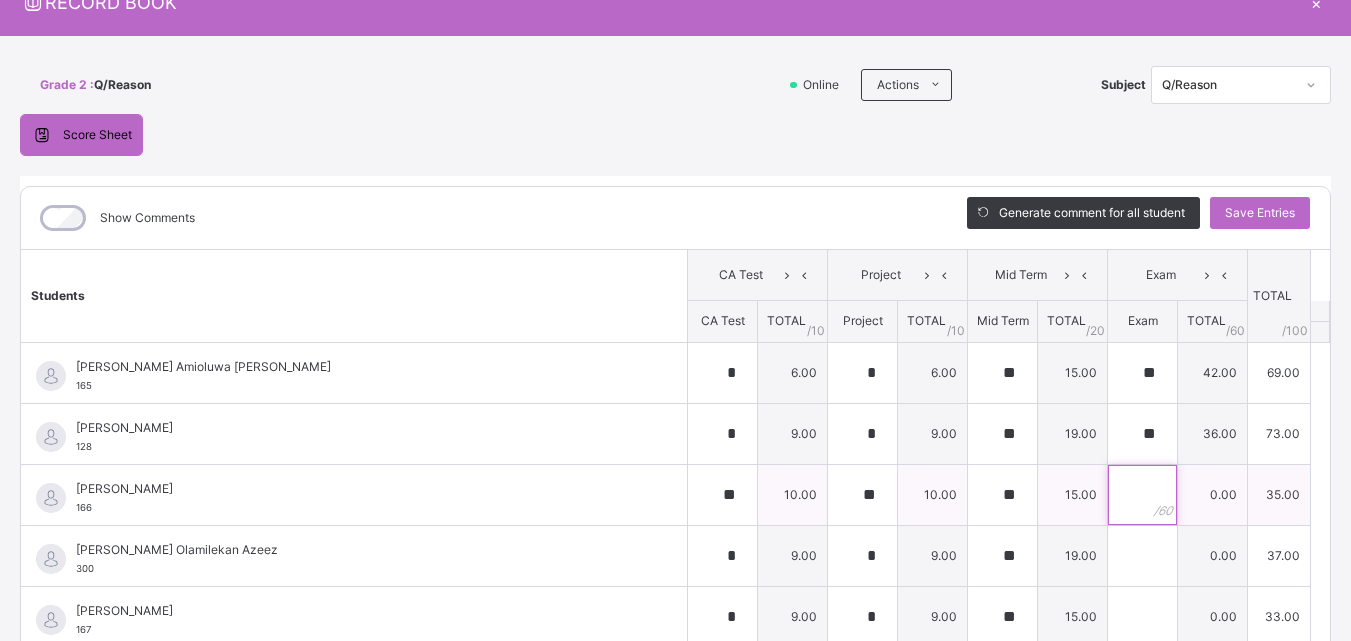 click at bounding box center (1142, 495) 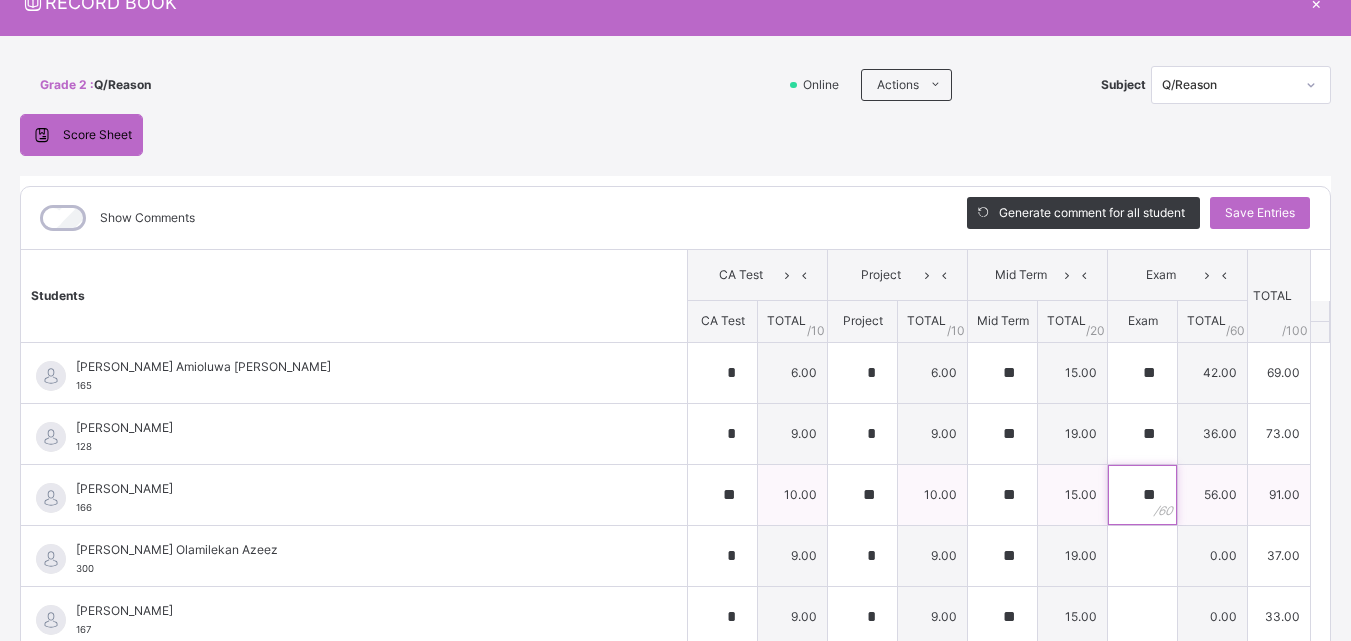 type on "*" 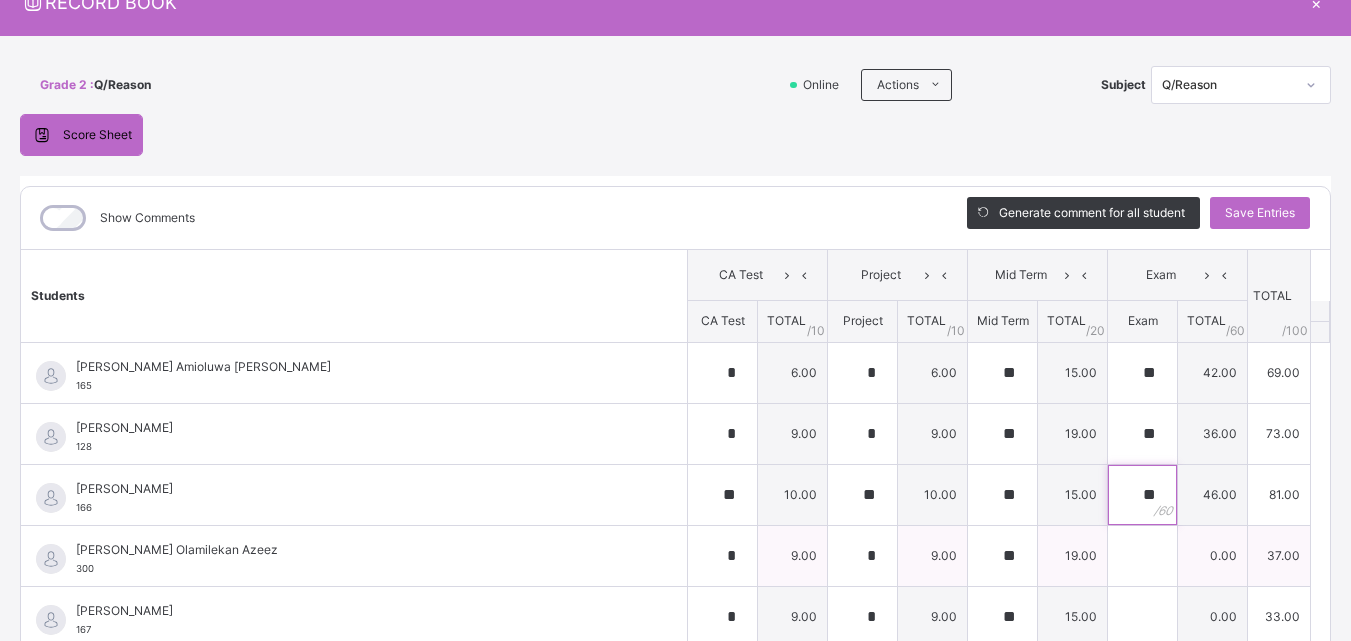 type on "**" 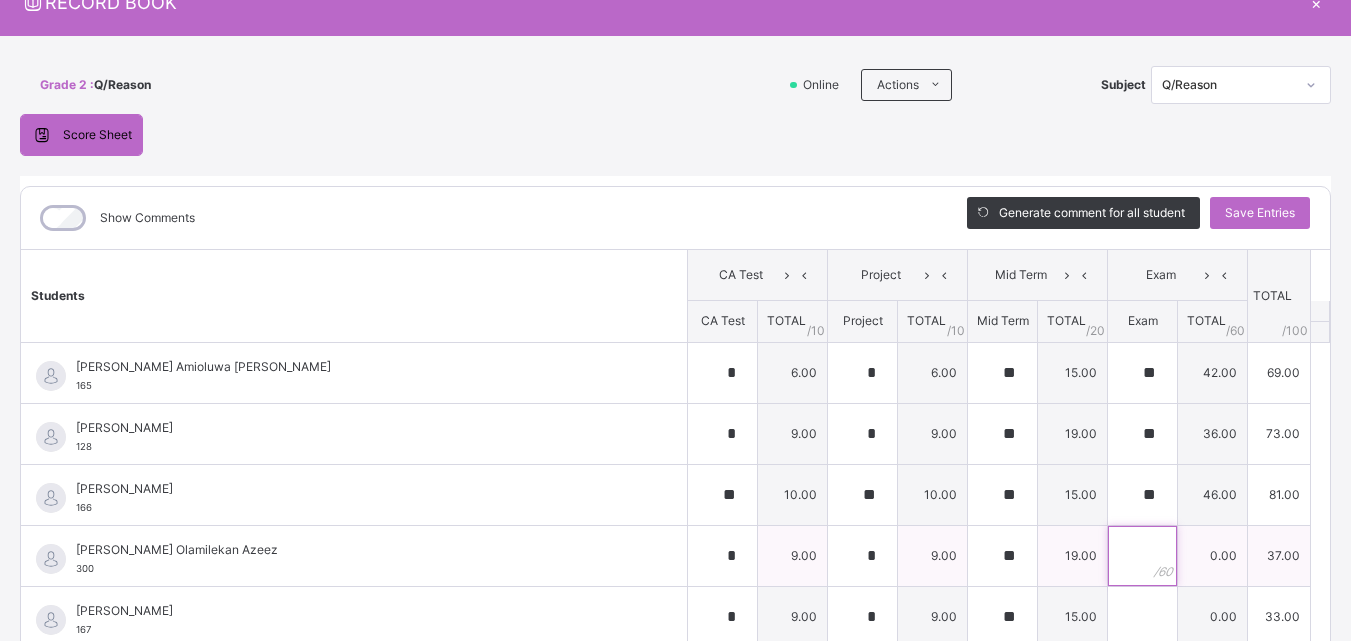 click at bounding box center [1142, 556] 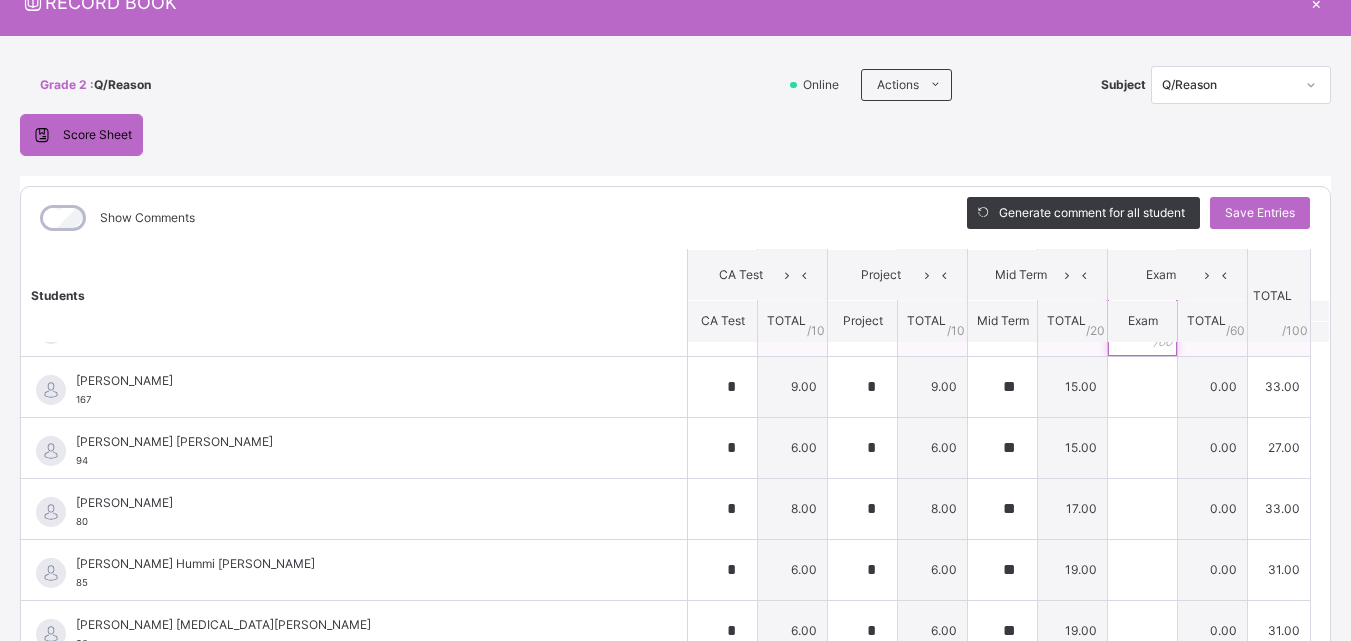 scroll, scrollTop: 242, scrollLeft: 0, axis: vertical 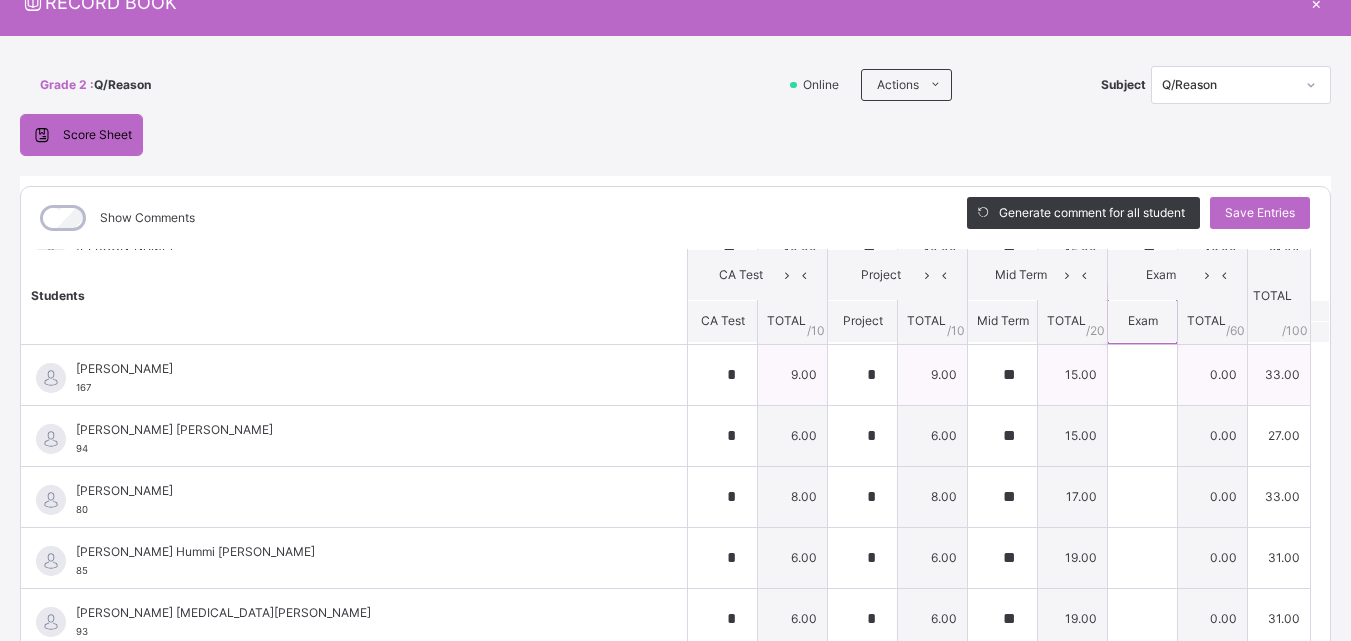 type on "**" 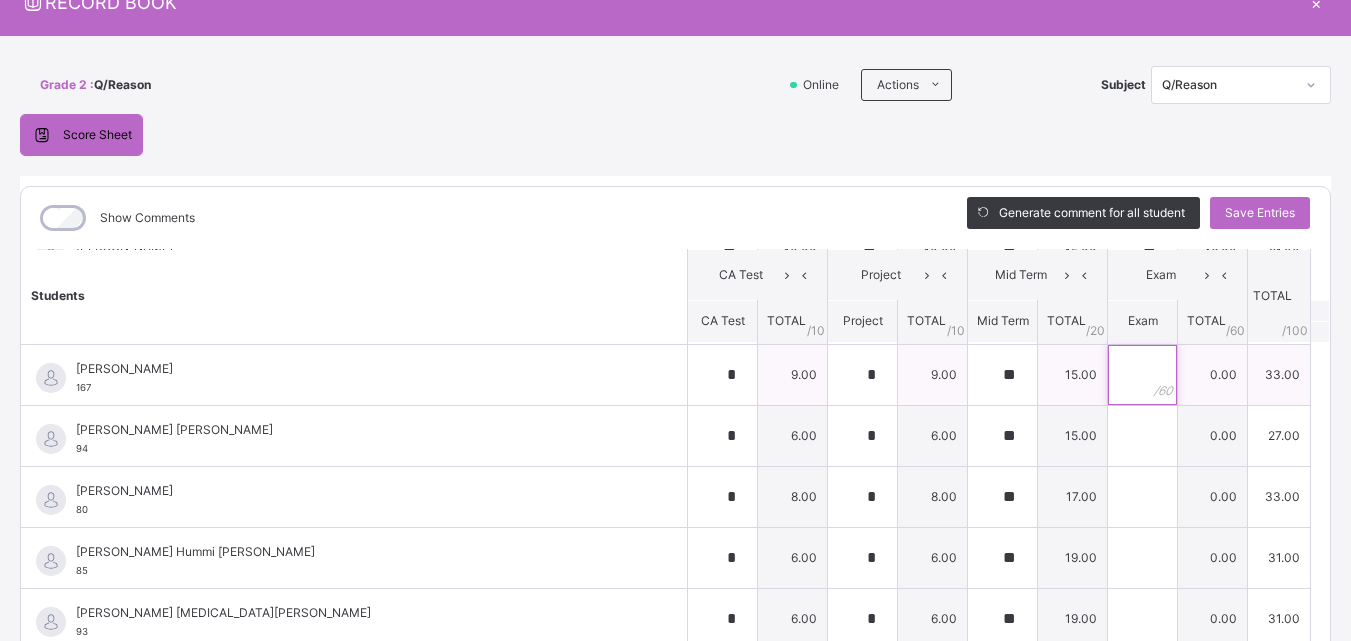 click at bounding box center [1142, 375] 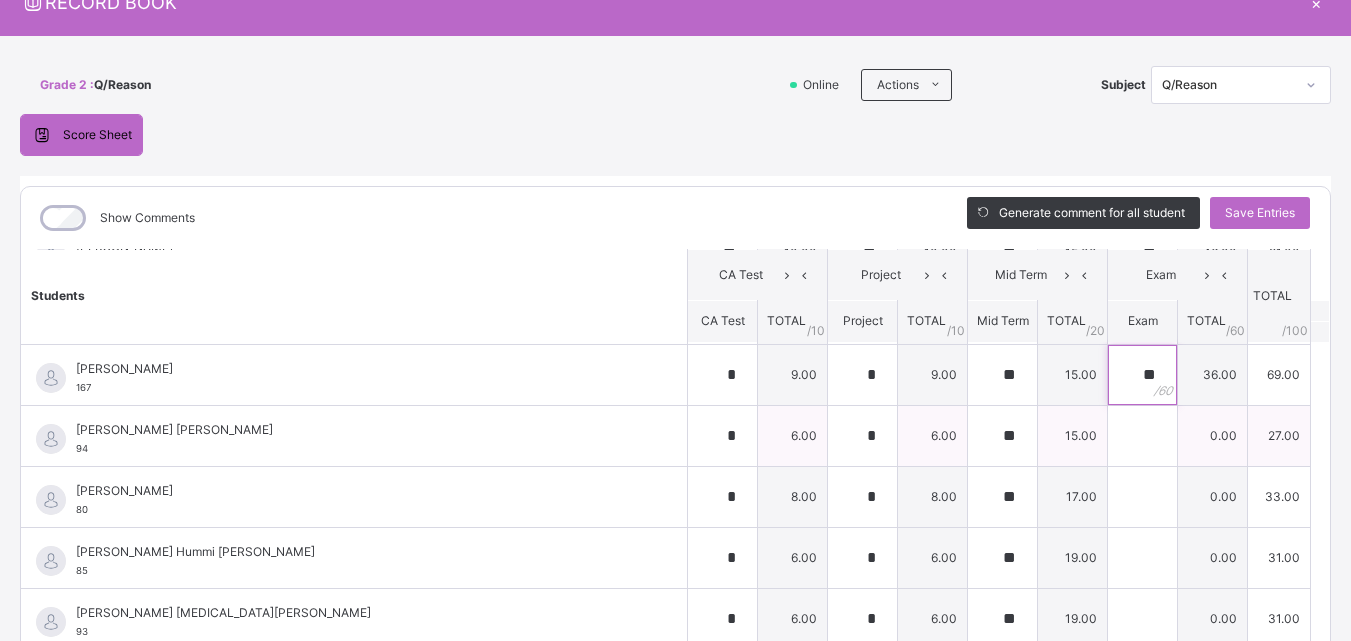 type on "**" 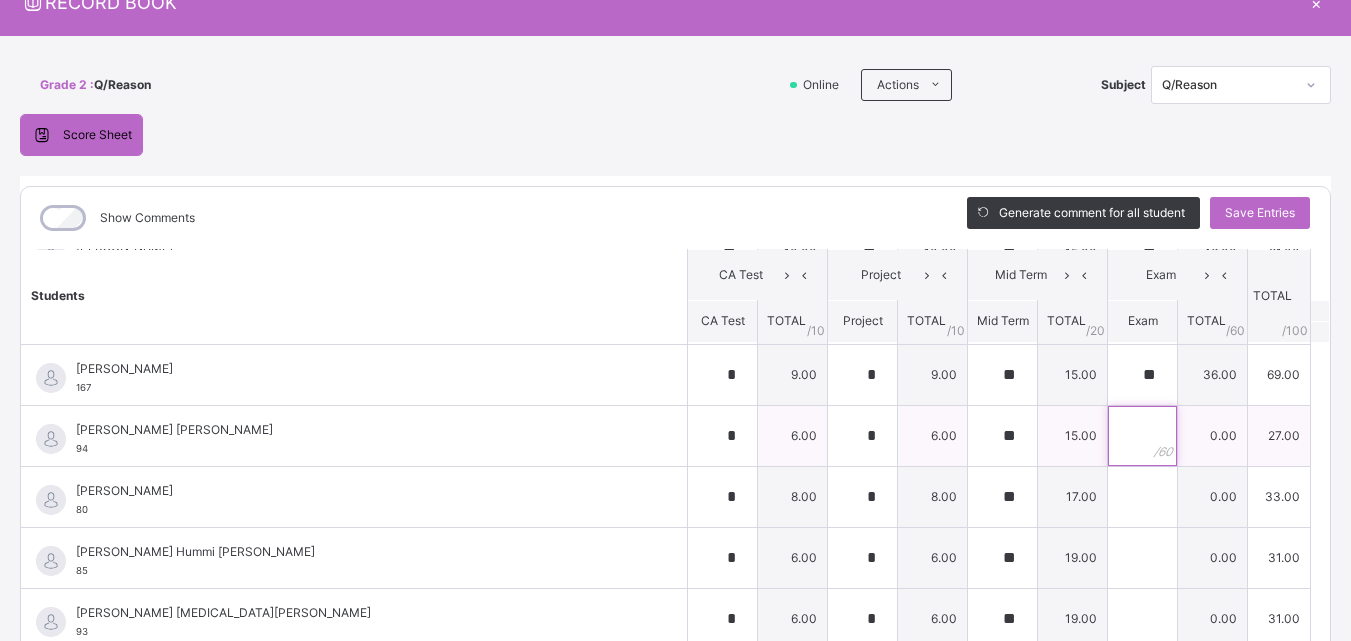 click at bounding box center (1142, 436) 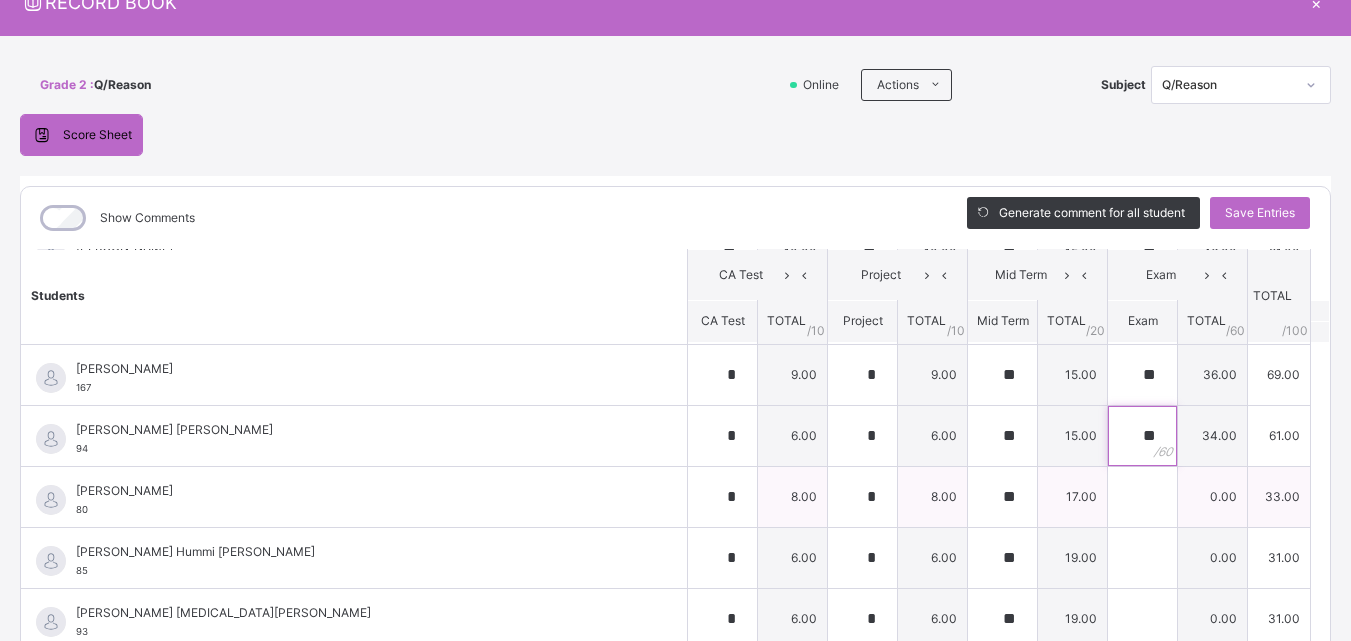 type on "**" 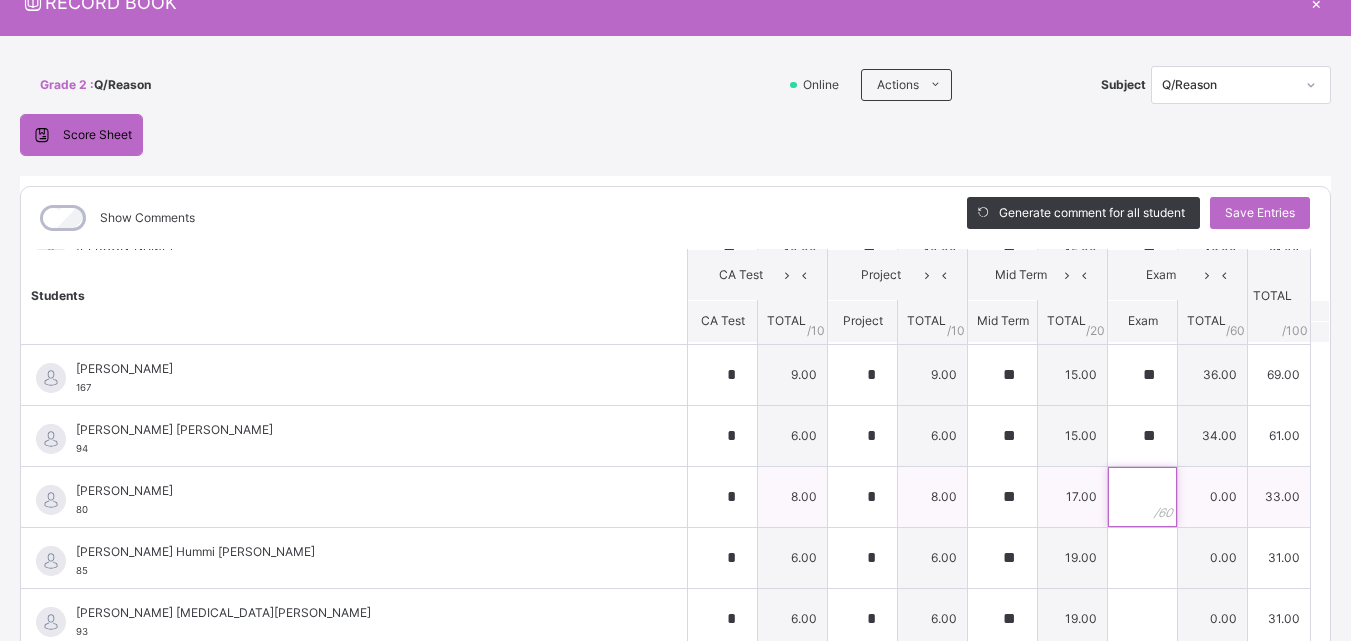 click at bounding box center [1142, 497] 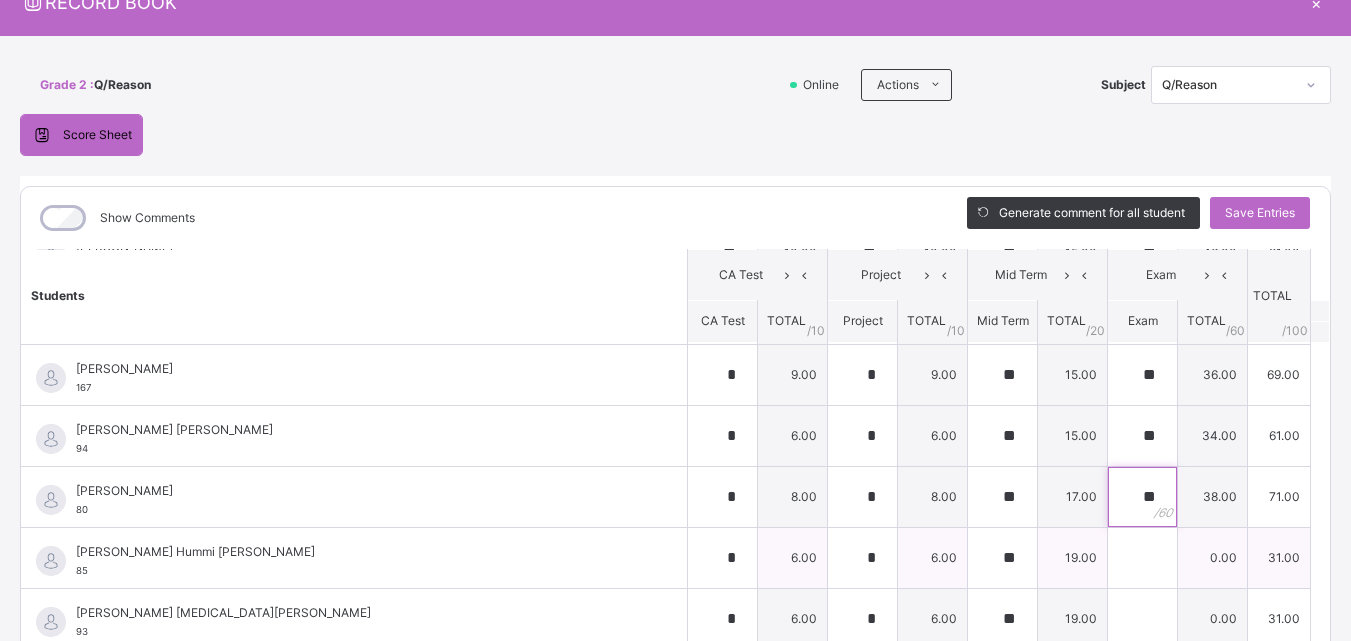 type on "**" 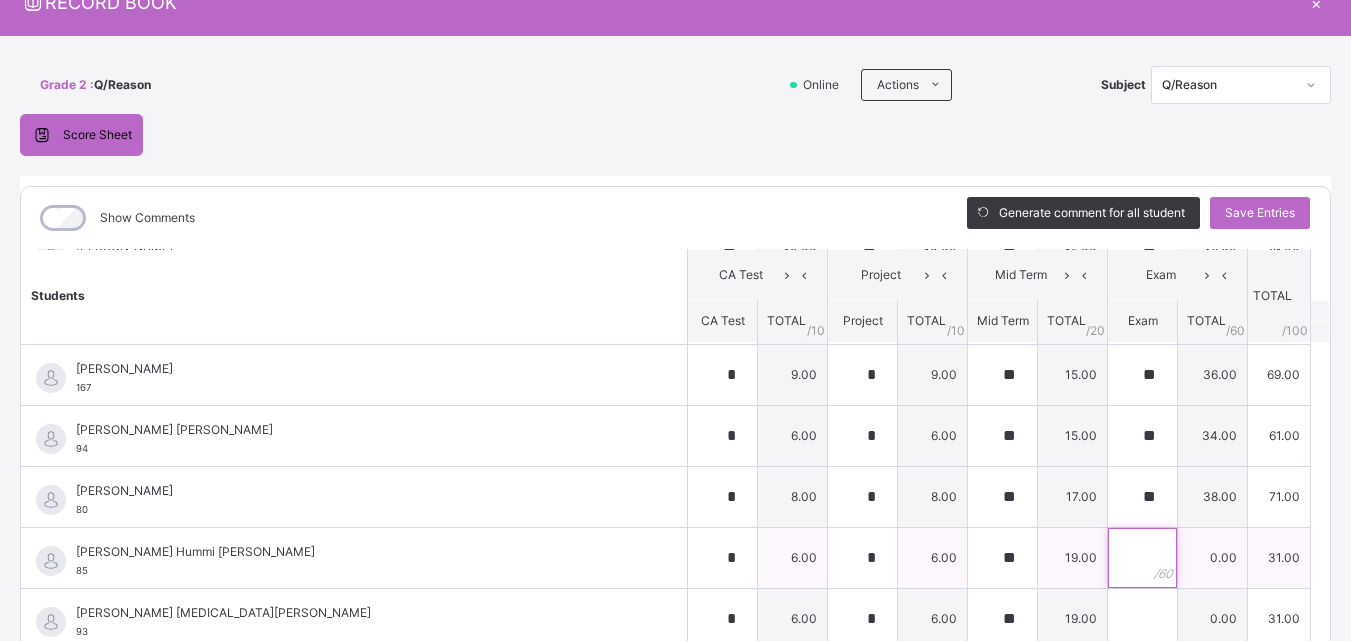 click at bounding box center [1142, 558] 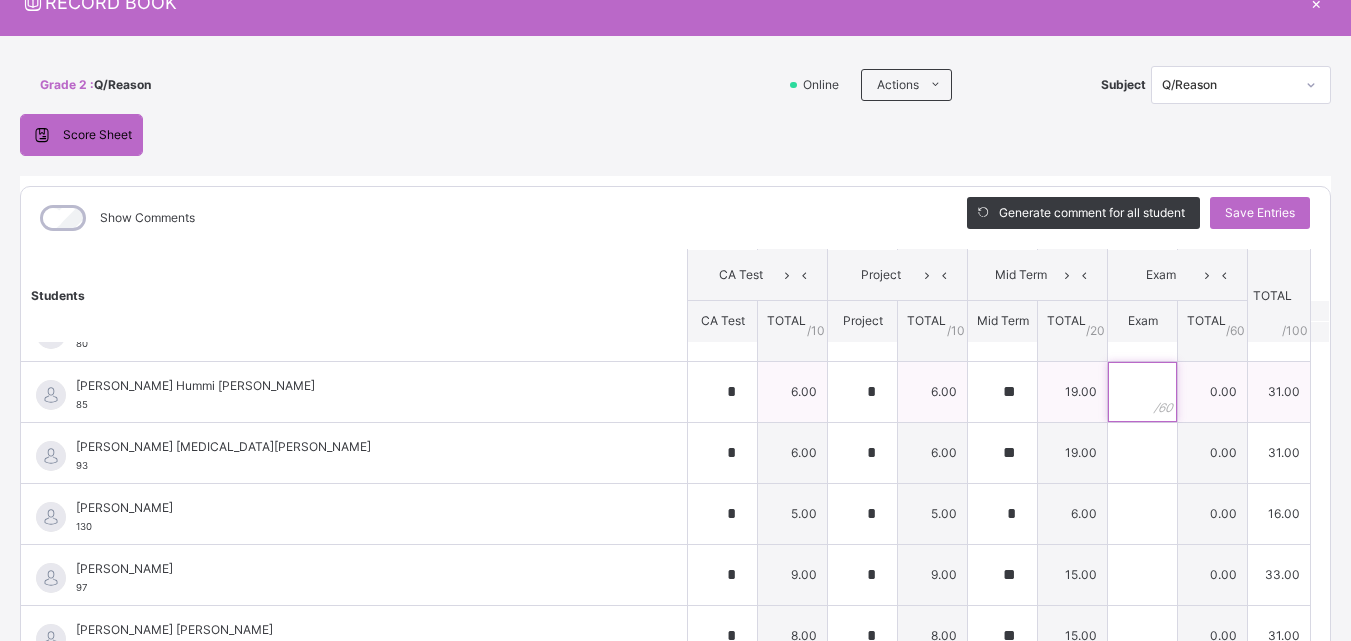 scroll, scrollTop: 415, scrollLeft: 0, axis: vertical 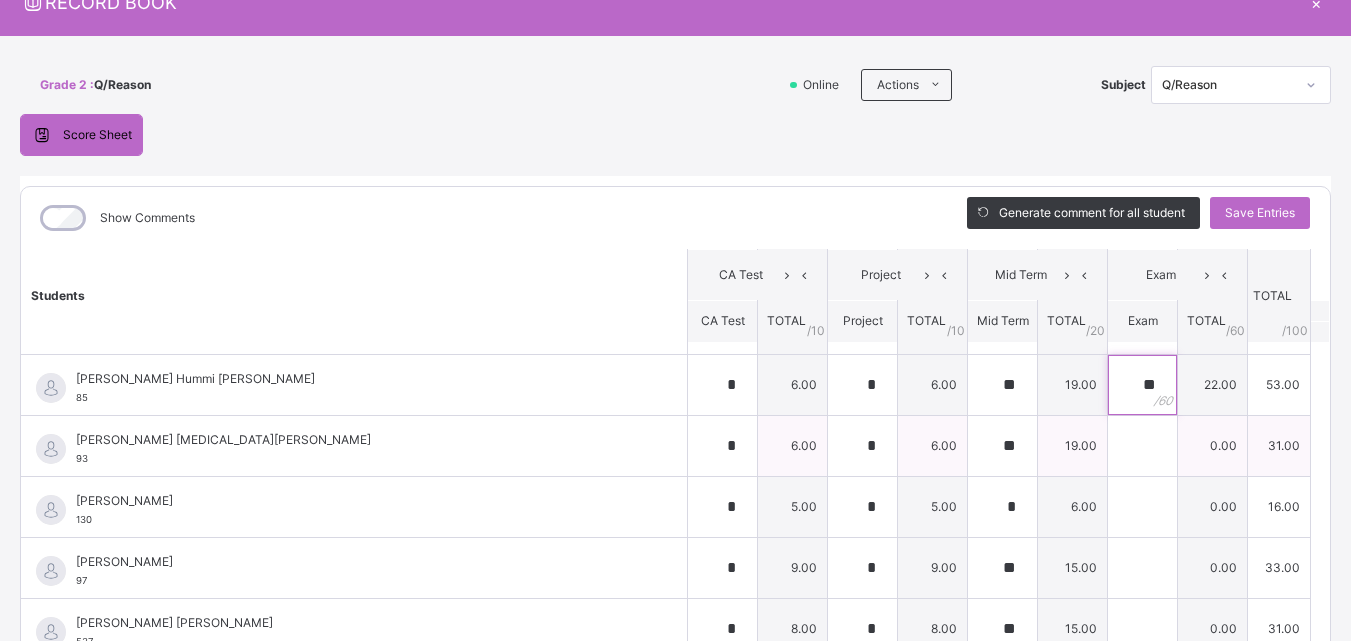 type on "**" 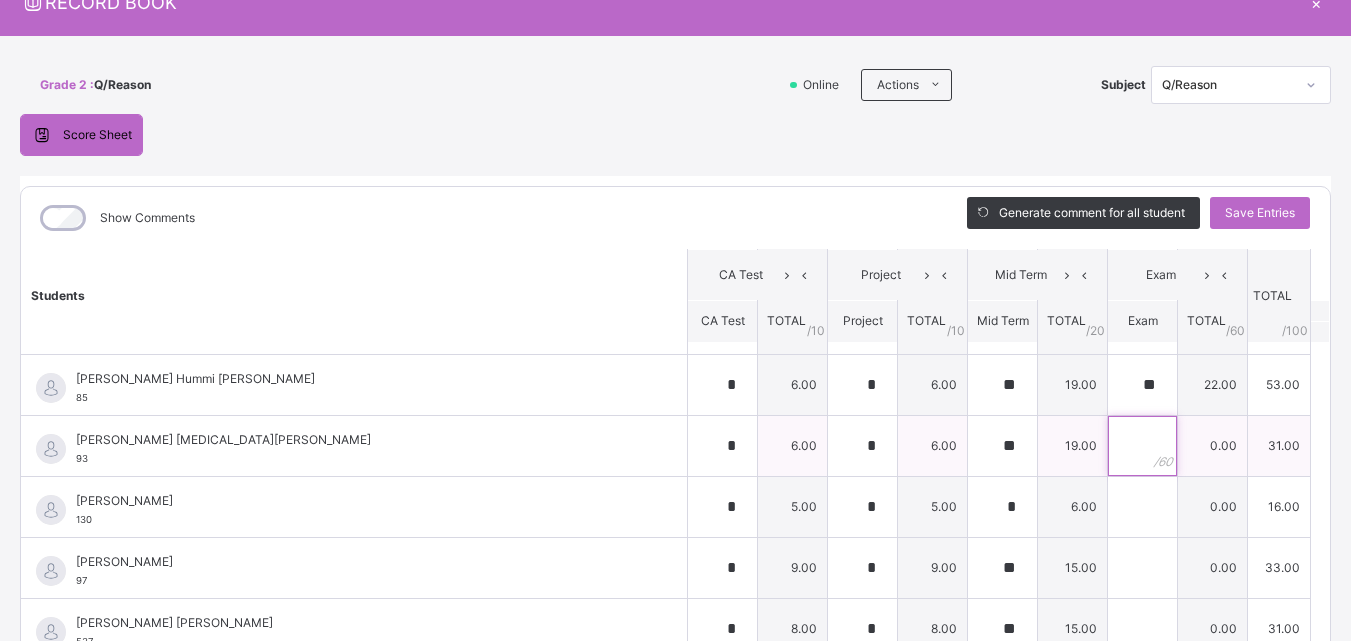 click at bounding box center [1142, 446] 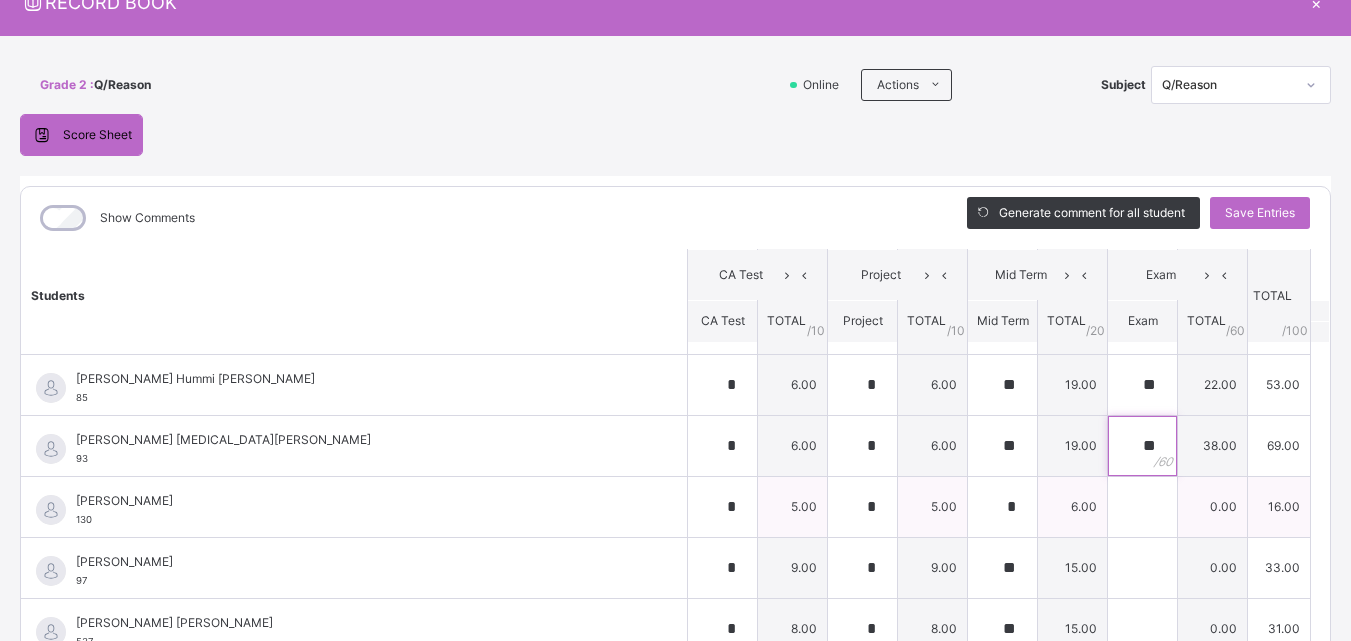 type on "**" 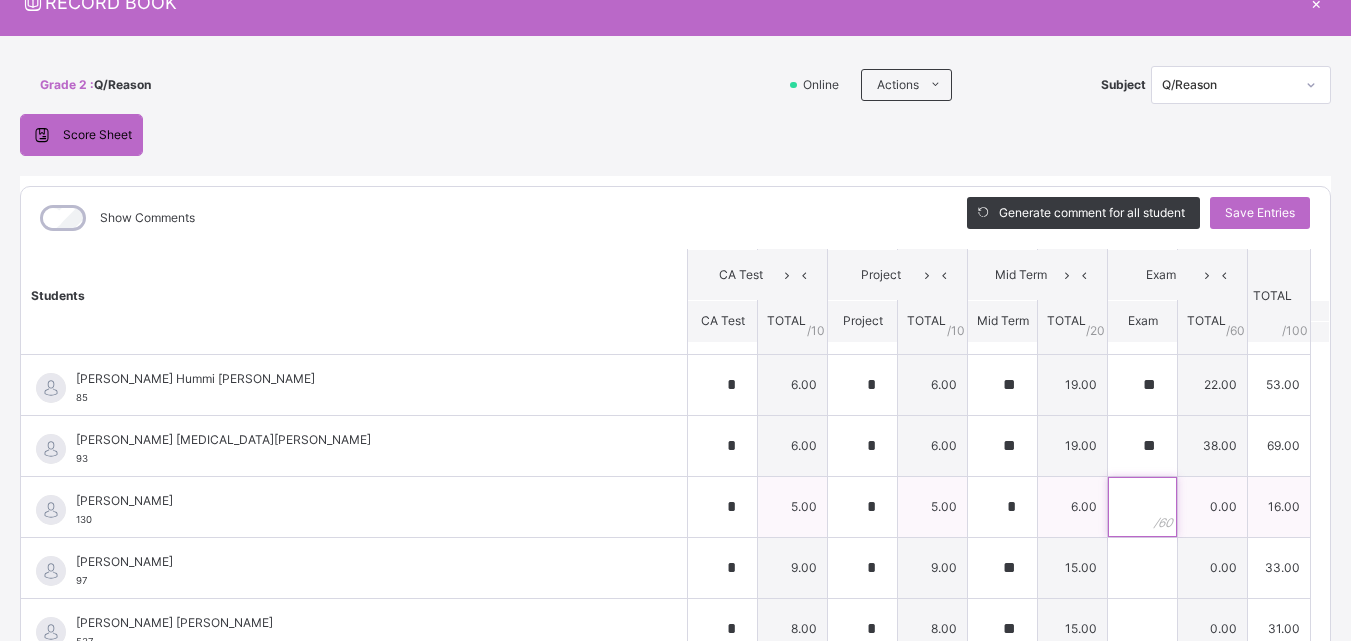 click at bounding box center [1142, 507] 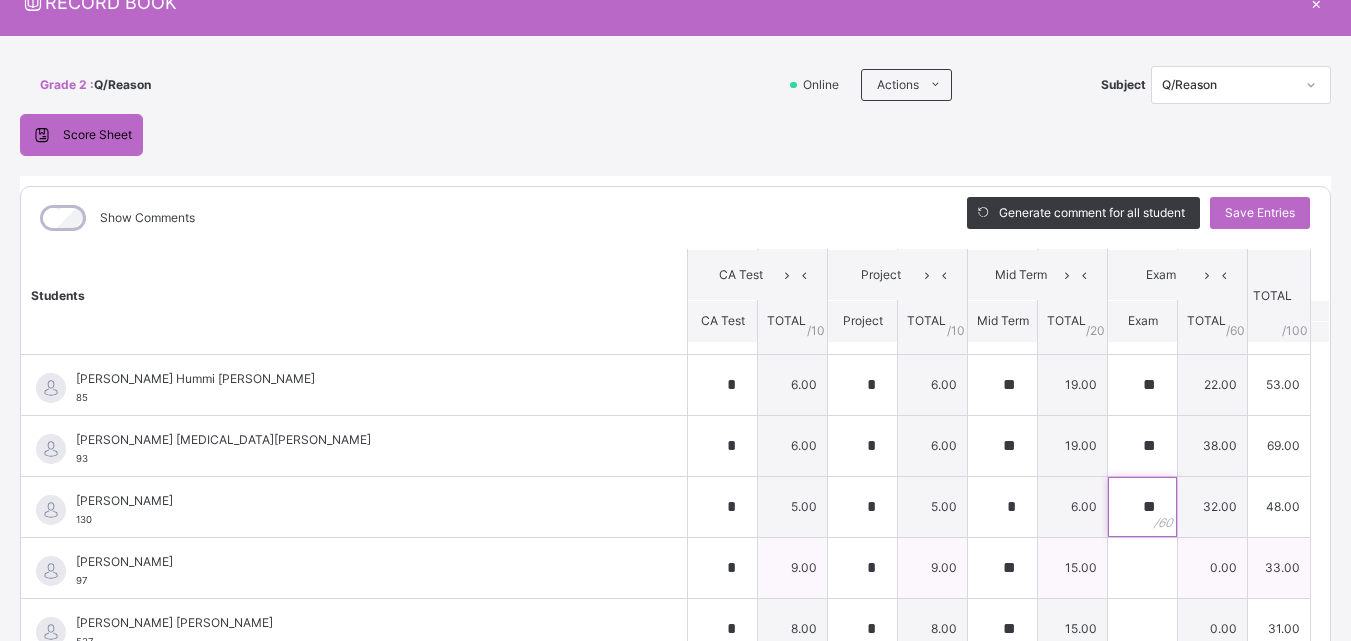 type on "**" 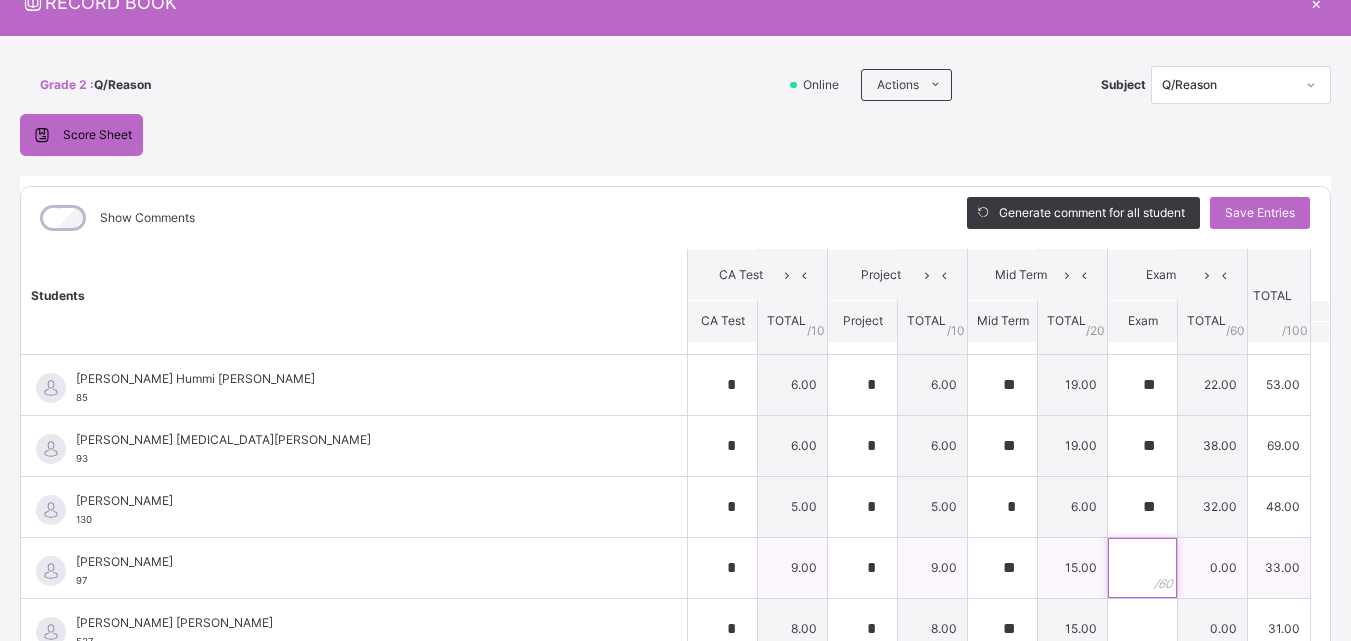 click at bounding box center (1142, 568) 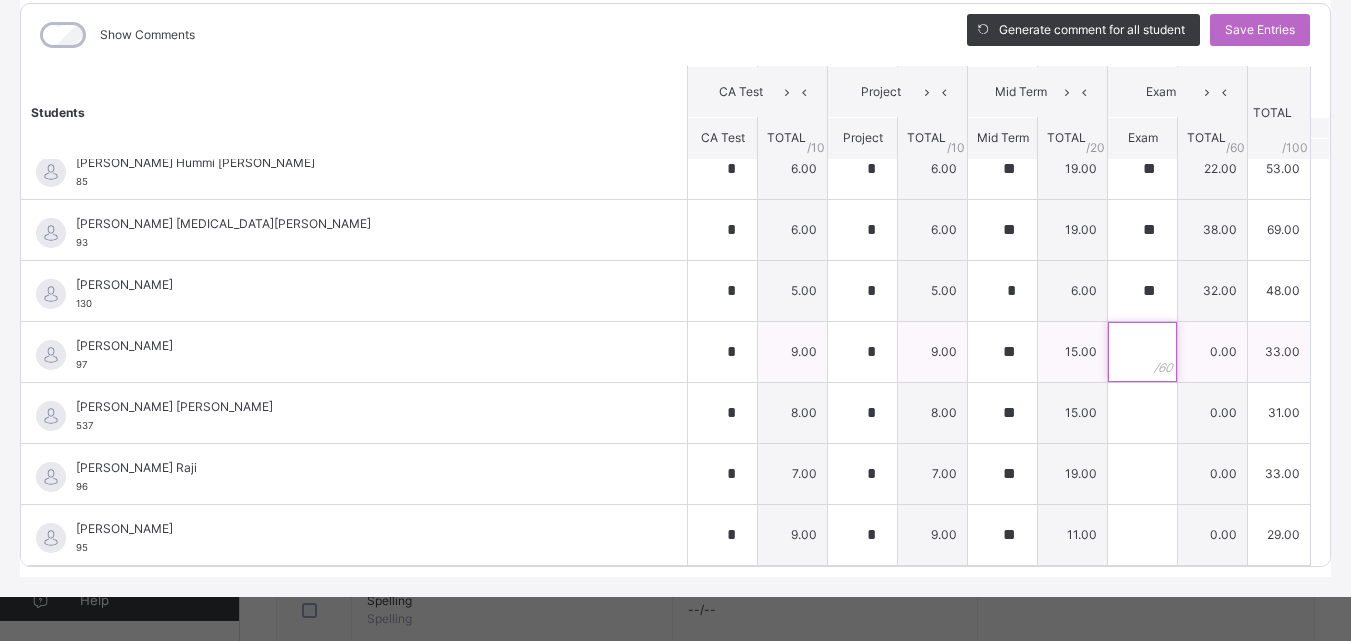 scroll, scrollTop: 270, scrollLeft: 0, axis: vertical 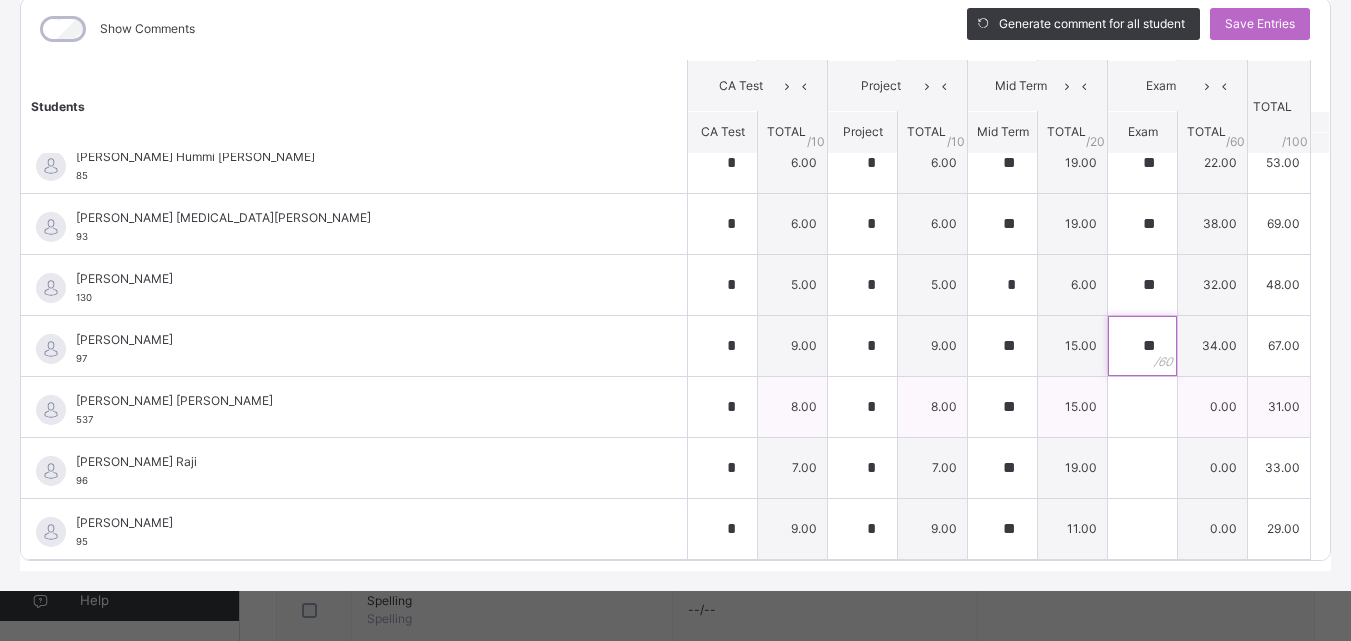 type on "**" 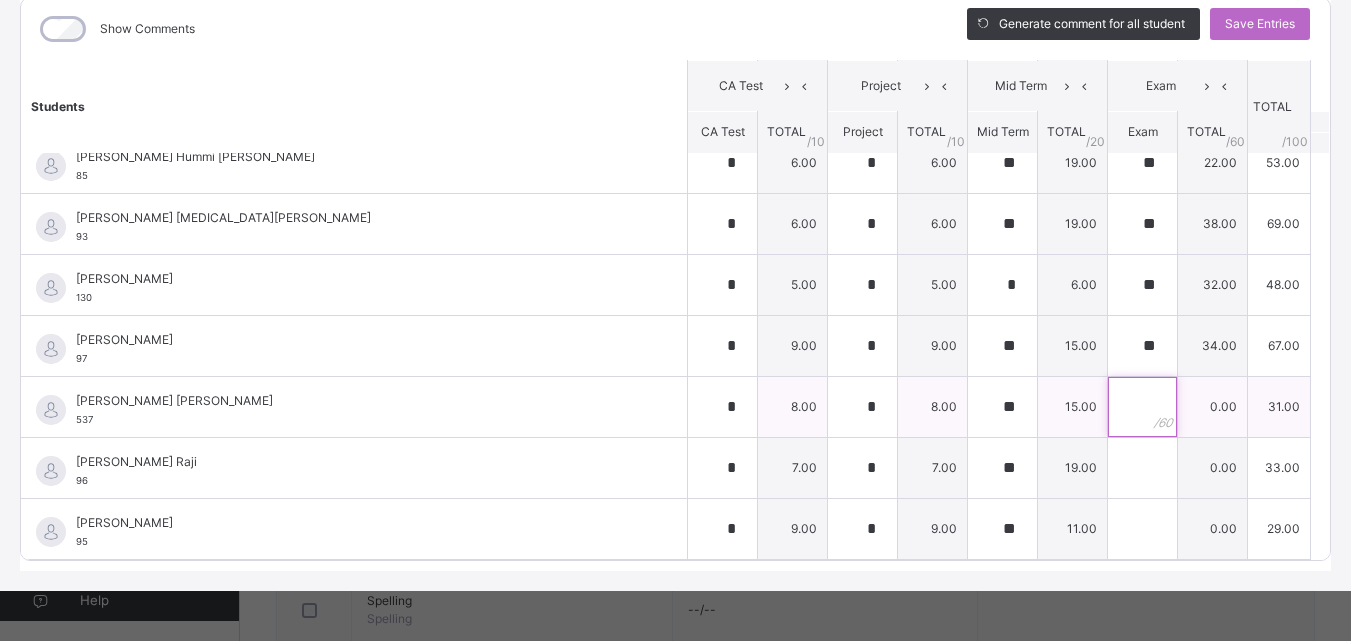 click at bounding box center [1142, 407] 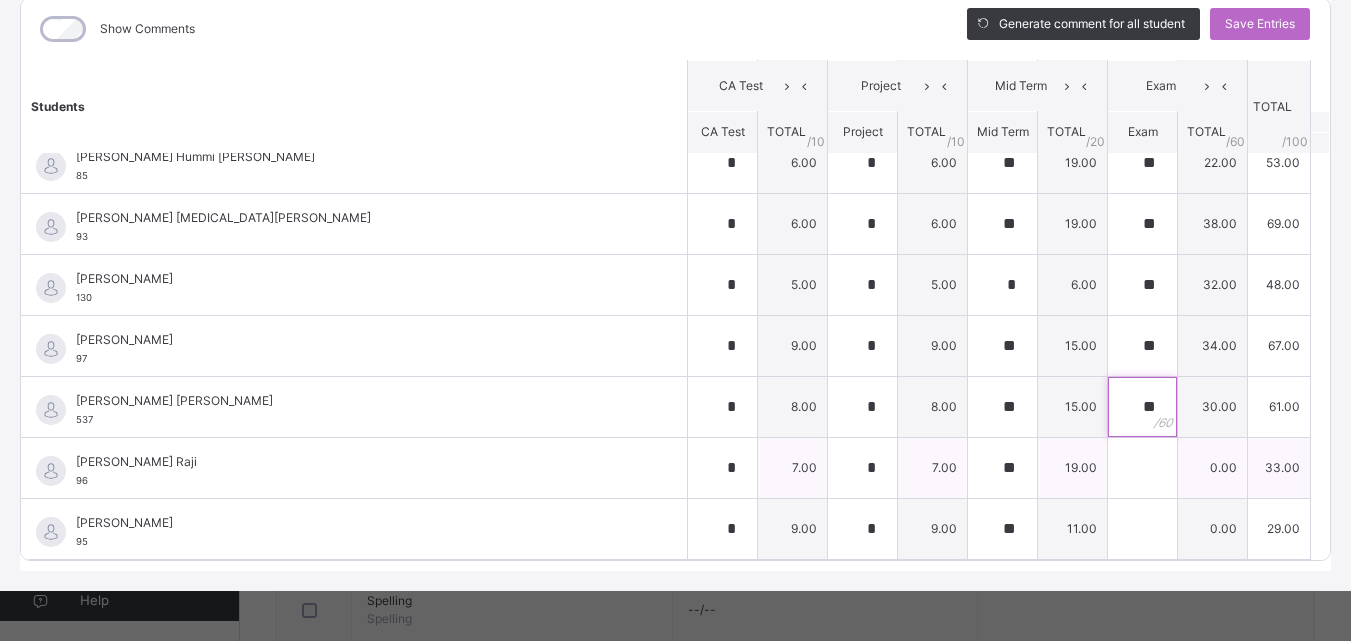 type on "**" 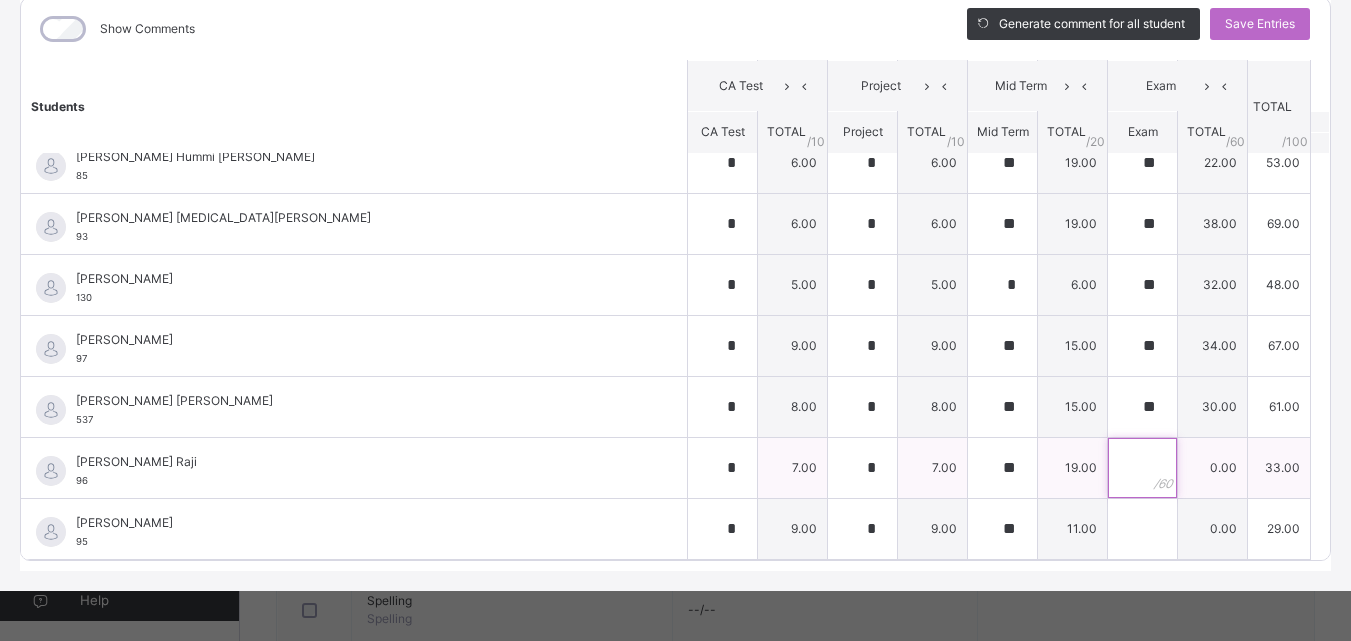click at bounding box center (1142, 468) 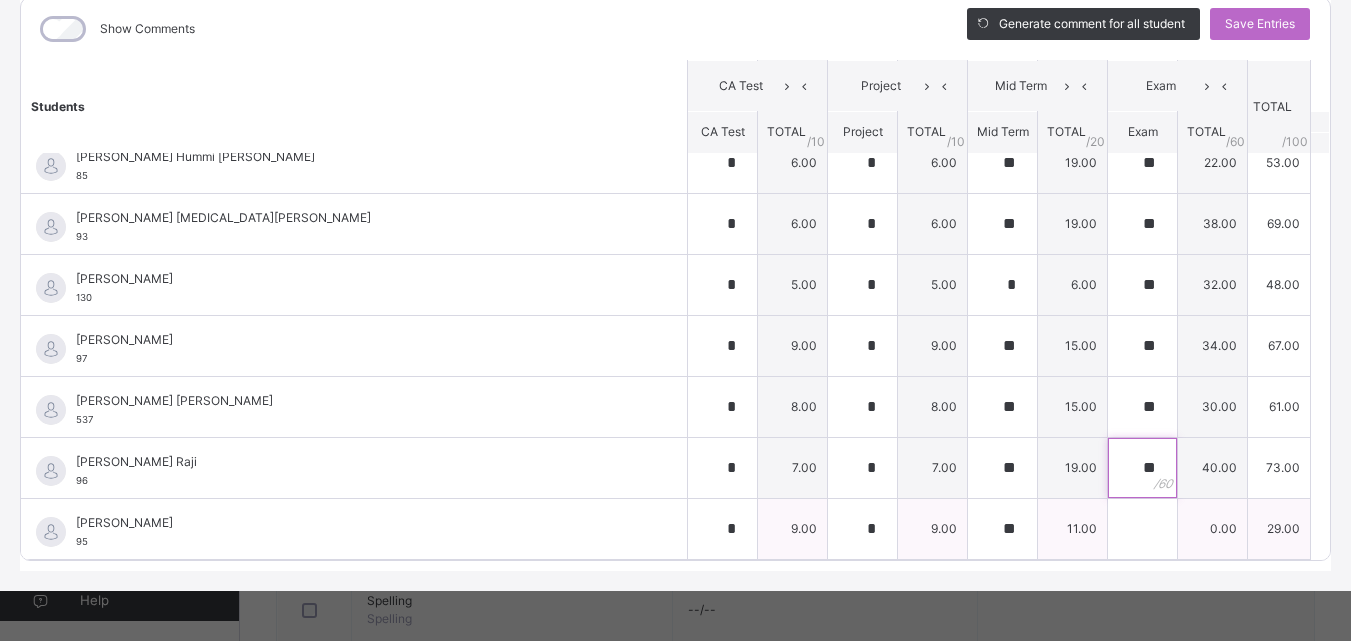 type on "**" 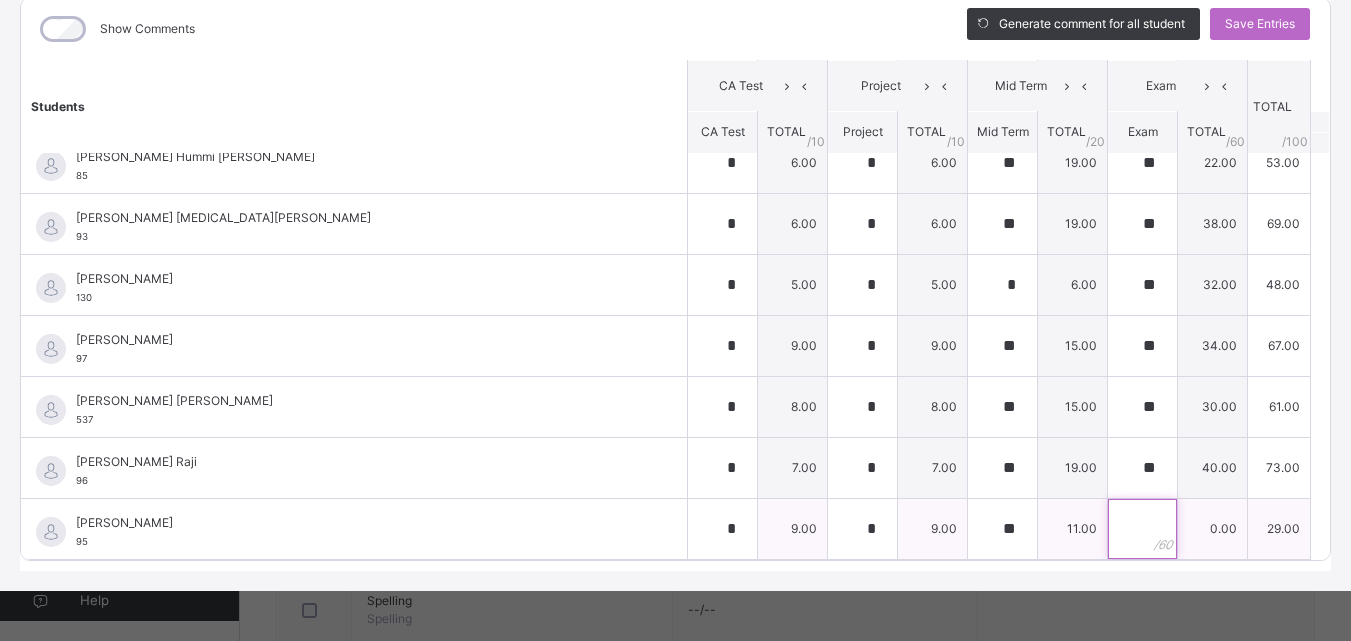 click at bounding box center (1142, 529) 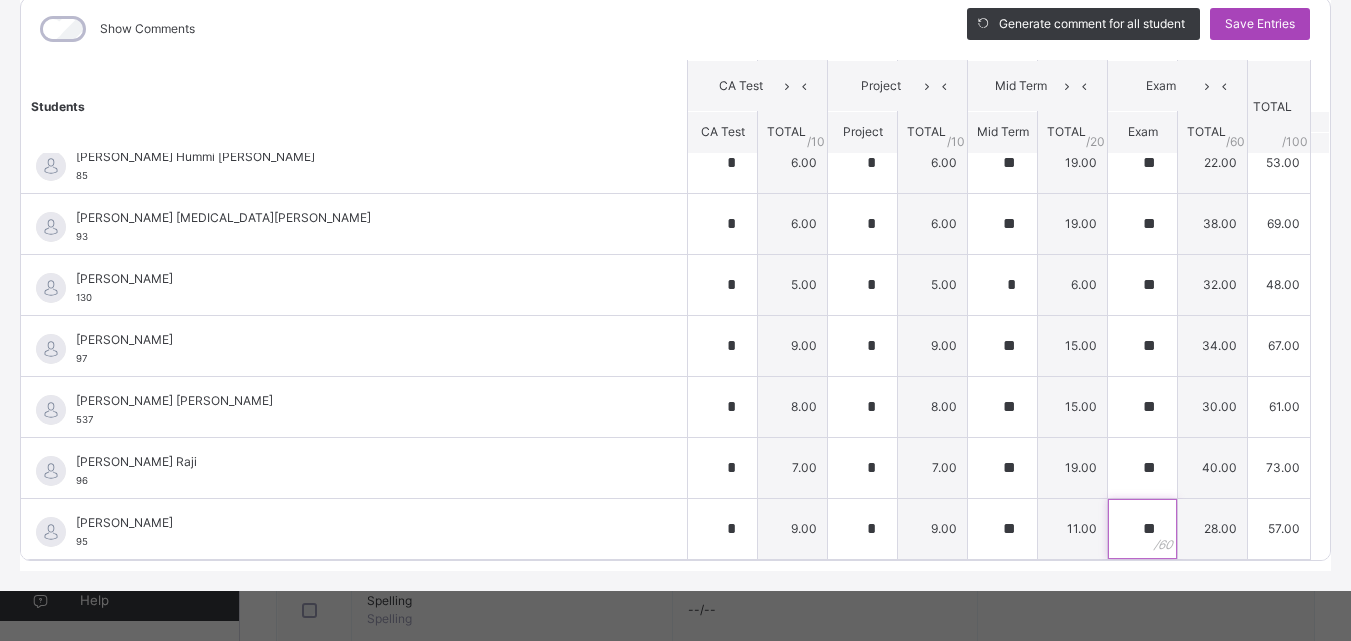 type on "**" 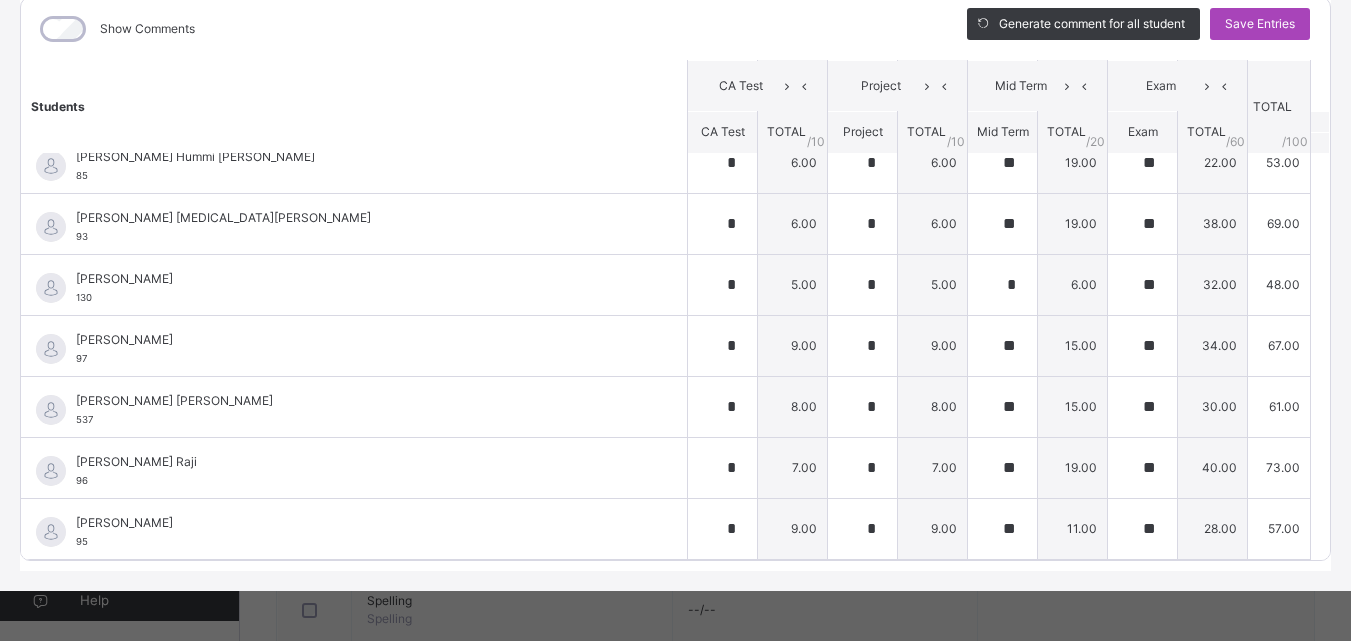 click on "Save Entries" at bounding box center (1260, 24) 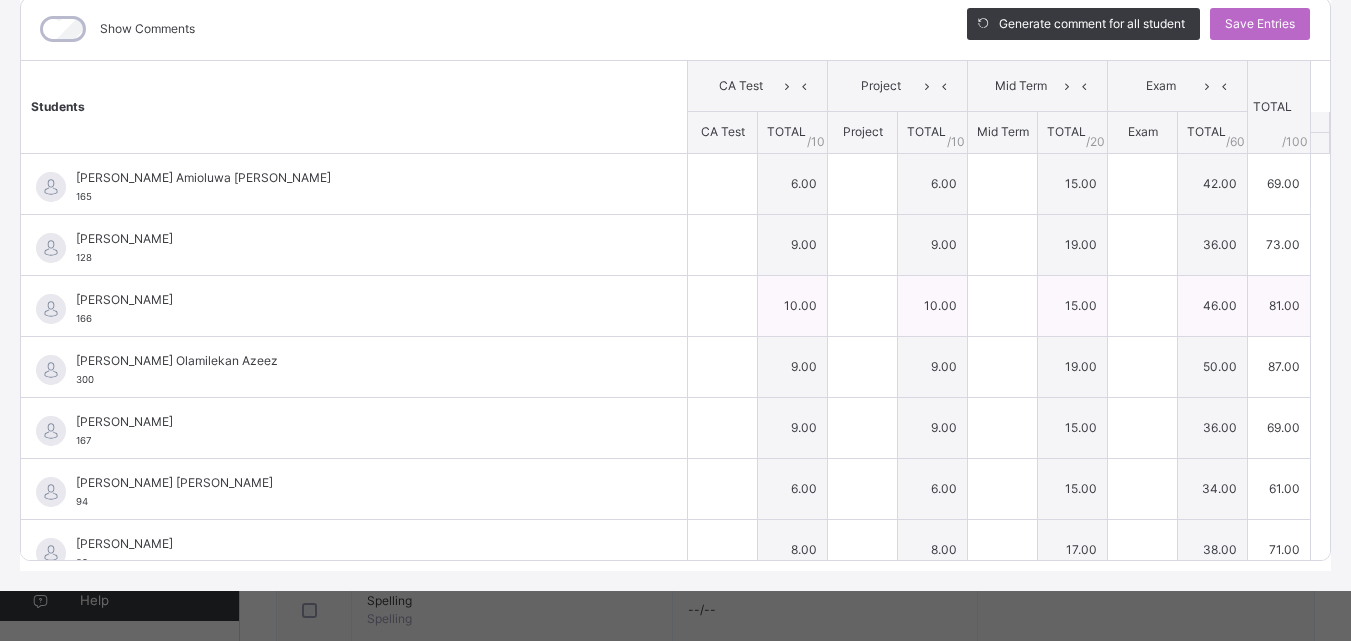 type on "*" 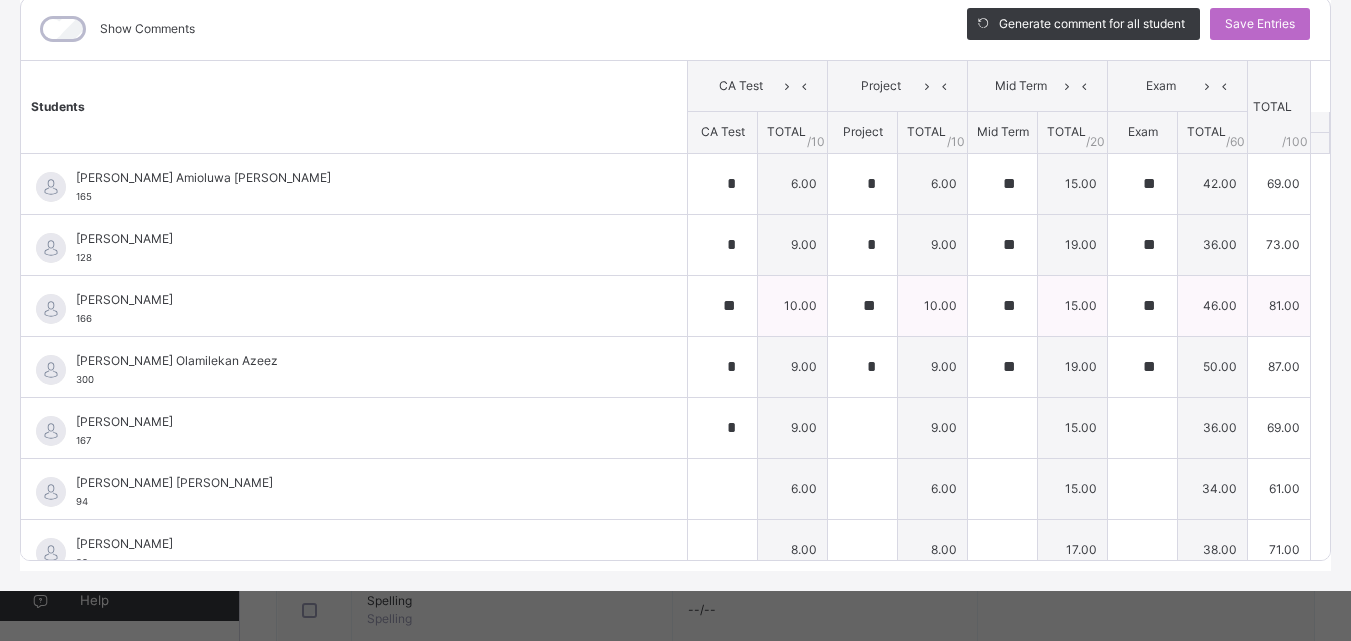 type on "*" 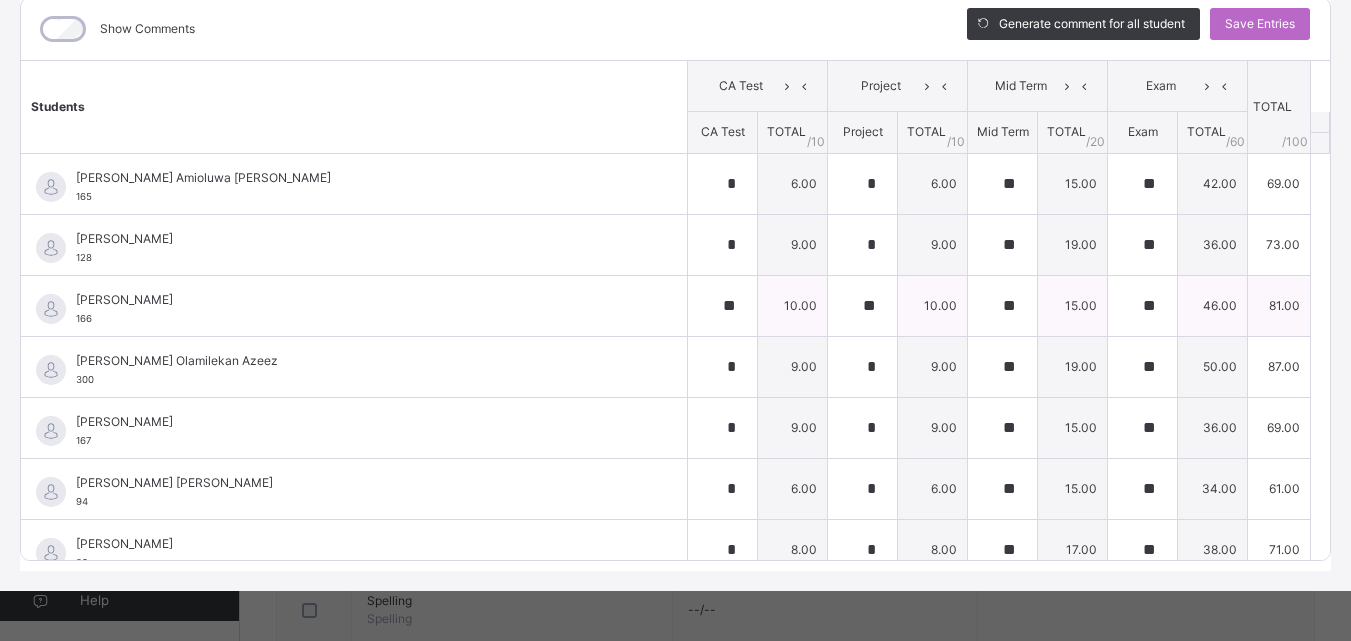 type on "**" 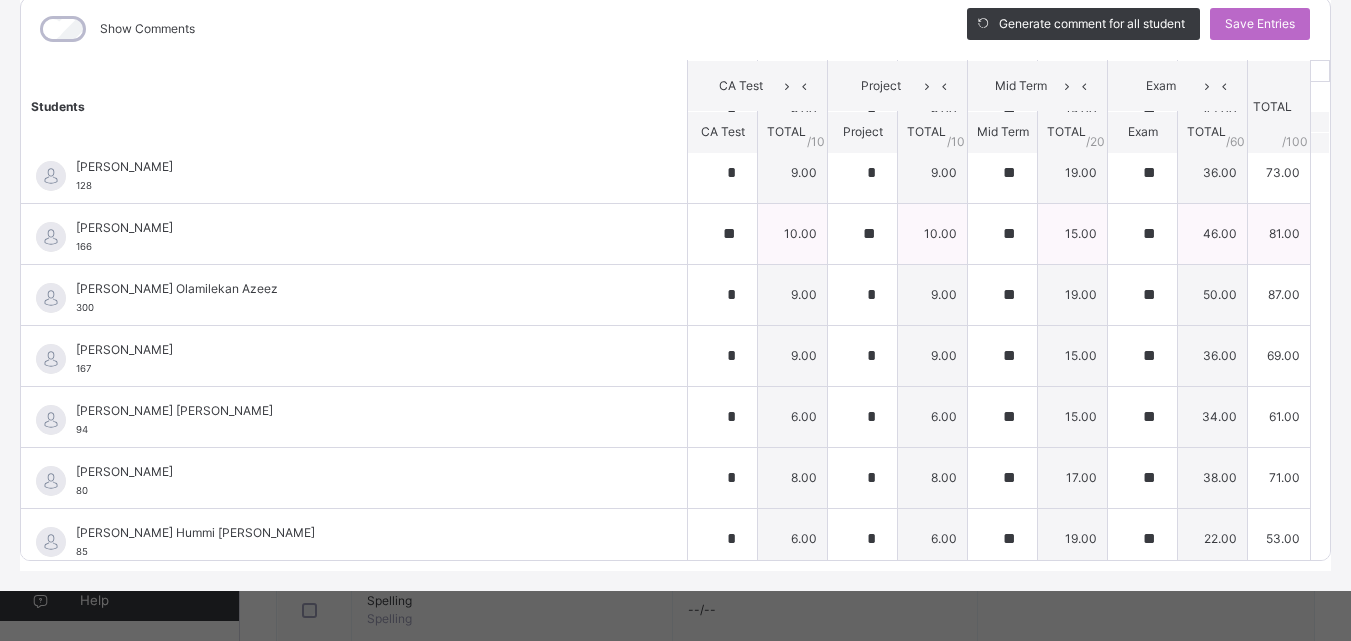 scroll, scrollTop: 0, scrollLeft: 0, axis: both 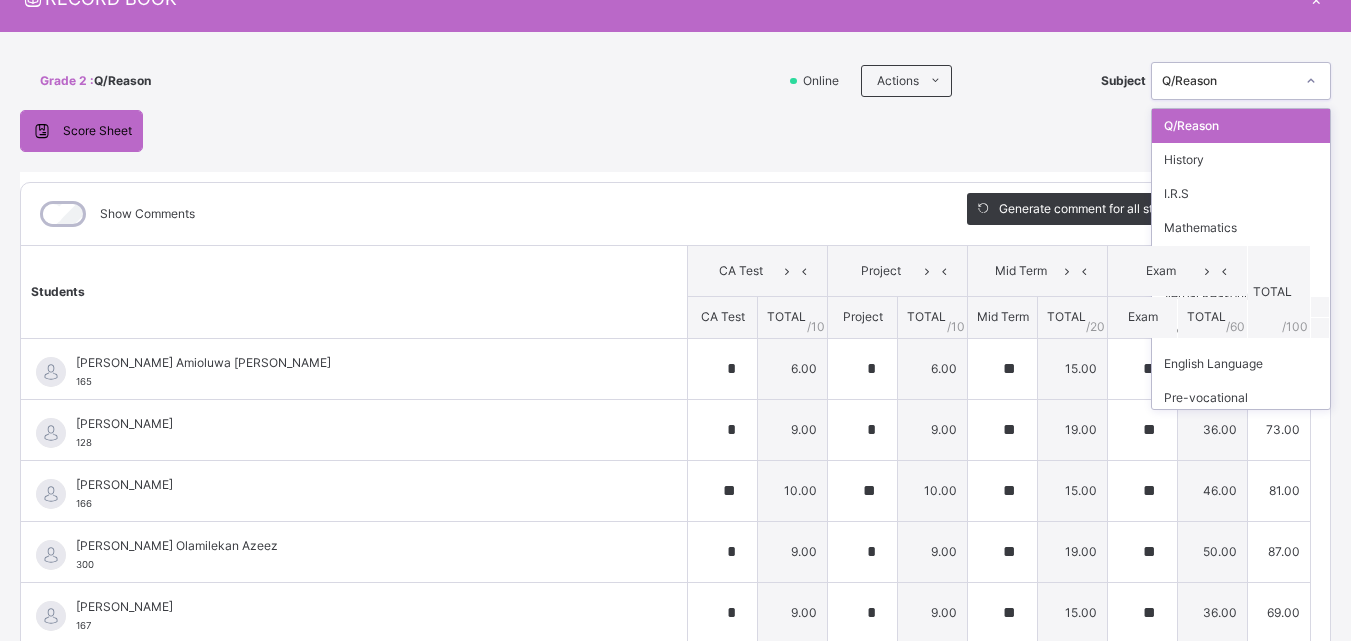 click 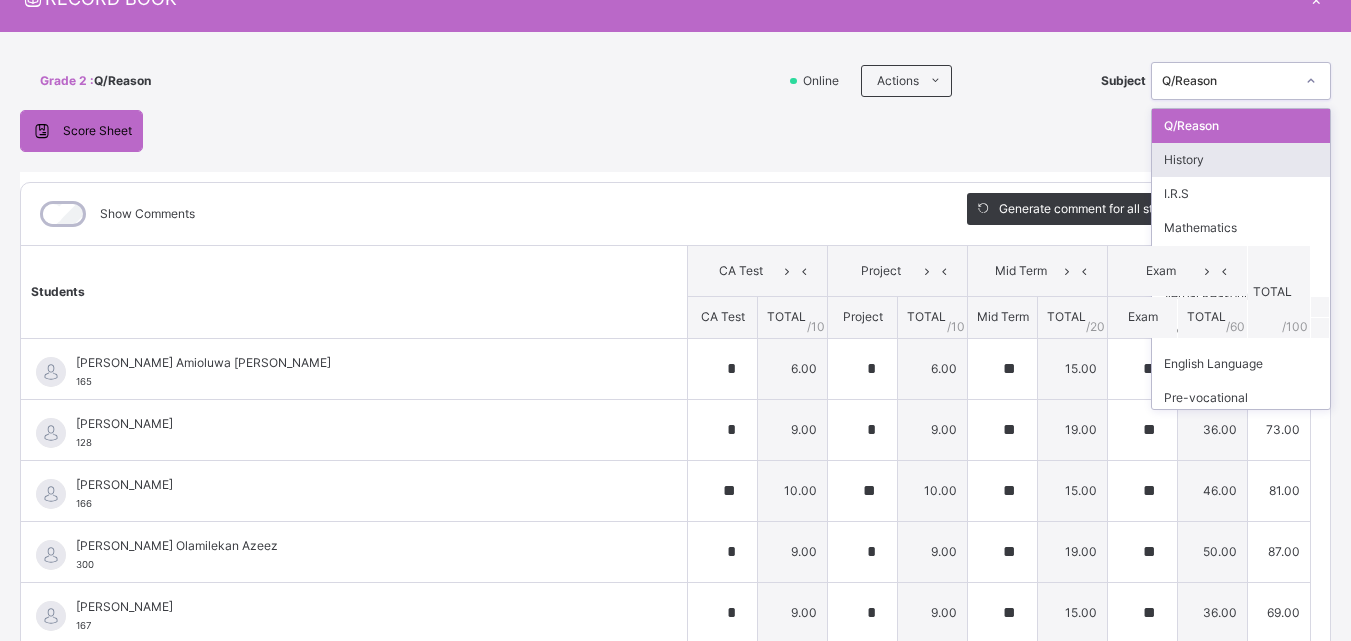 click on "History" at bounding box center (1241, 160) 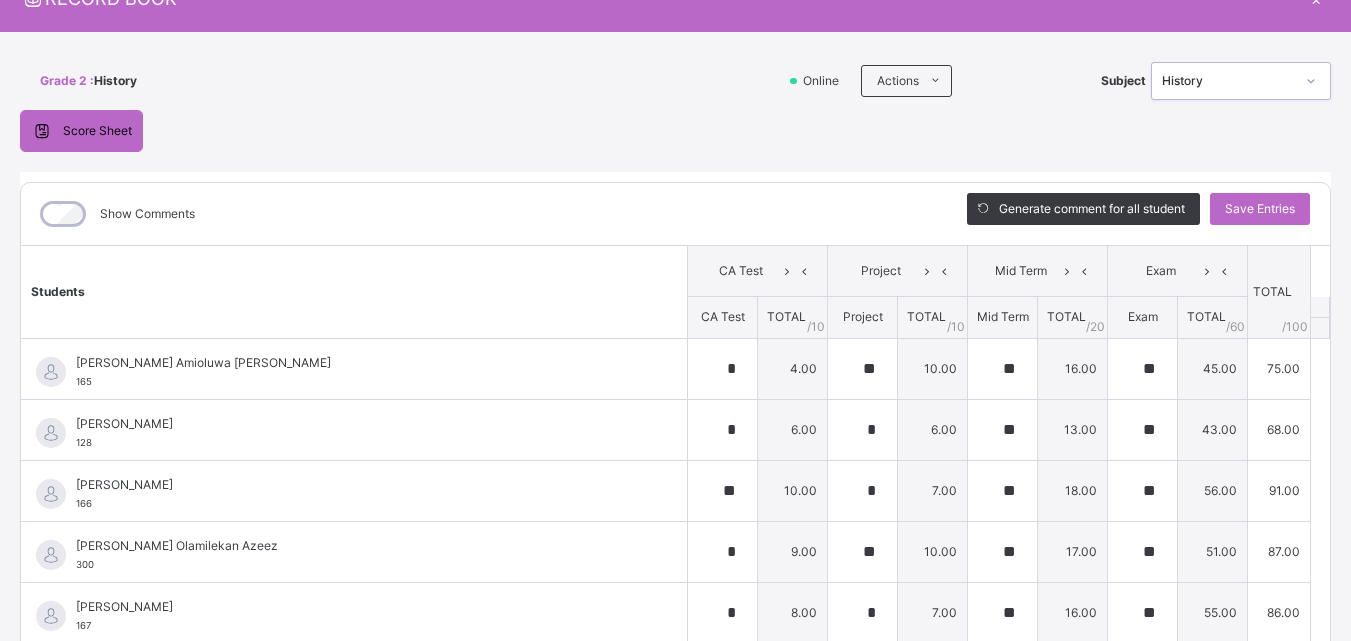 type on "*" 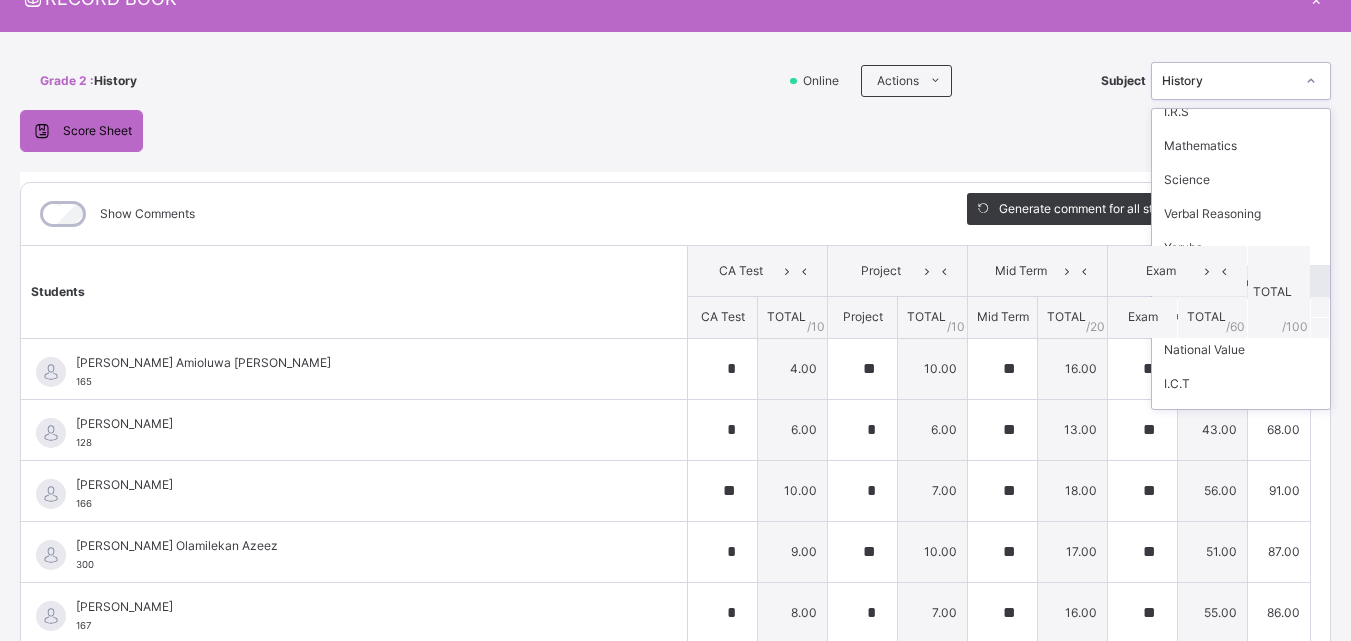 scroll, scrollTop: 142, scrollLeft: 0, axis: vertical 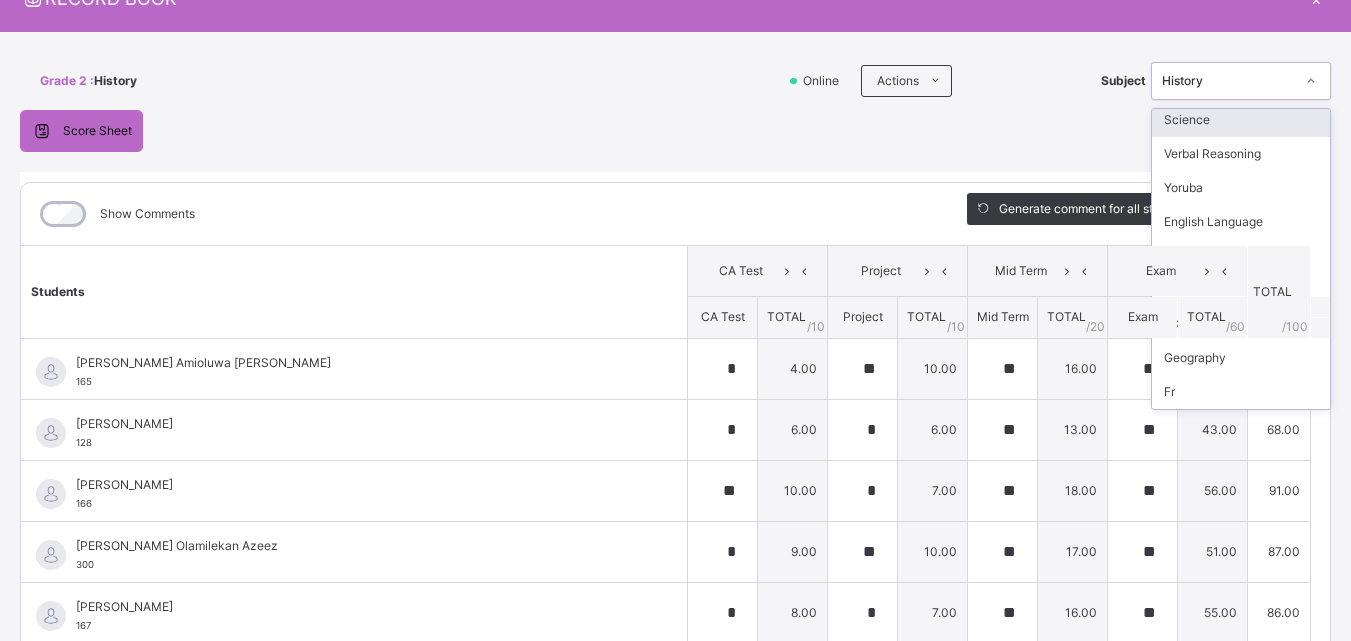 click on "Science" at bounding box center (1241, 120) 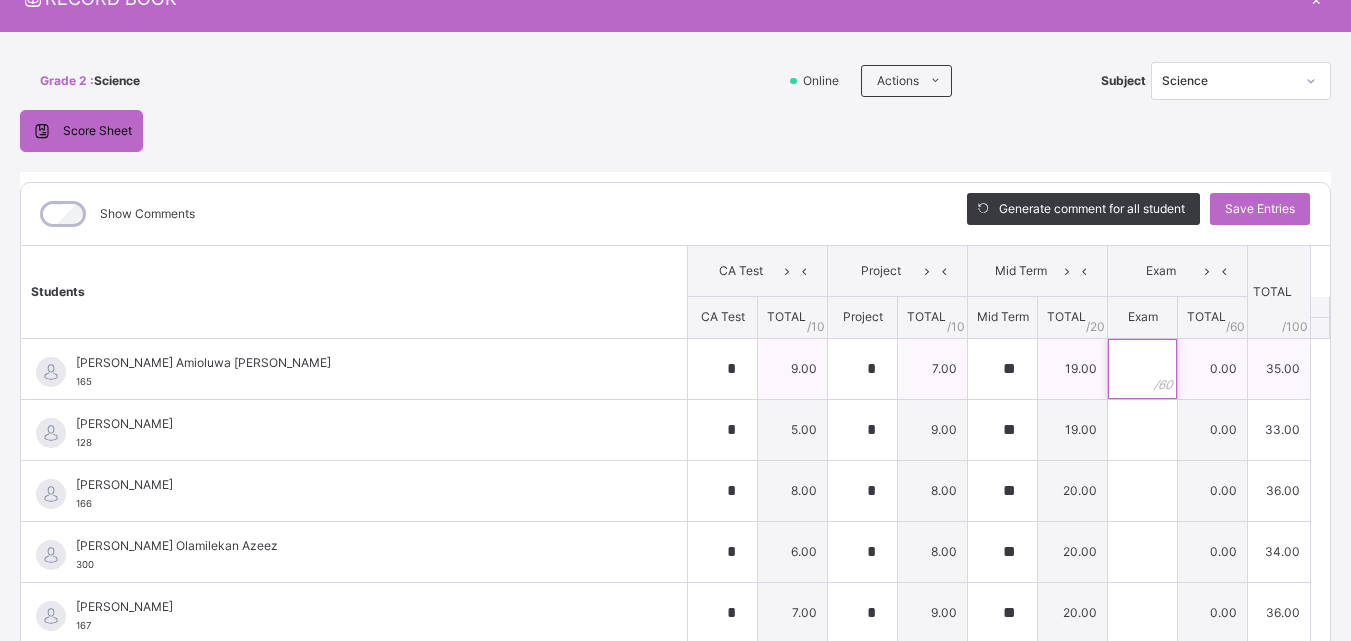 click at bounding box center (1142, 369) 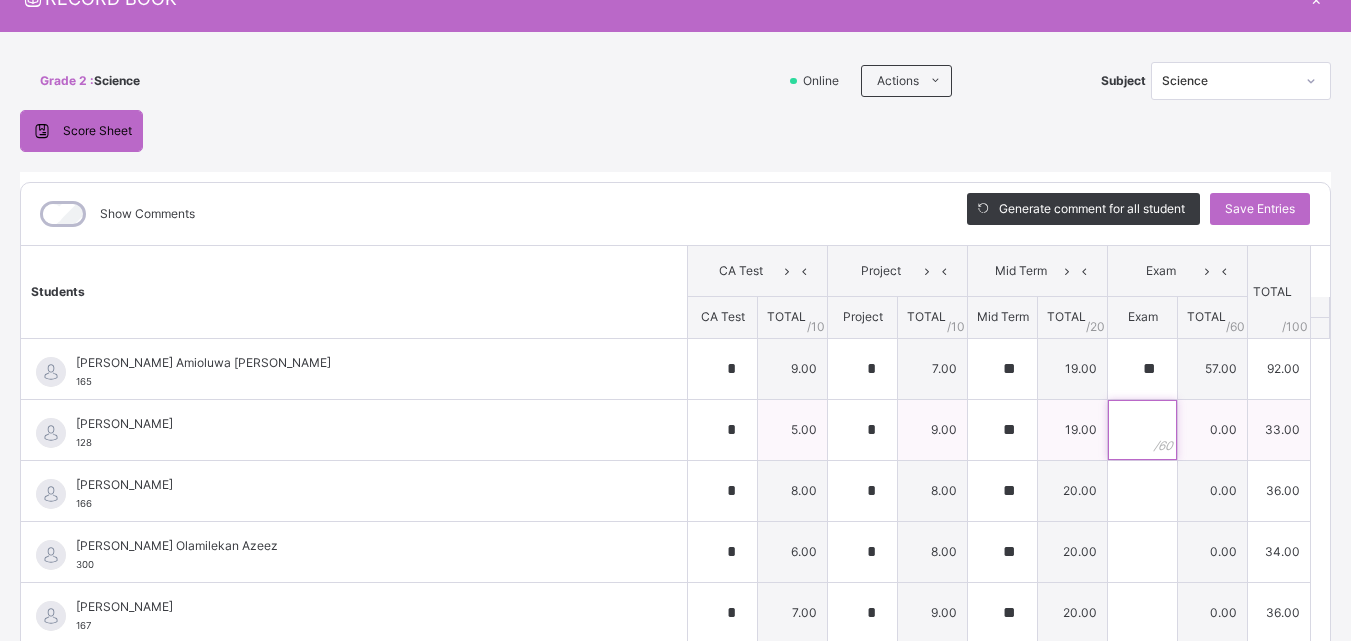 click at bounding box center [1142, 430] 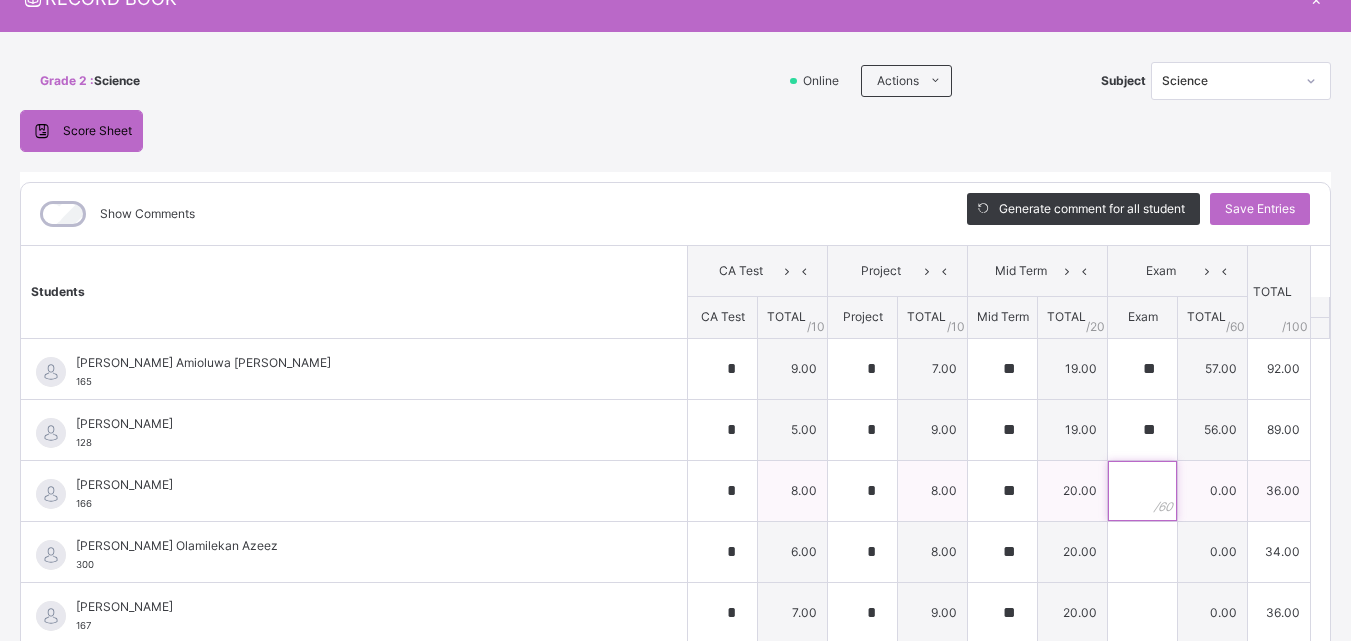 click at bounding box center [1142, 491] 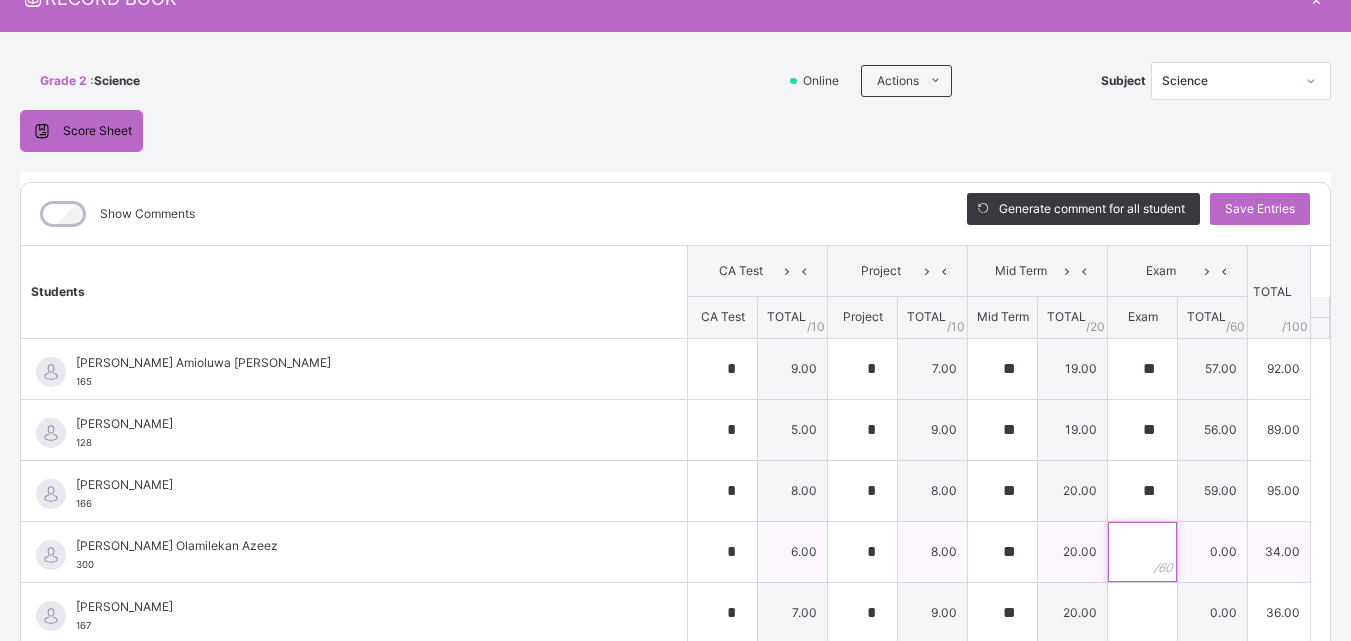 click at bounding box center (1142, 552) 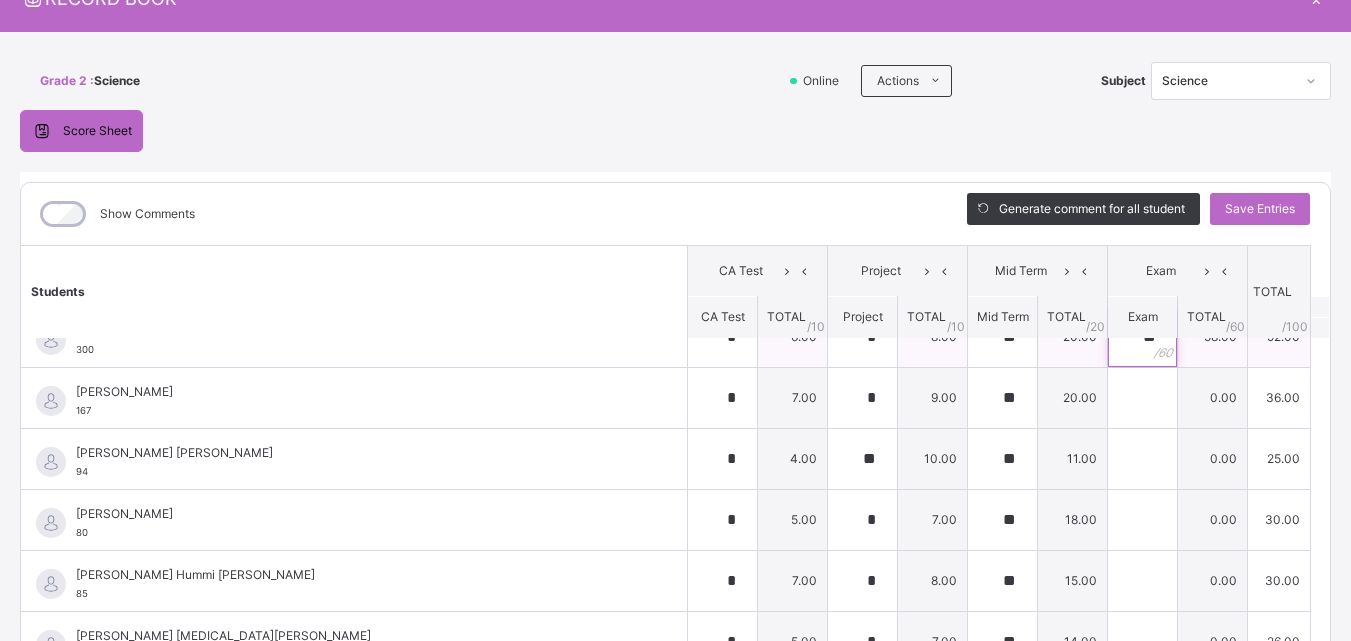 scroll, scrollTop: 219, scrollLeft: 0, axis: vertical 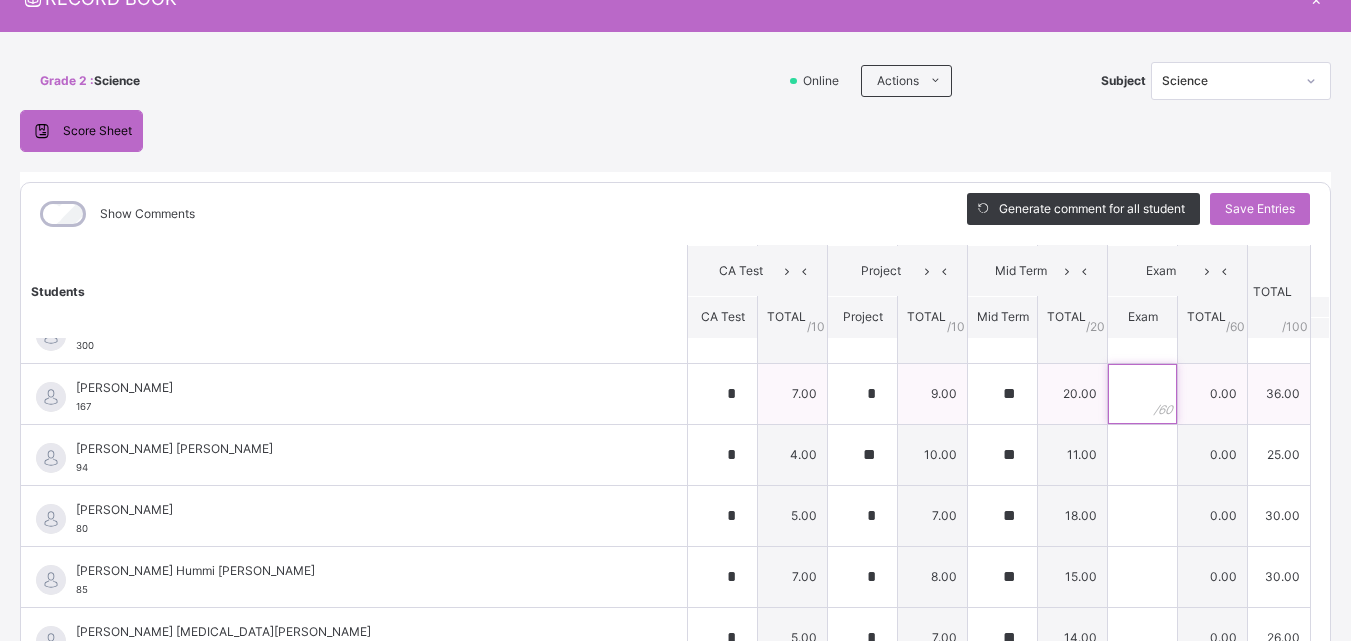 click at bounding box center [1142, 394] 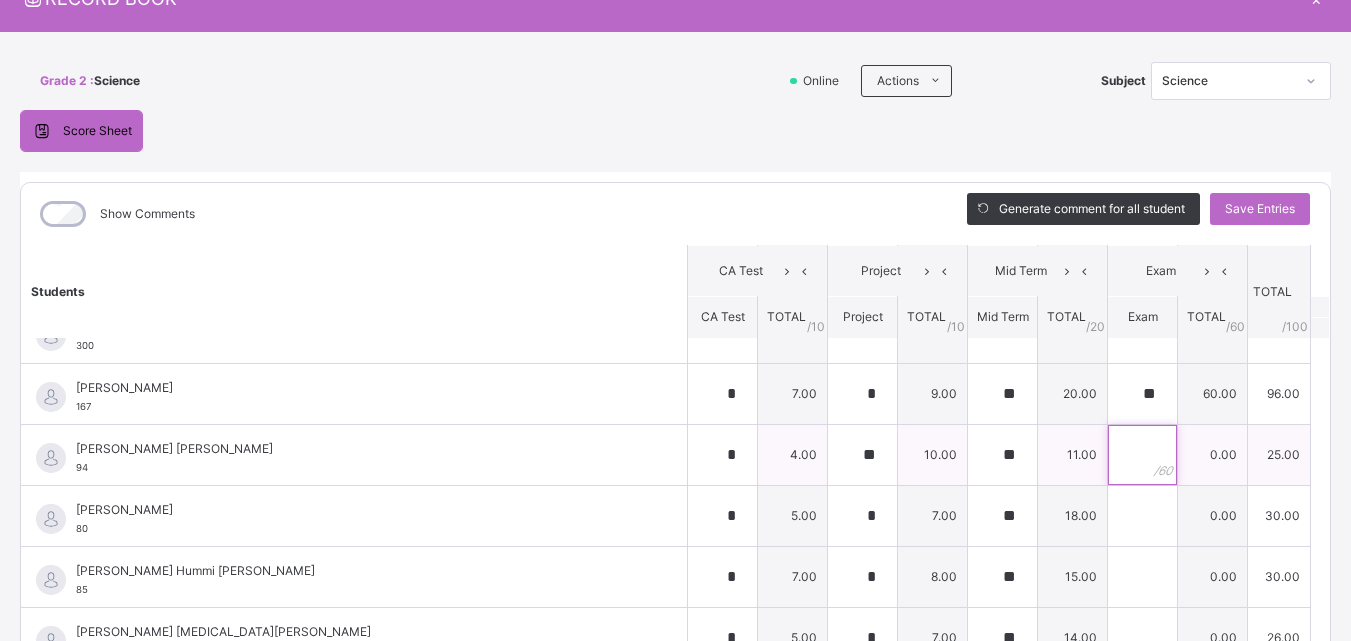 click at bounding box center [1142, 455] 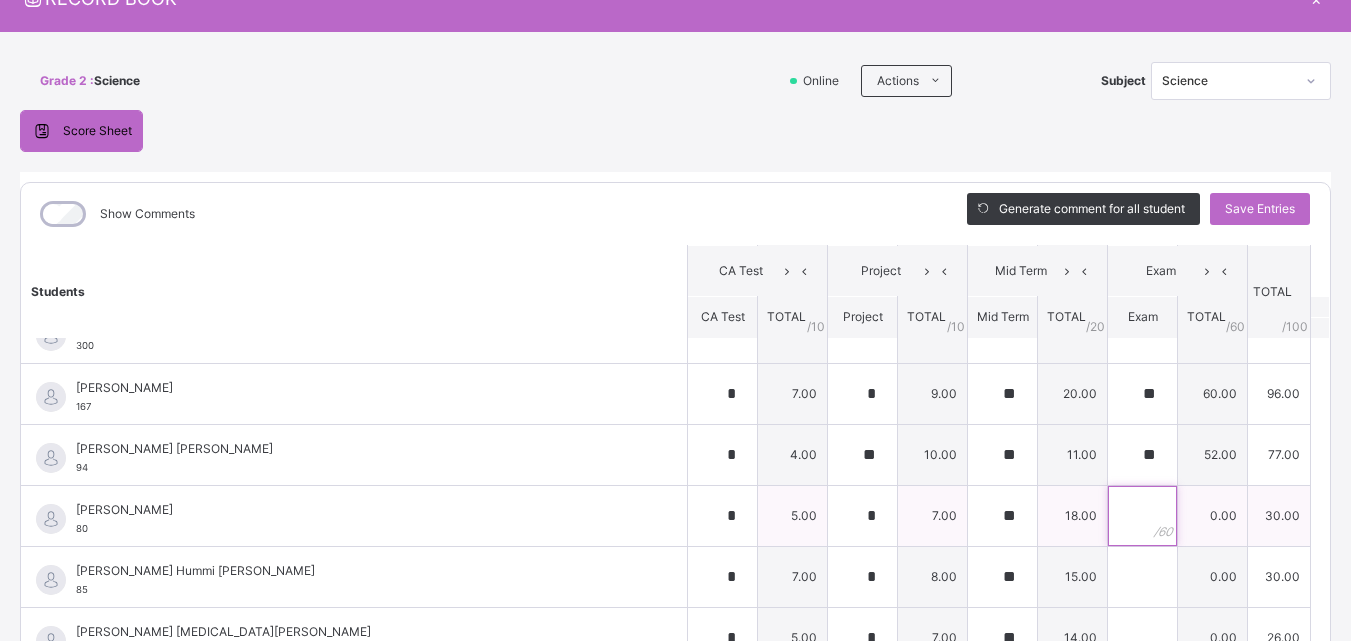 click at bounding box center (1142, 516) 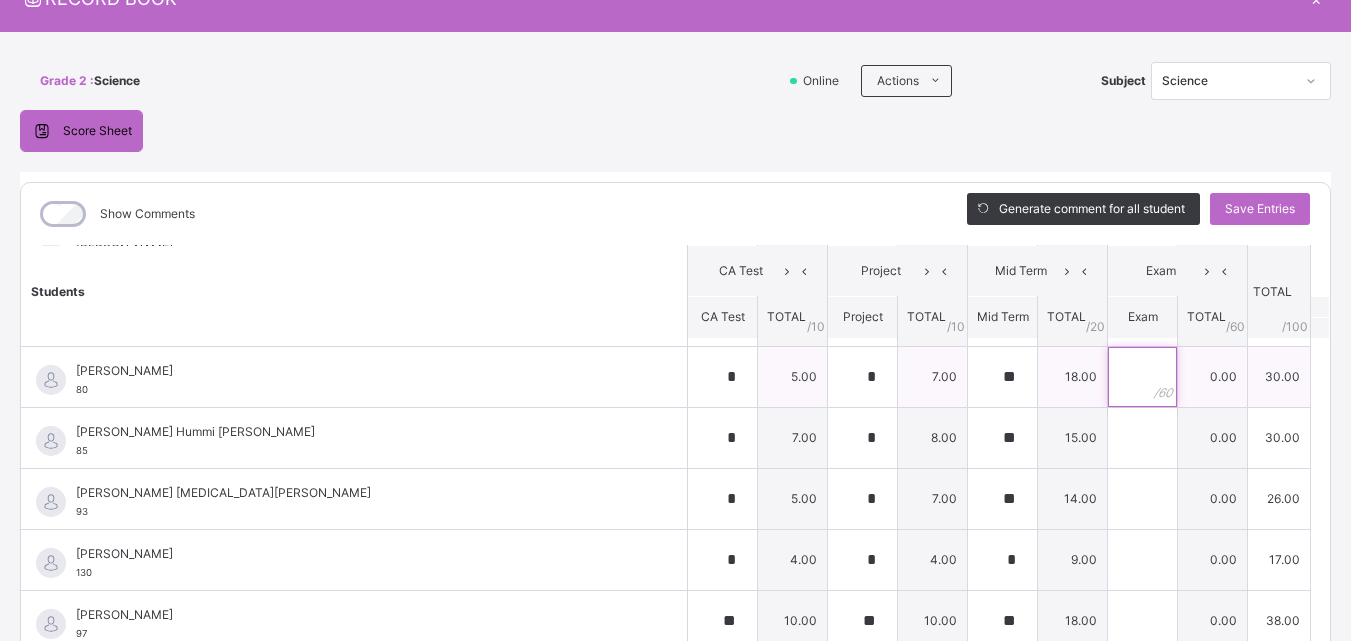 scroll, scrollTop: 357, scrollLeft: 0, axis: vertical 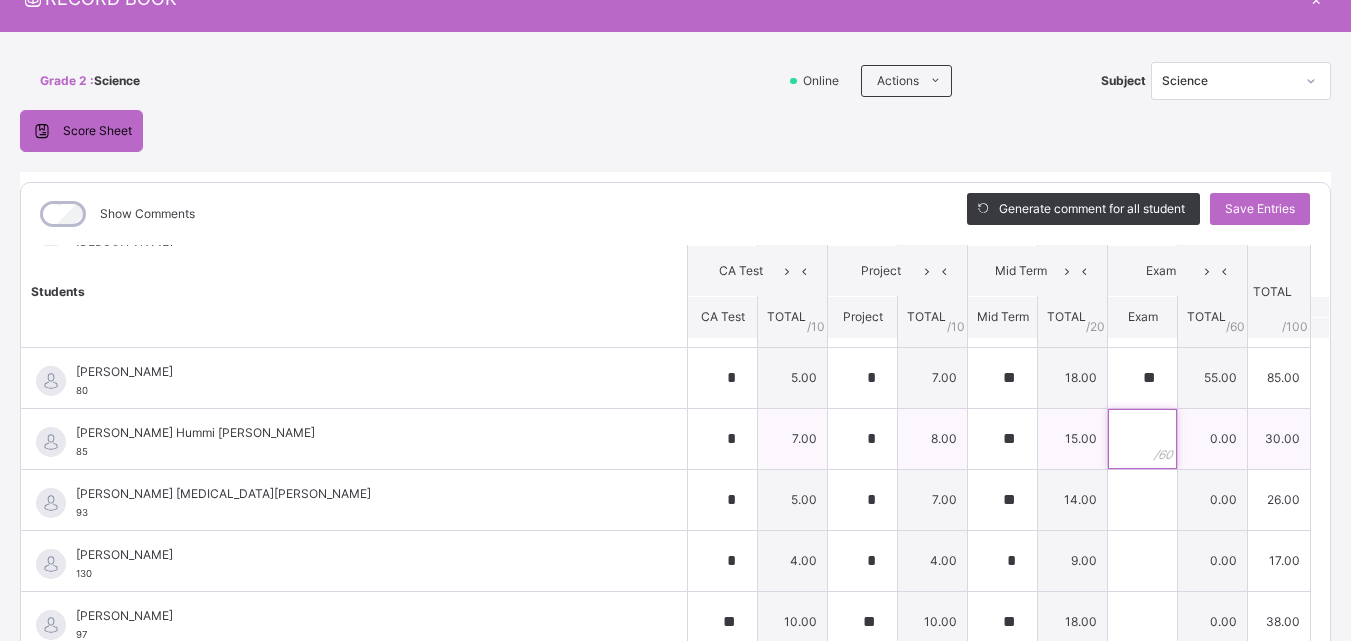 click at bounding box center (1142, 439) 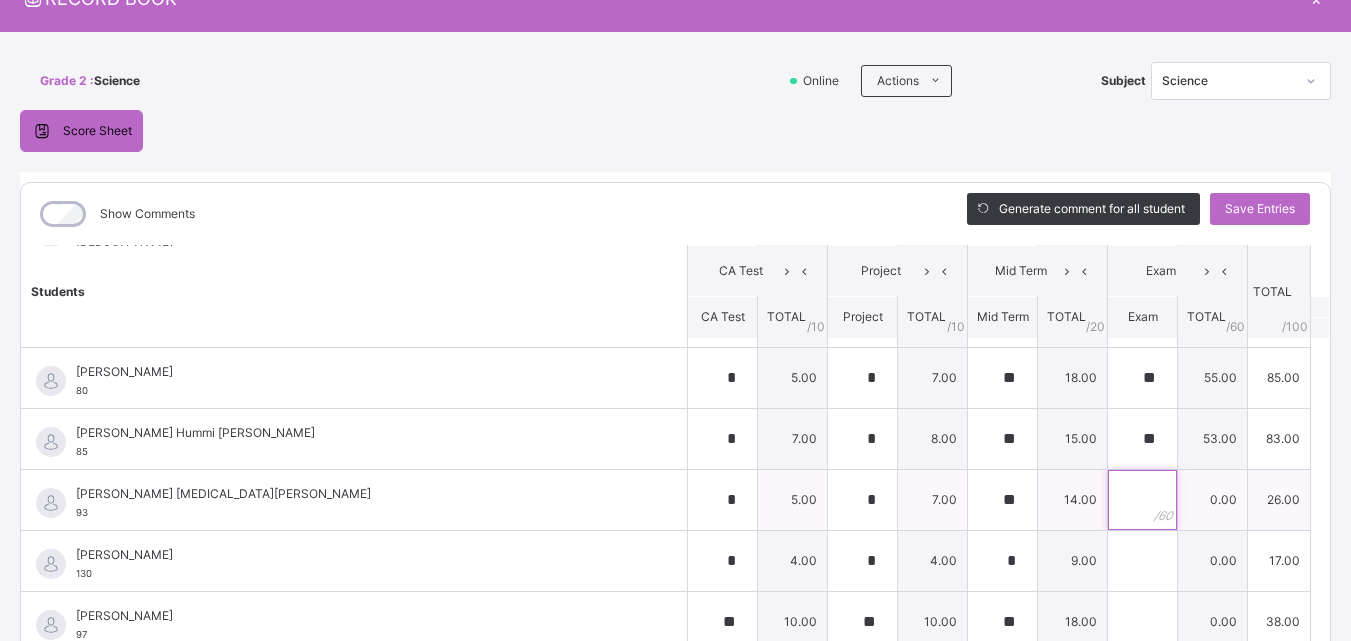 click at bounding box center [1142, 500] 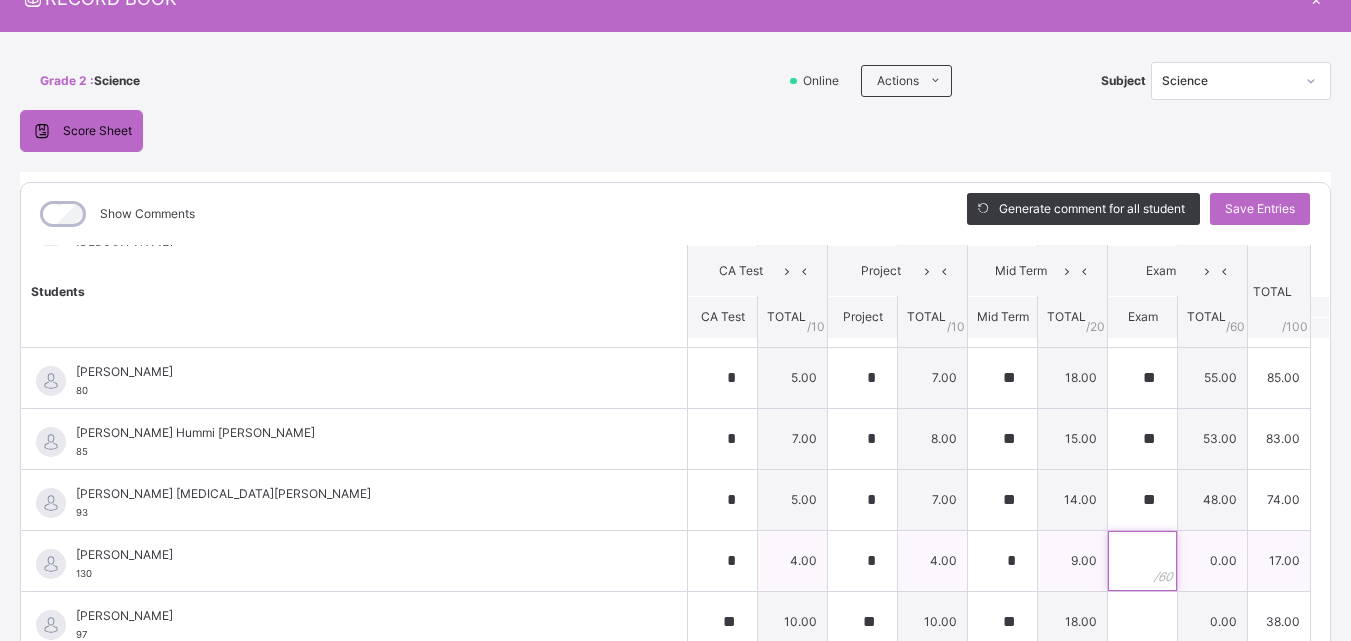 click at bounding box center (1142, 561) 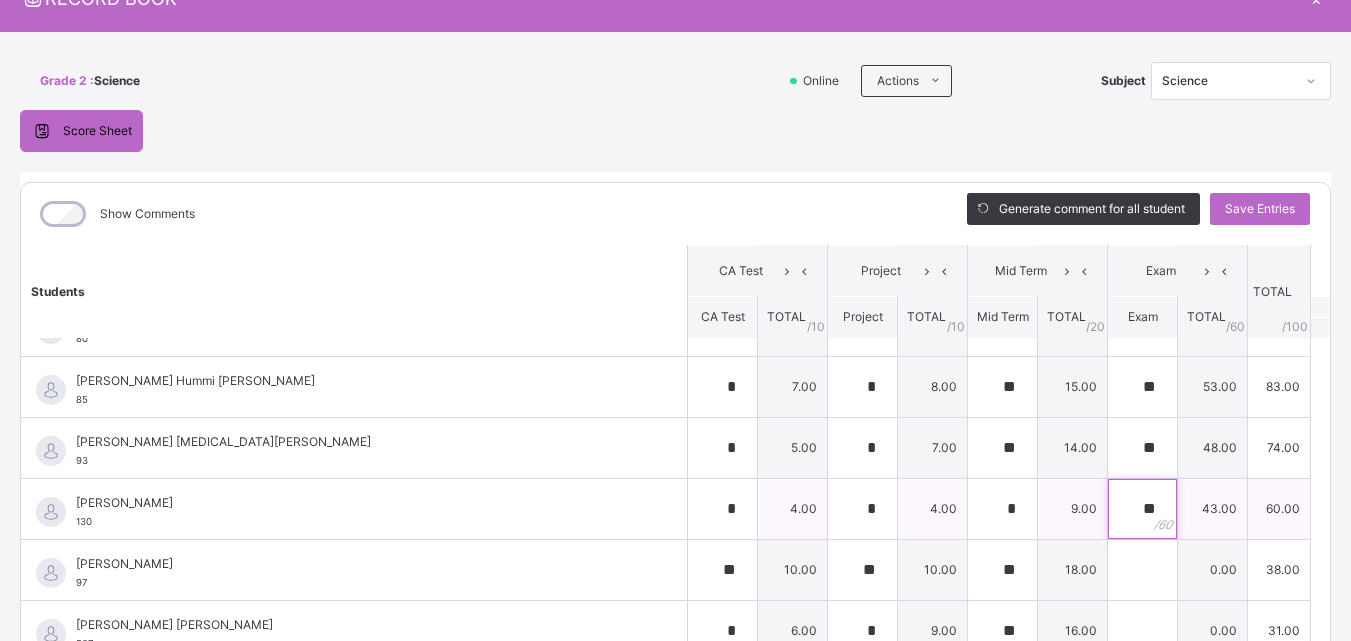 scroll, scrollTop: 448, scrollLeft: 0, axis: vertical 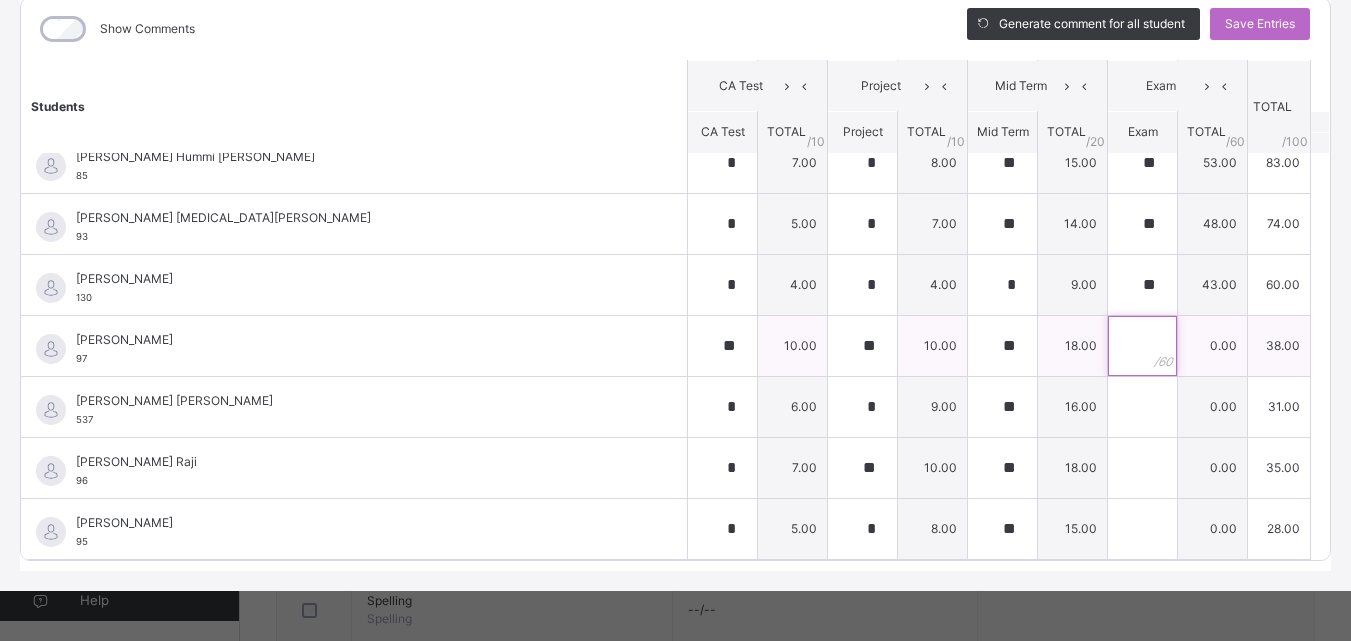click at bounding box center (1142, 346) 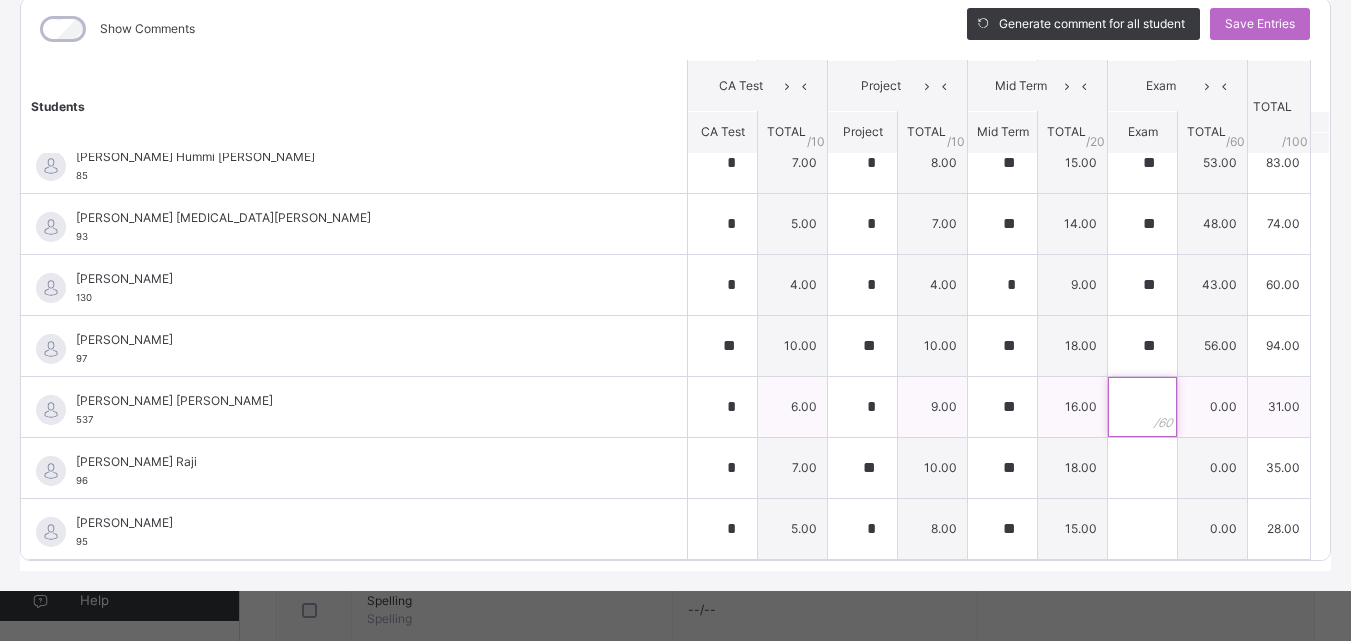 click at bounding box center (1142, 407) 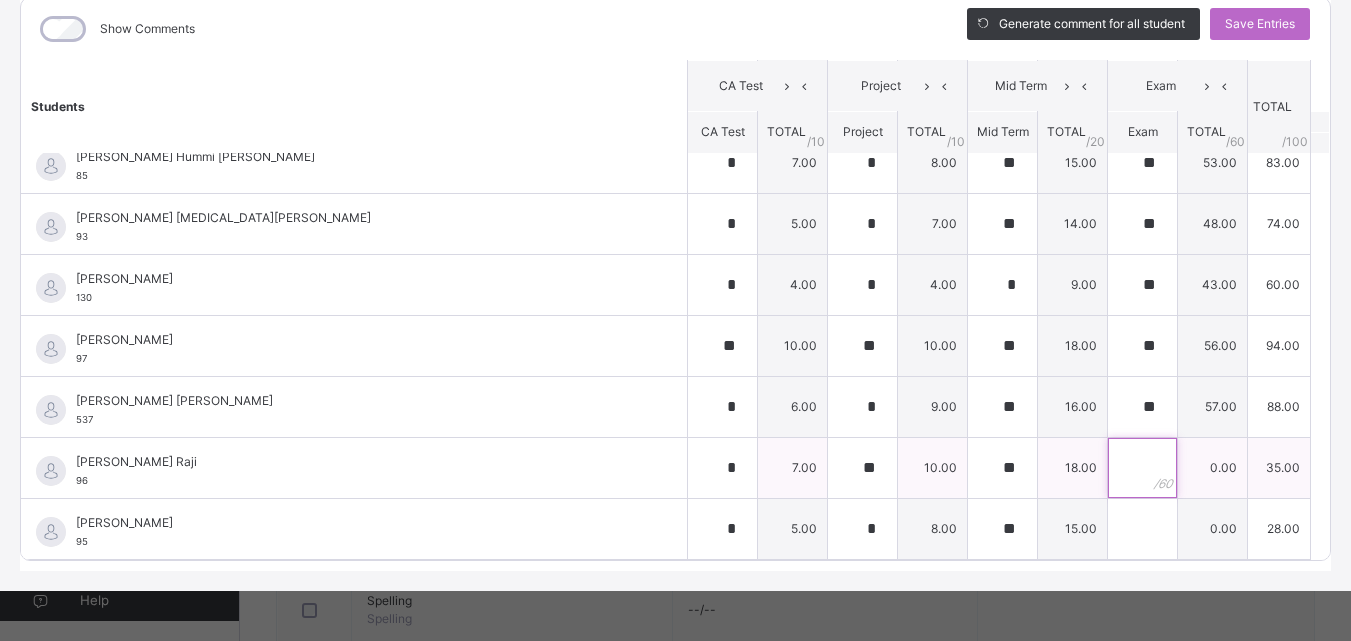 click at bounding box center [1142, 468] 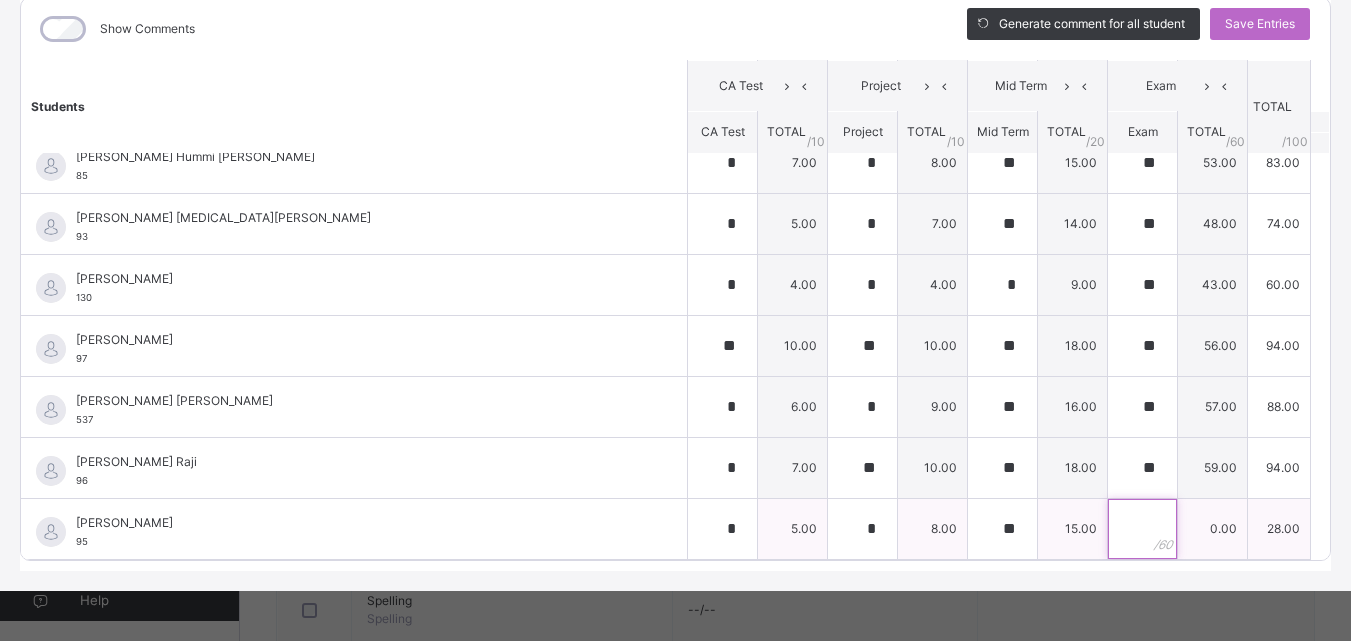 click at bounding box center (1142, 529) 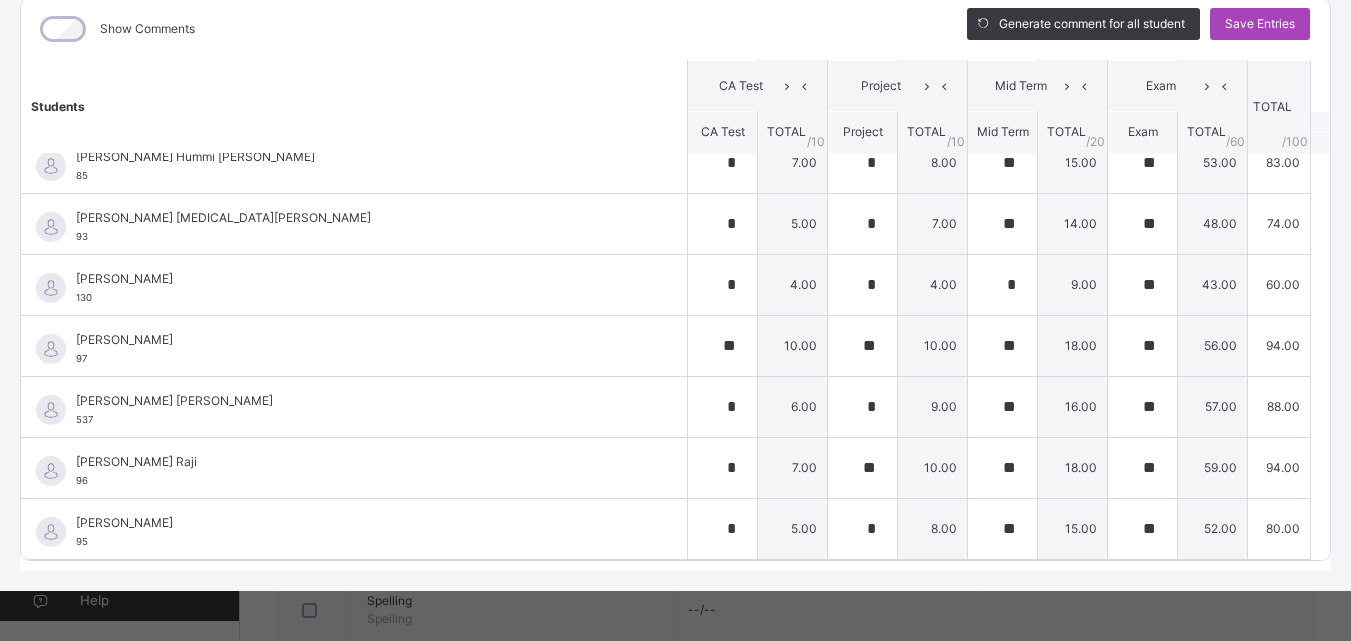 click on "Save Entries" at bounding box center [1260, 24] 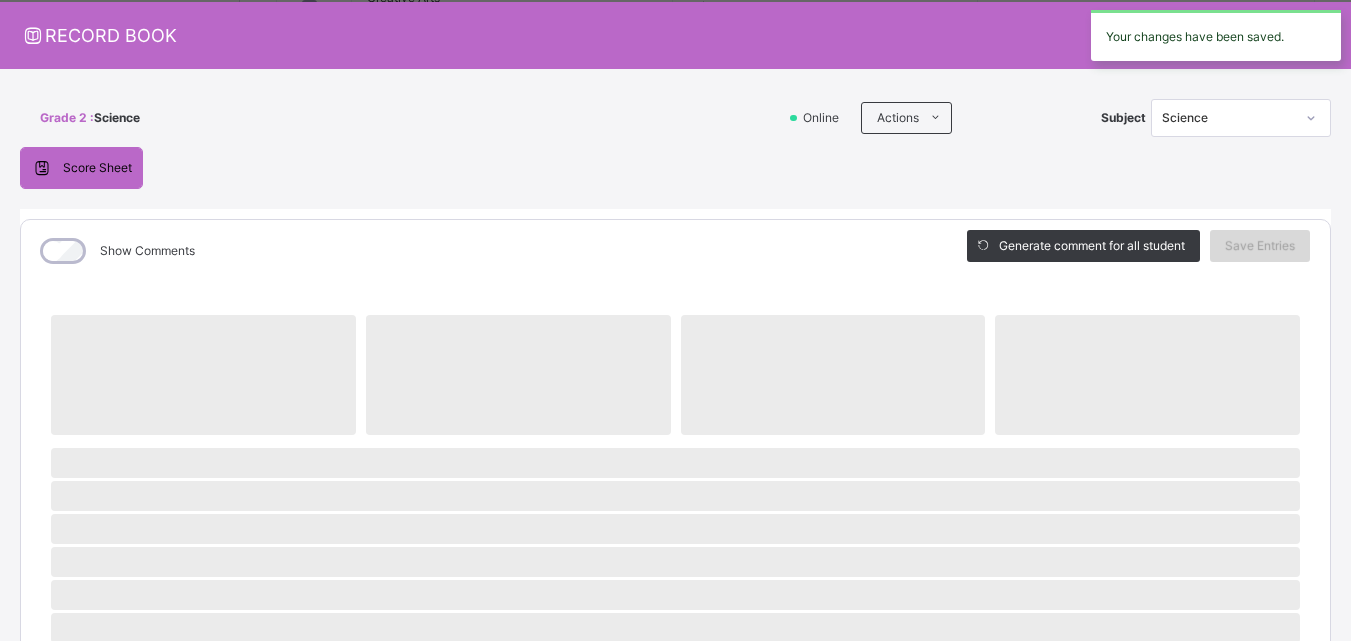 scroll, scrollTop: 10, scrollLeft: 0, axis: vertical 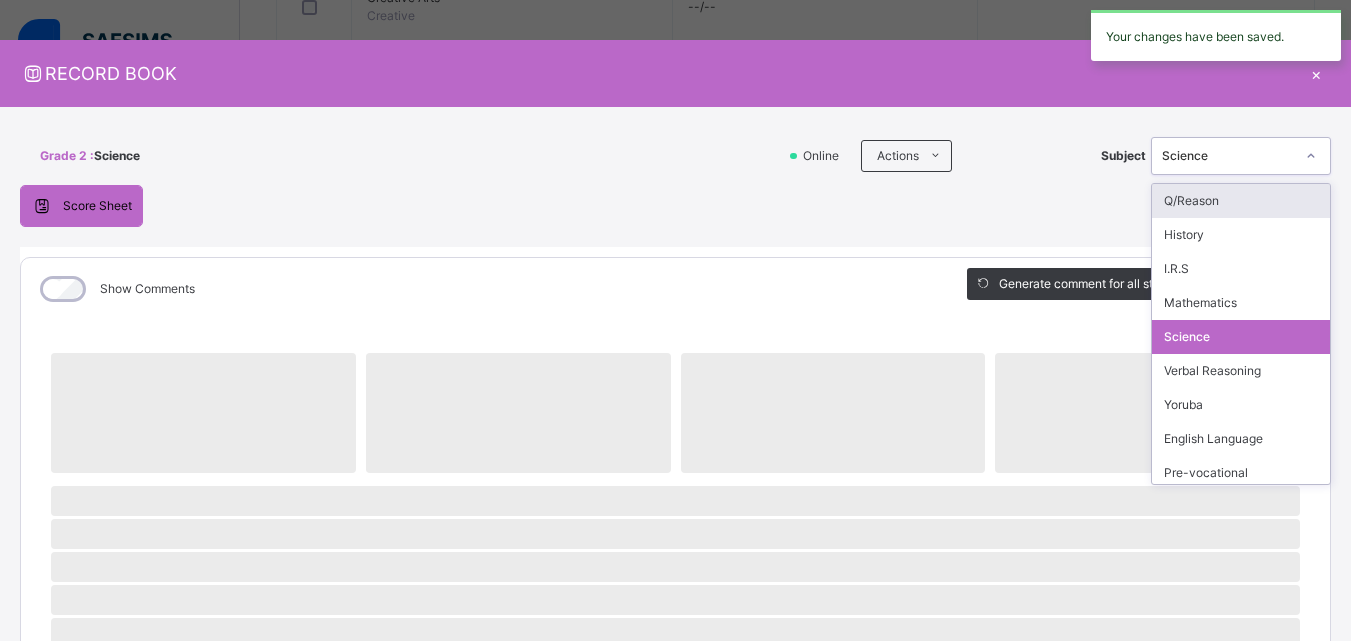 click 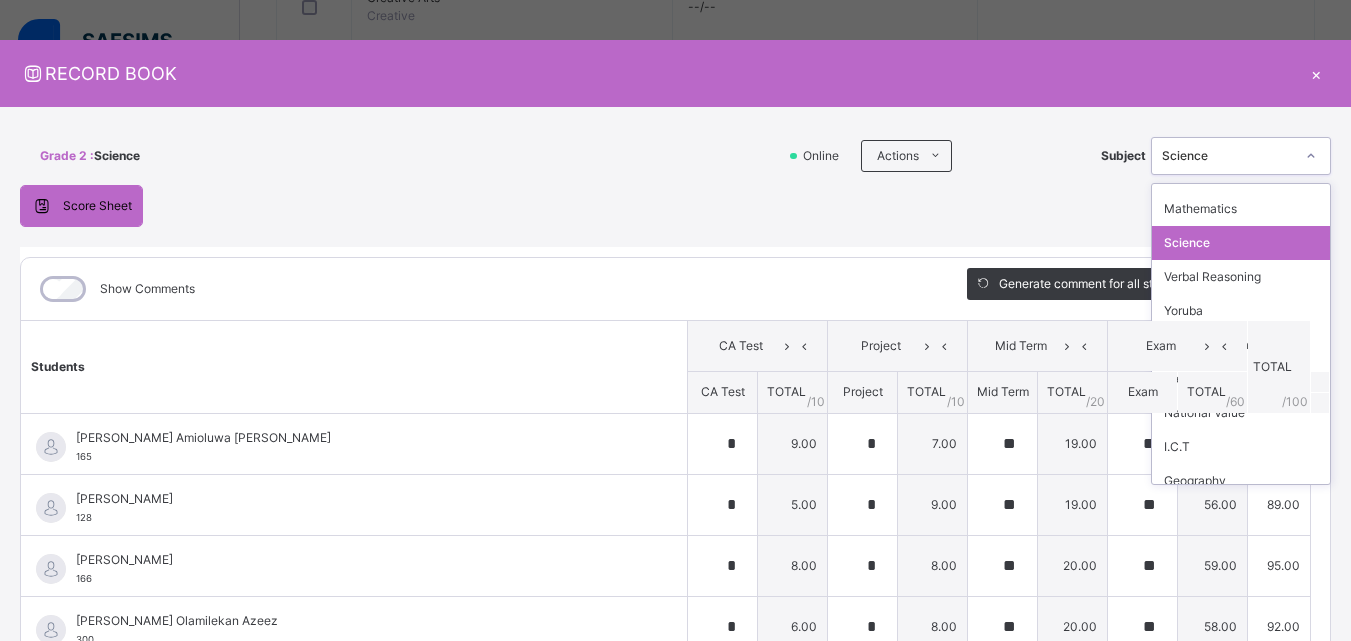 scroll, scrollTop: 142, scrollLeft: 0, axis: vertical 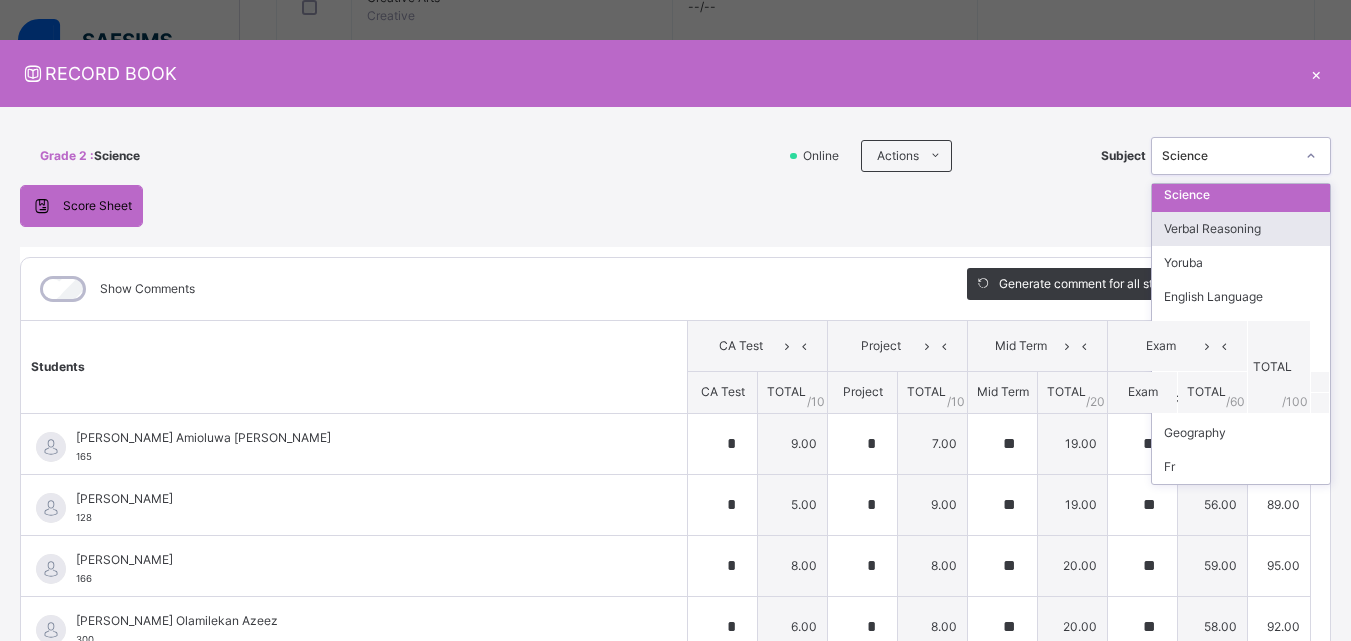 click on "Verbal Reasoning" at bounding box center (1241, 229) 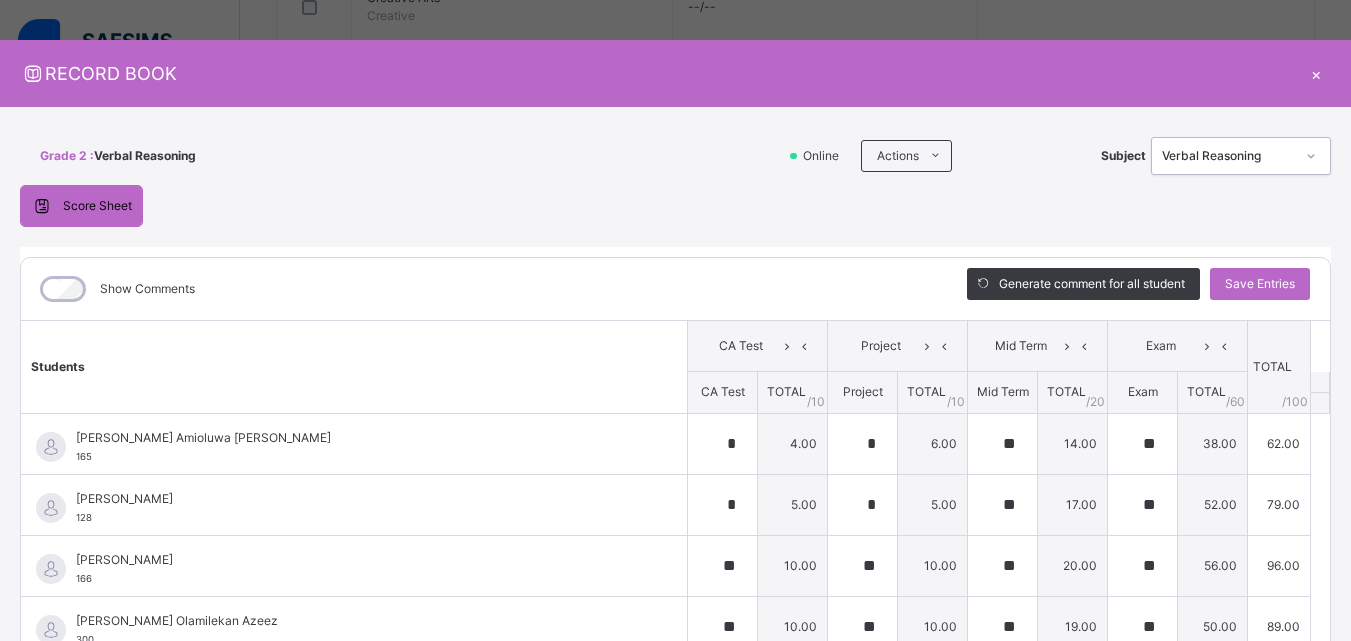 click 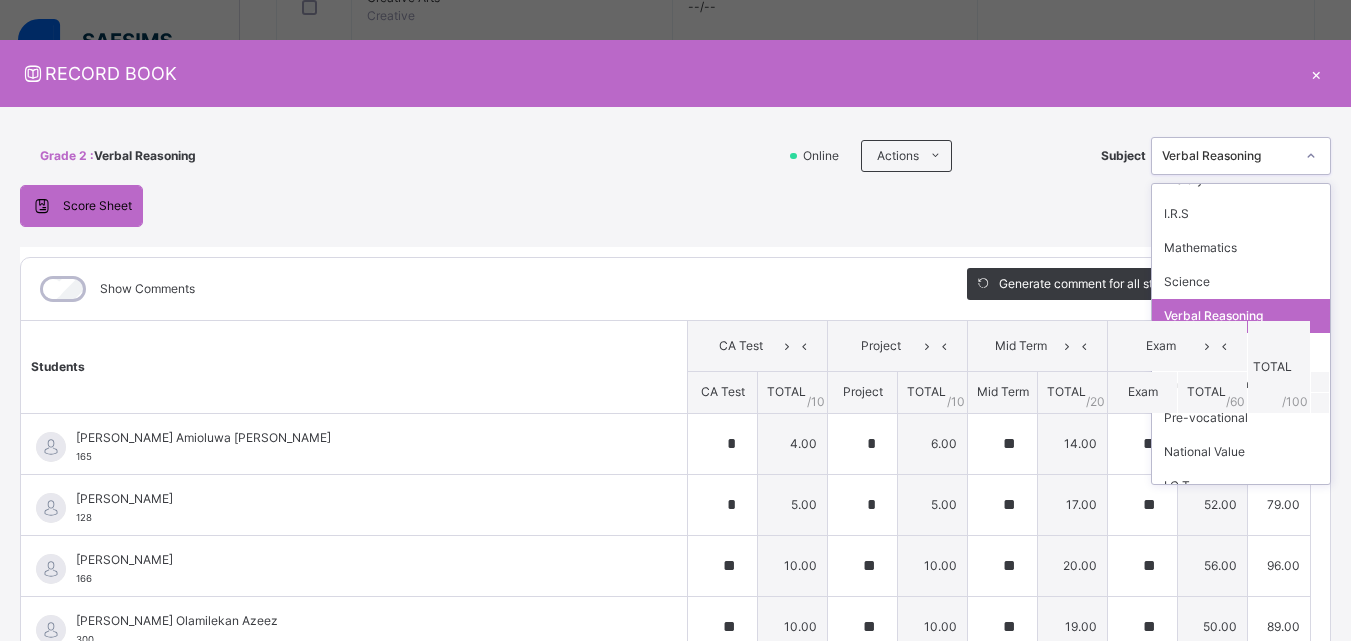 scroll, scrollTop: 0, scrollLeft: 0, axis: both 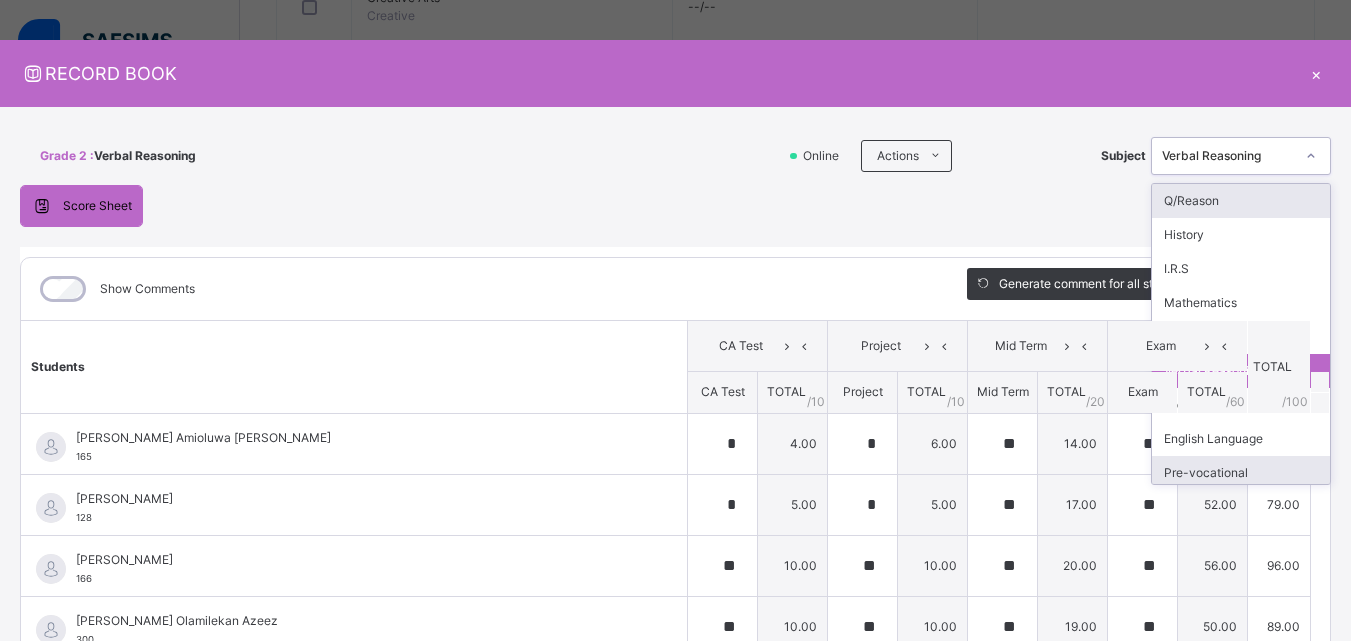 click on "Pre-vocational" at bounding box center [1241, 473] 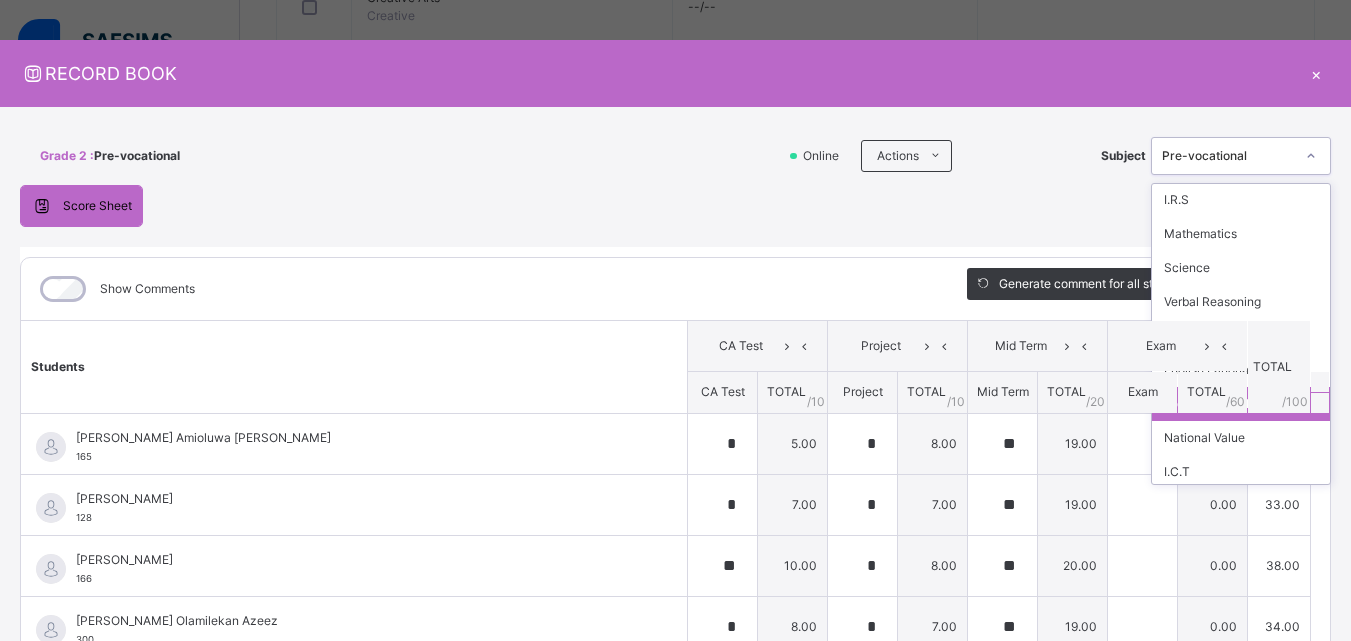 scroll, scrollTop: 68, scrollLeft: 0, axis: vertical 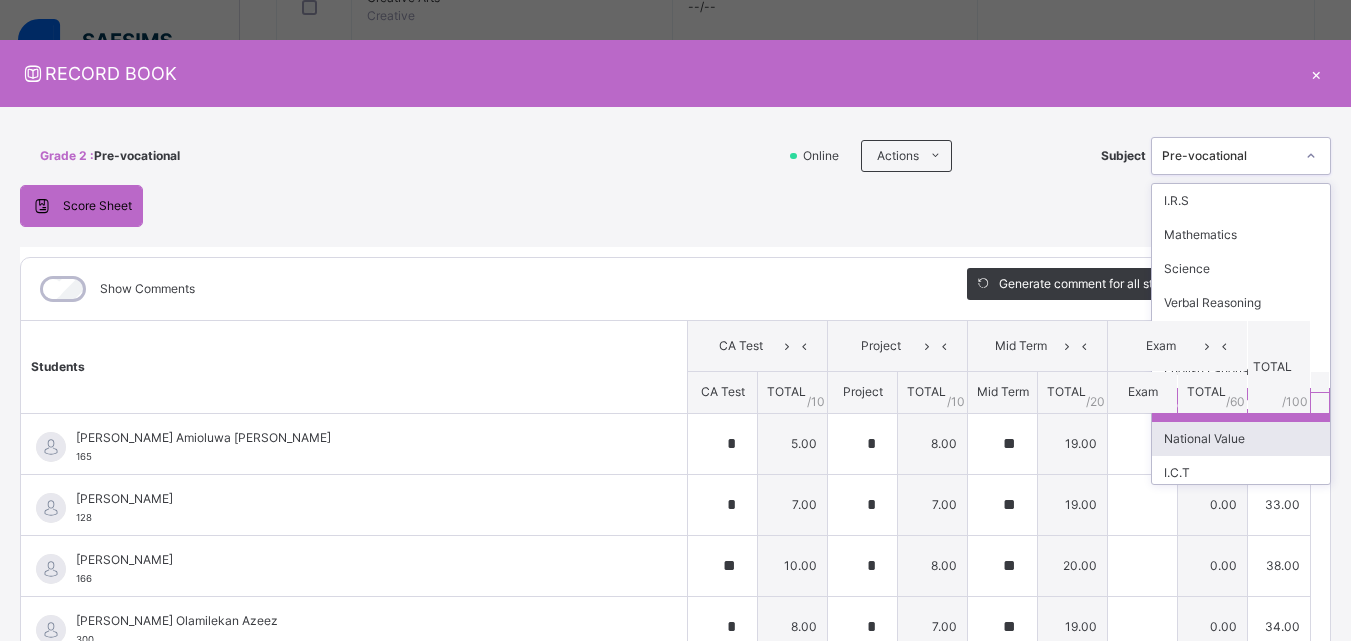 click on "National Value" at bounding box center [1241, 439] 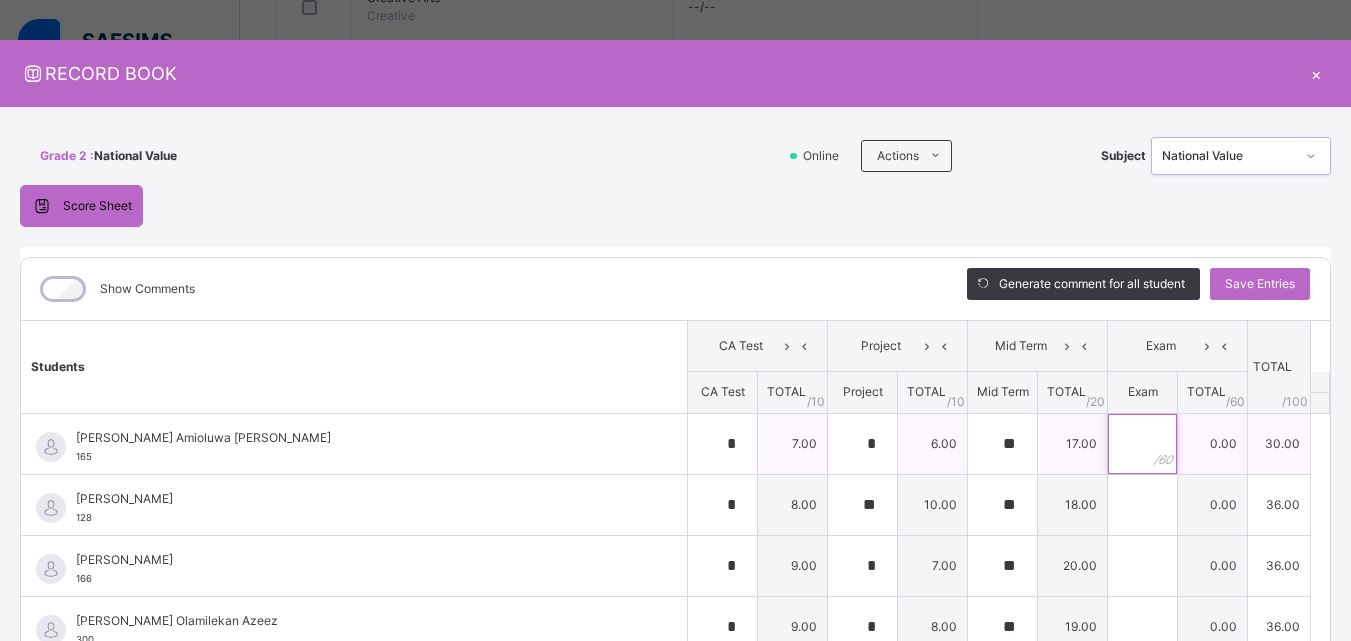 click at bounding box center [1142, 444] 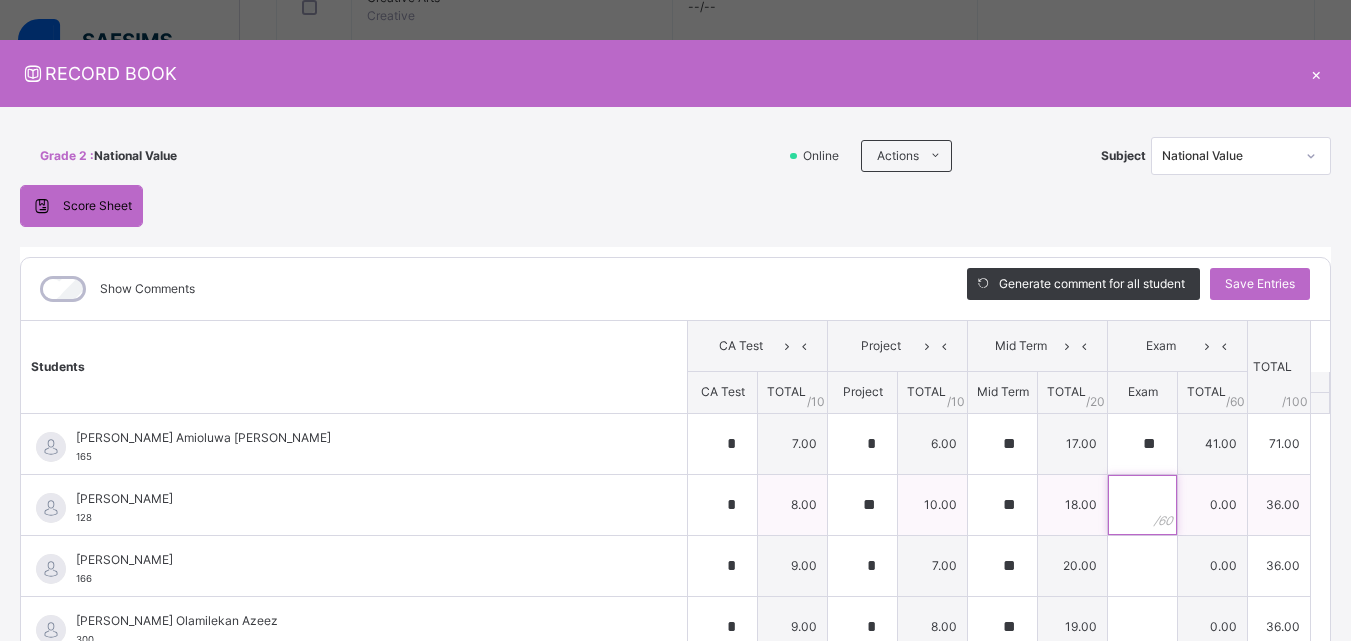 click at bounding box center (1142, 505) 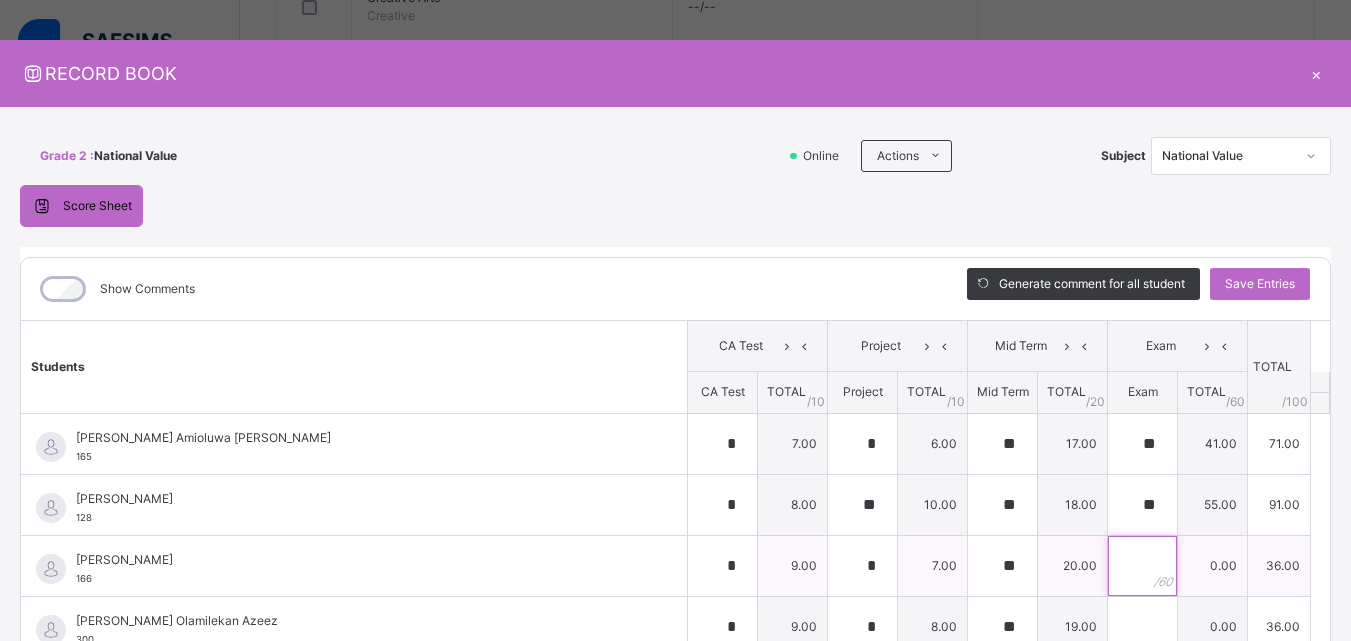 click at bounding box center (1142, 566) 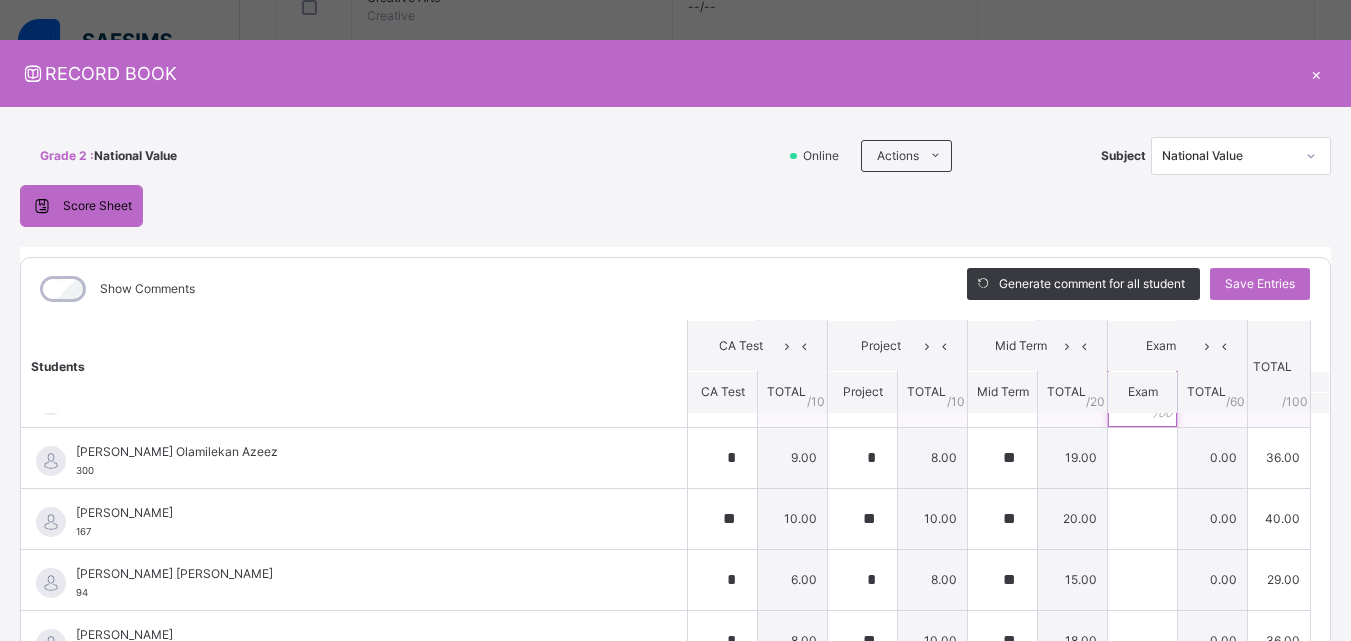scroll, scrollTop: 171, scrollLeft: 0, axis: vertical 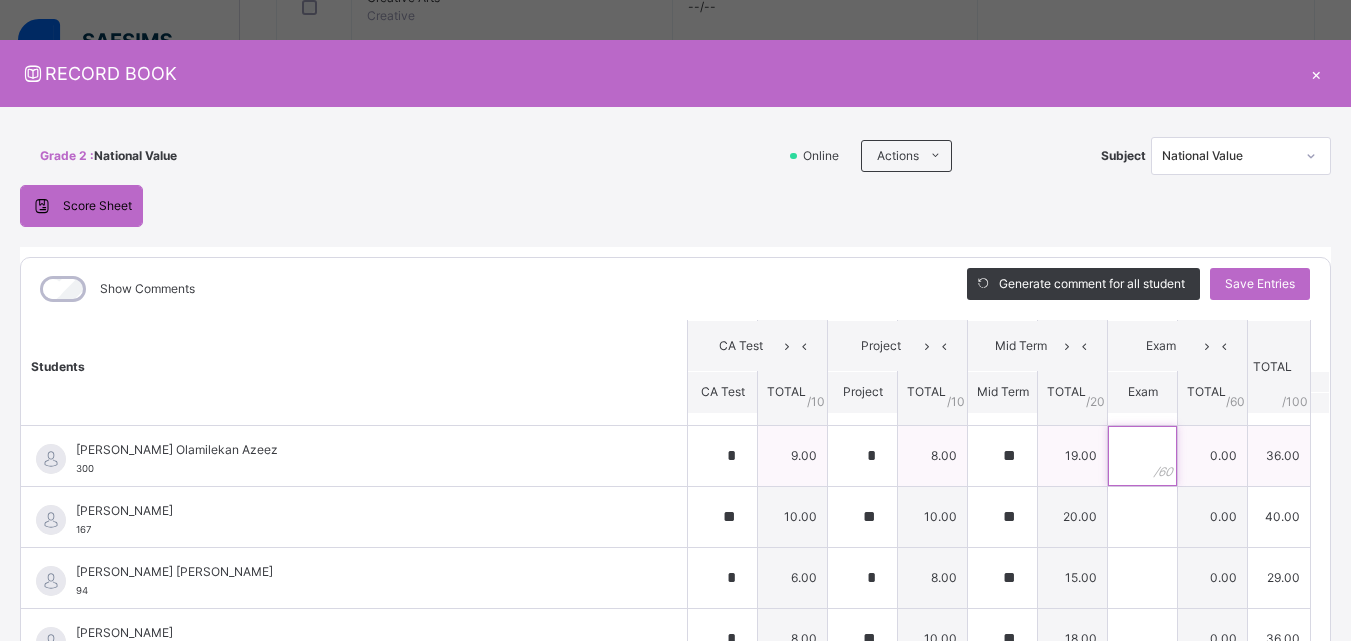 click at bounding box center (1142, 456) 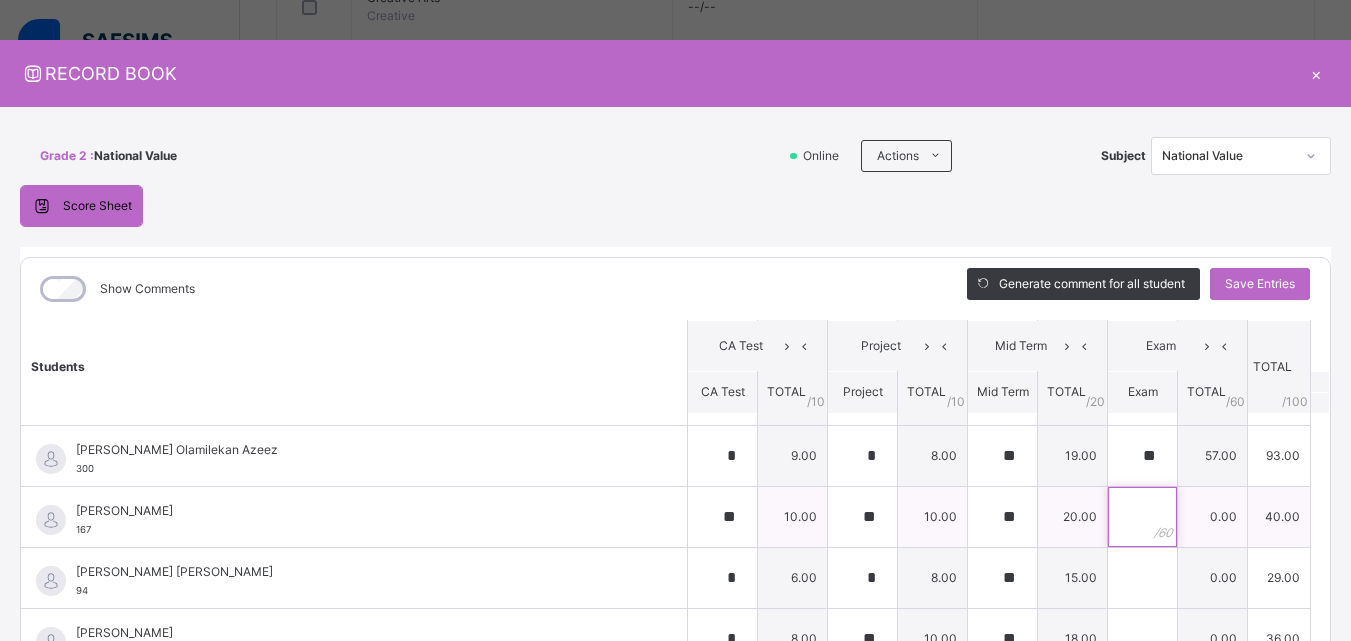 click at bounding box center [1142, 517] 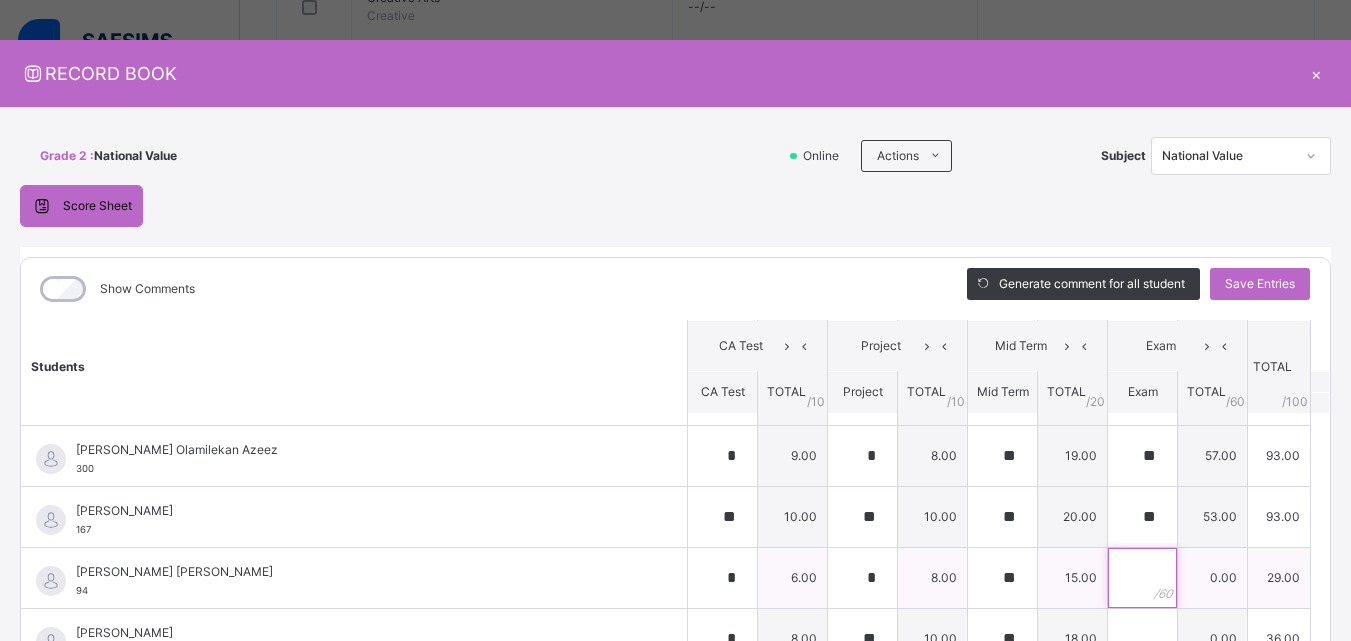 click at bounding box center [1142, 578] 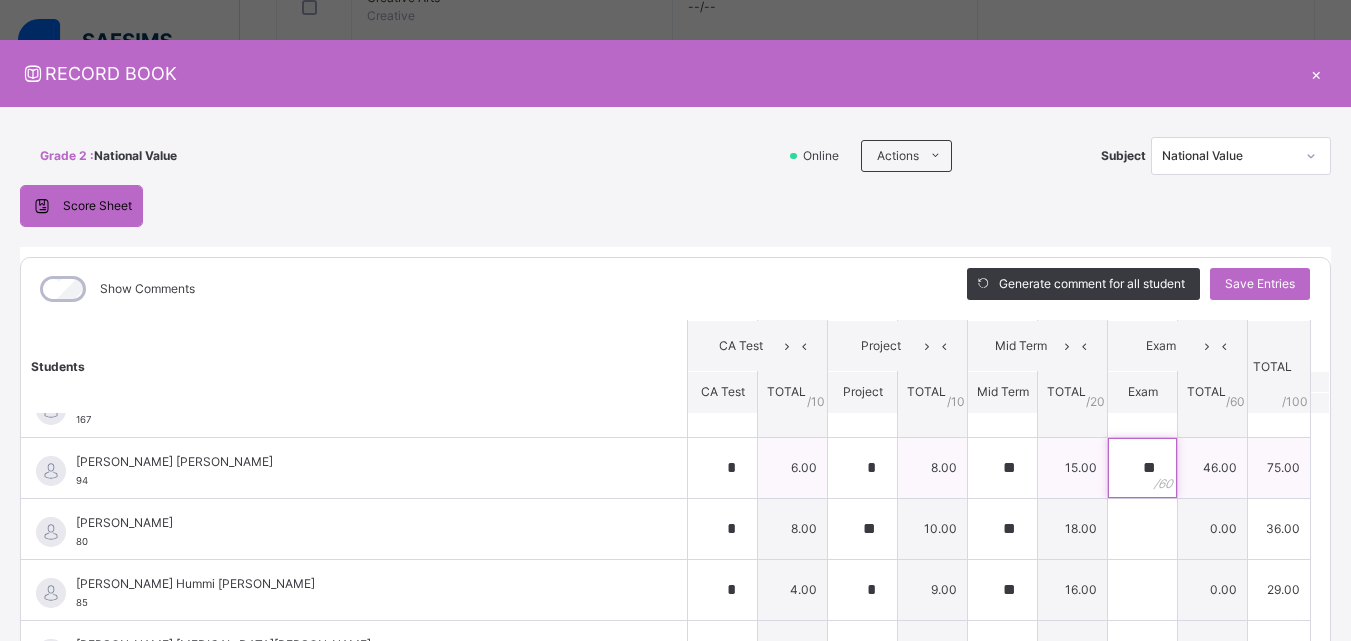 scroll, scrollTop: 280, scrollLeft: 0, axis: vertical 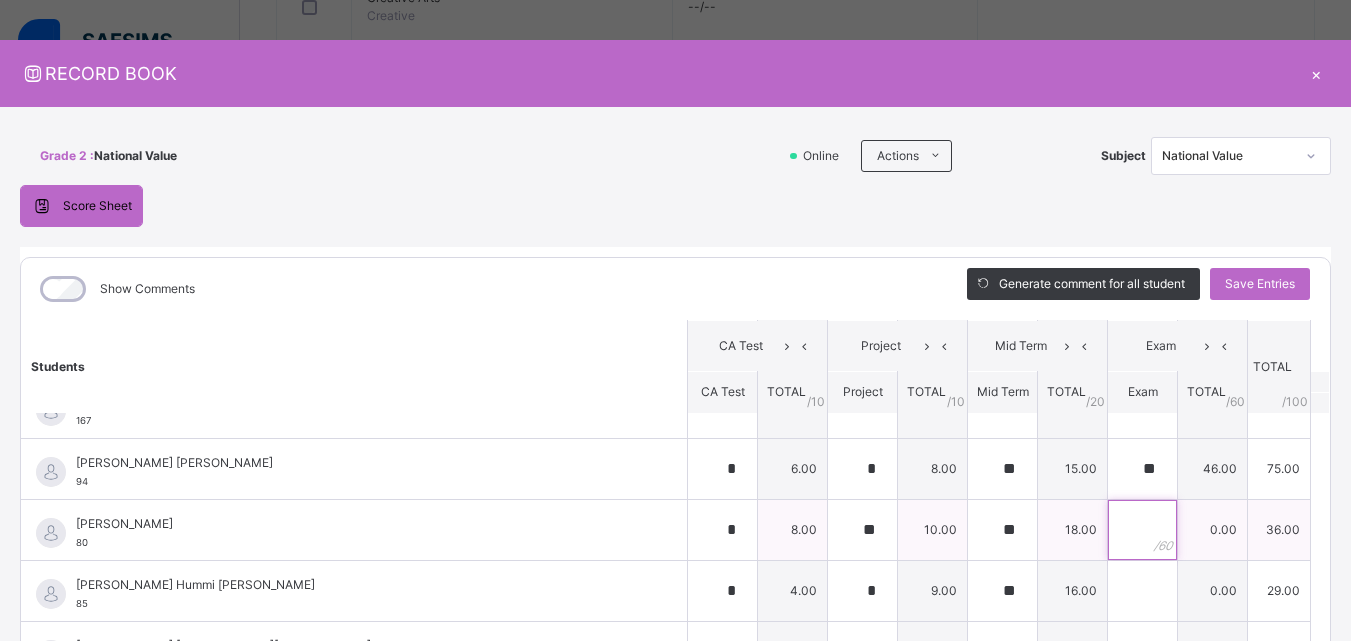 click at bounding box center (1142, 530) 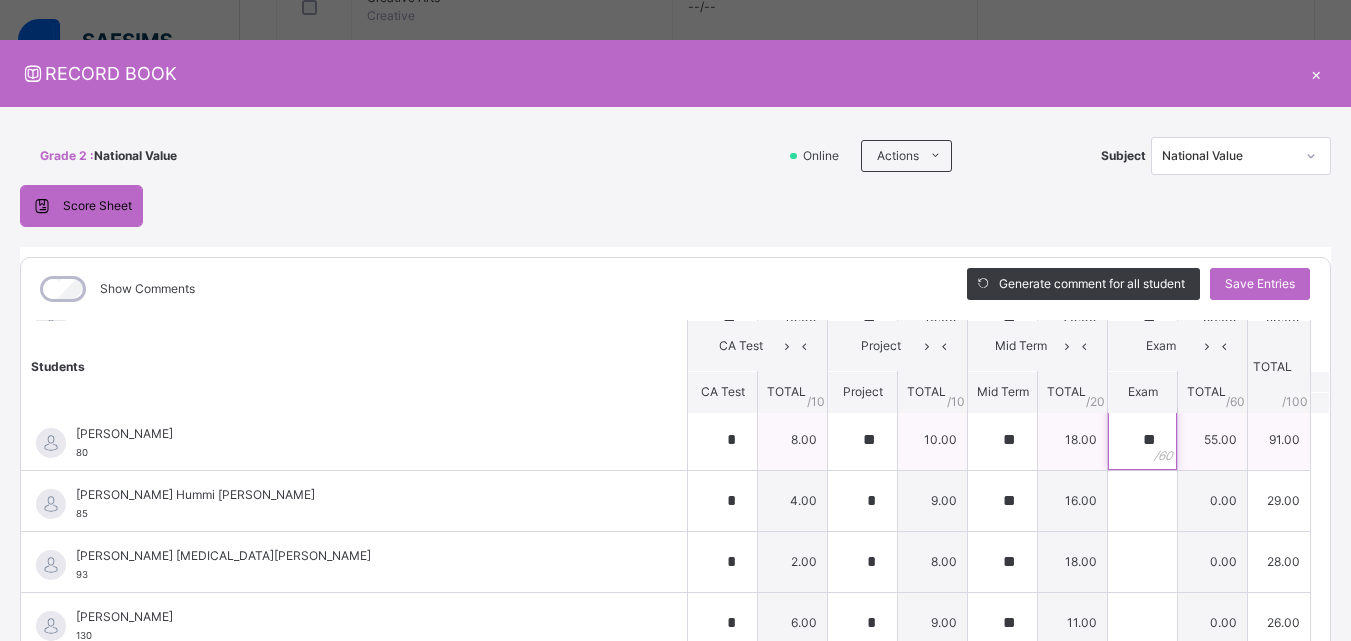 scroll, scrollTop: 371, scrollLeft: 0, axis: vertical 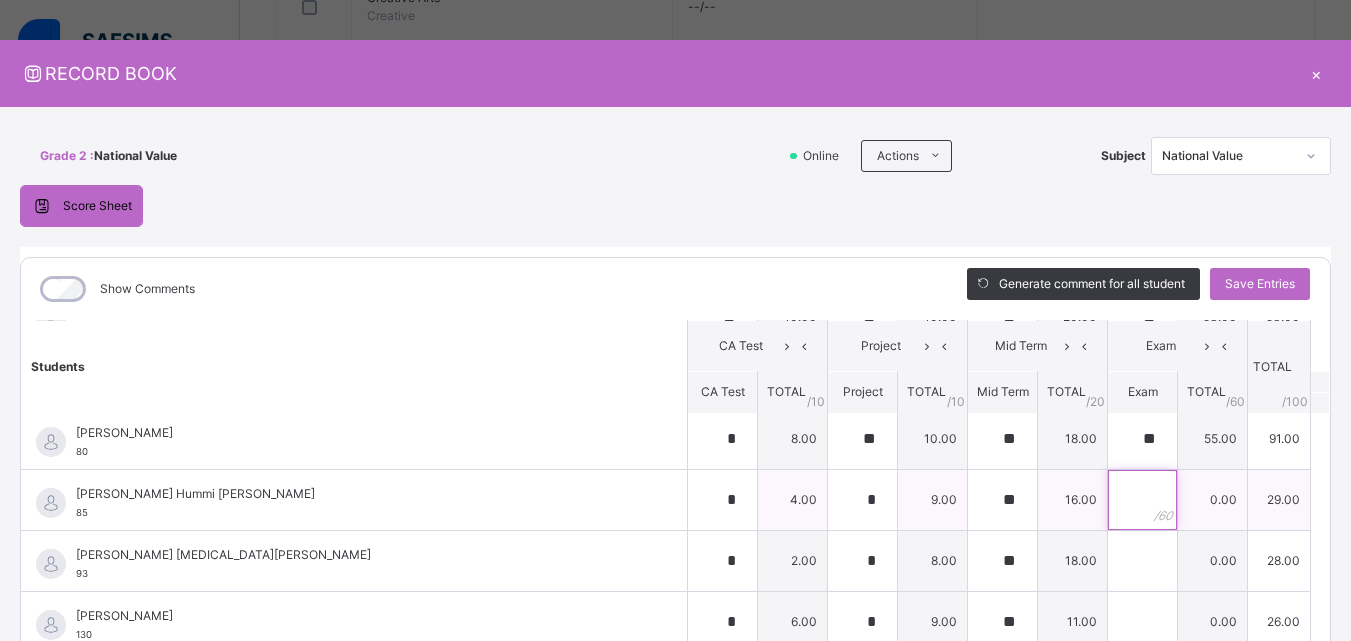 click at bounding box center (1142, 500) 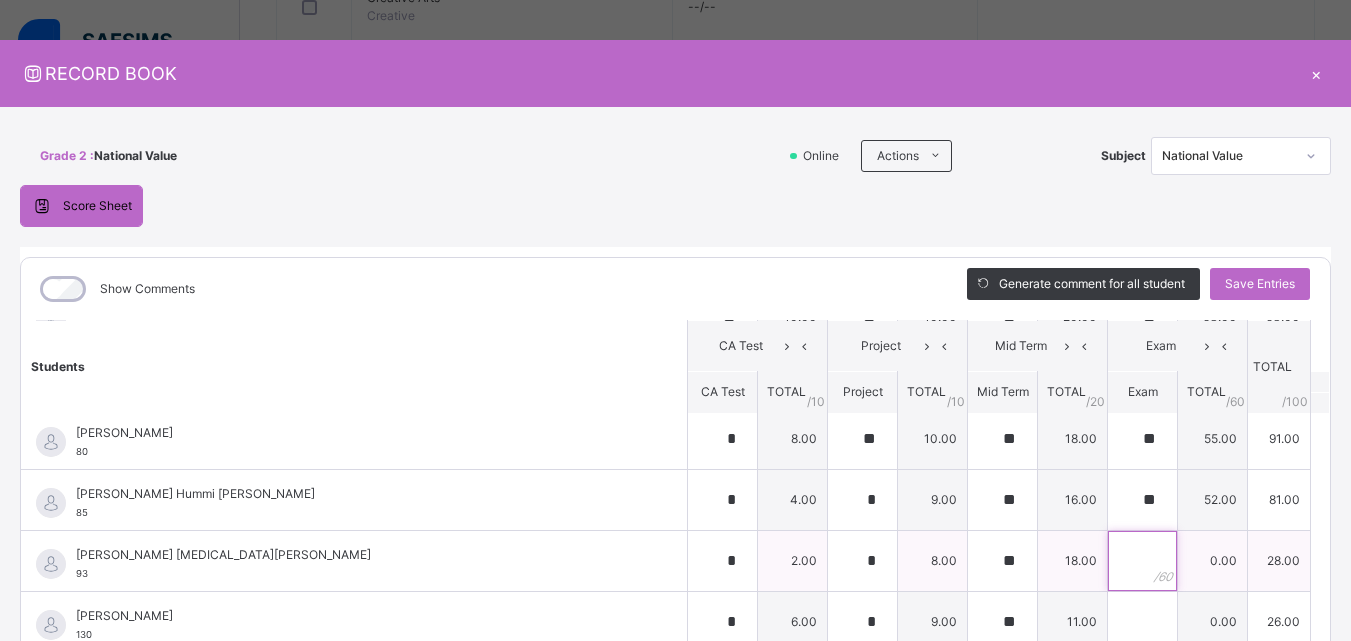 click at bounding box center (1142, 561) 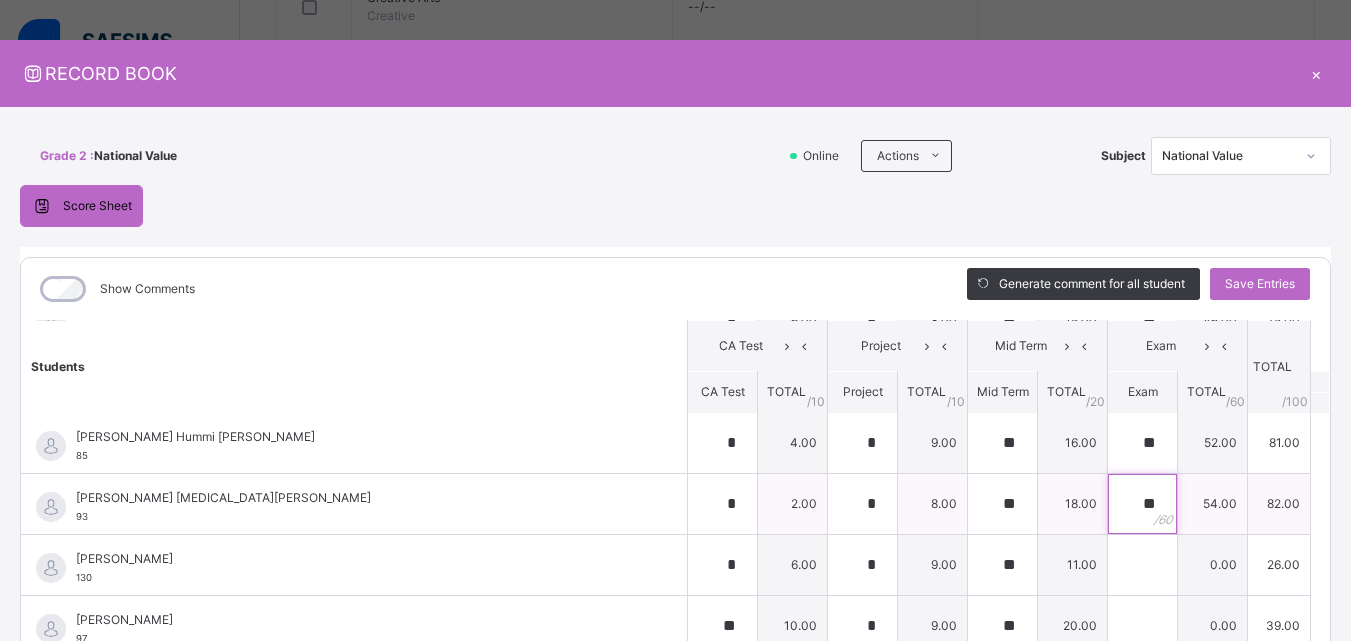scroll, scrollTop: 448, scrollLeft: 0, axis: vertical 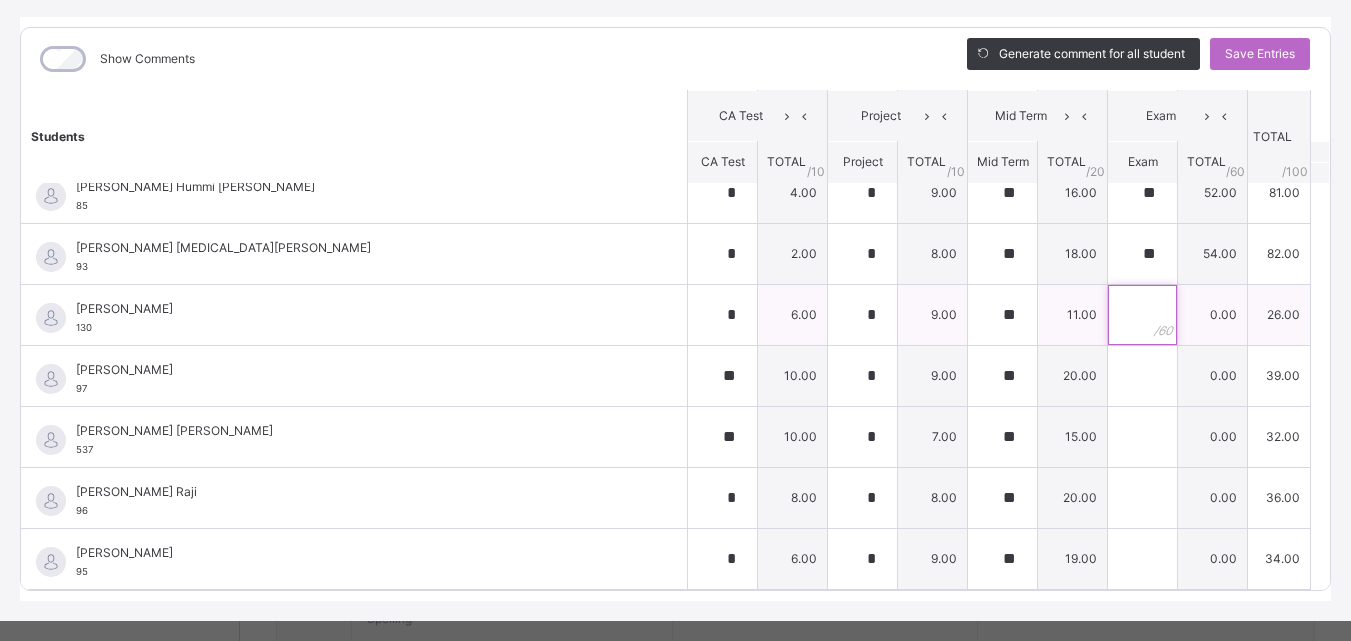 click at bounding box center [1142, 315] 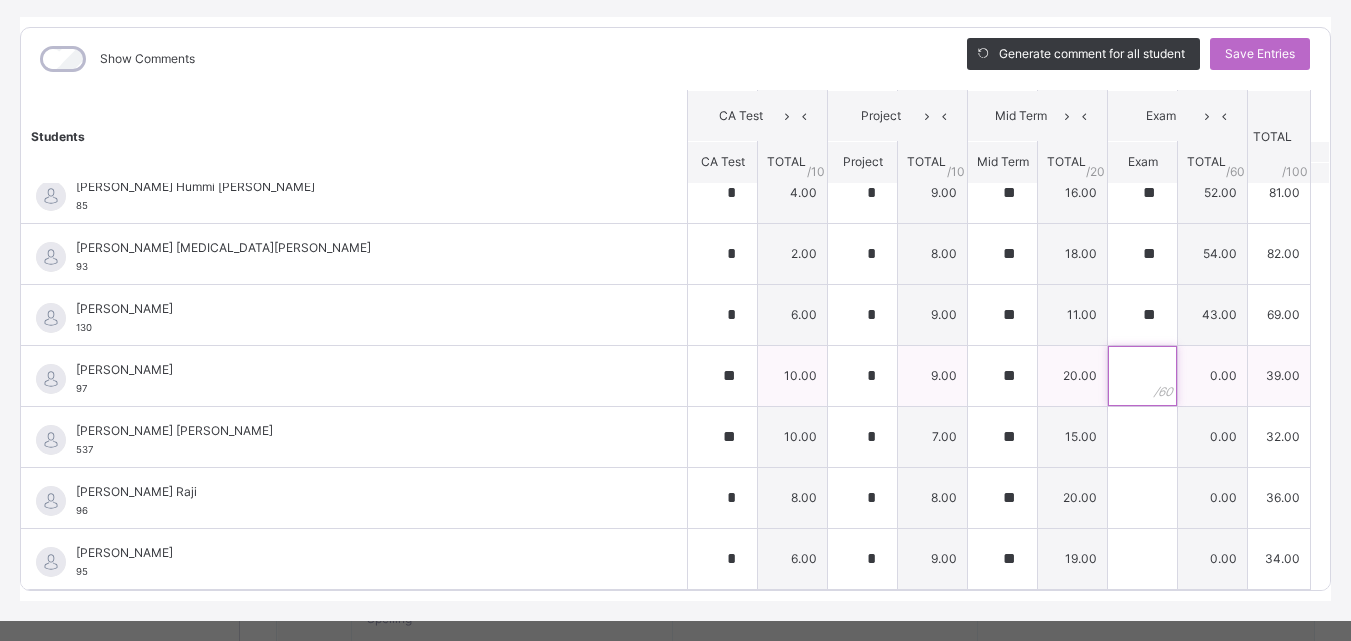 click at bounding box center (1142, 376) 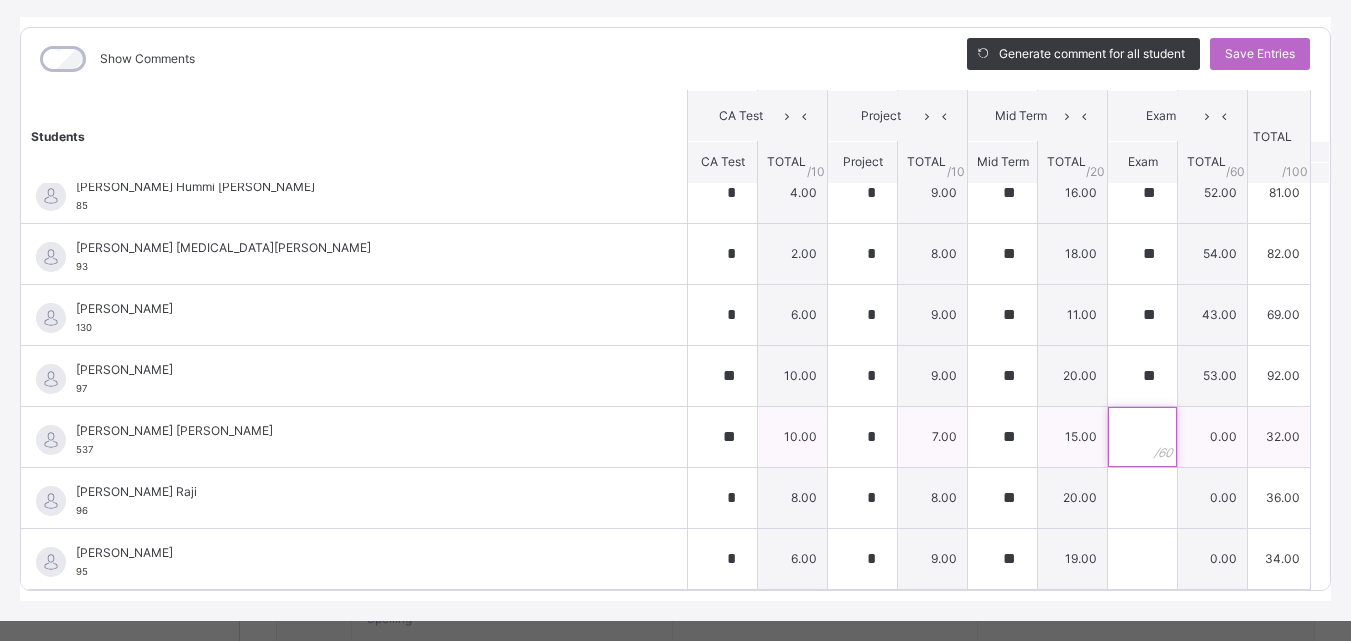 click at bounding box center (1142, 437) 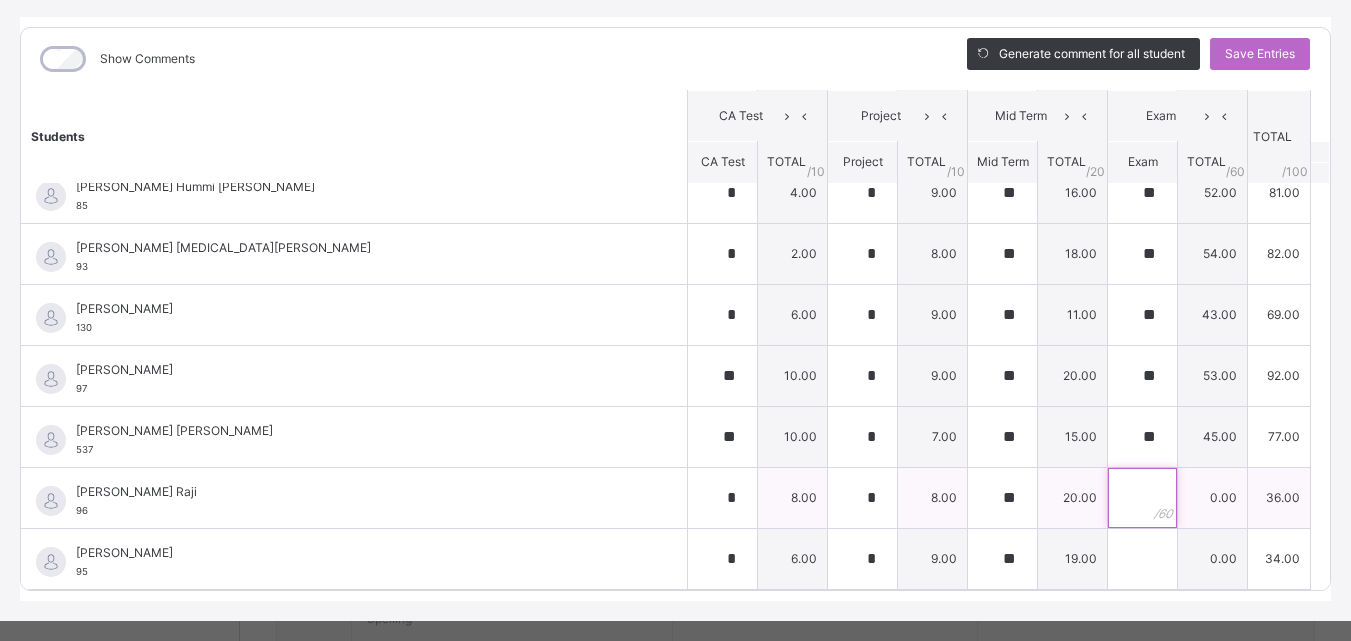 click at bounding box center (1142, 498) 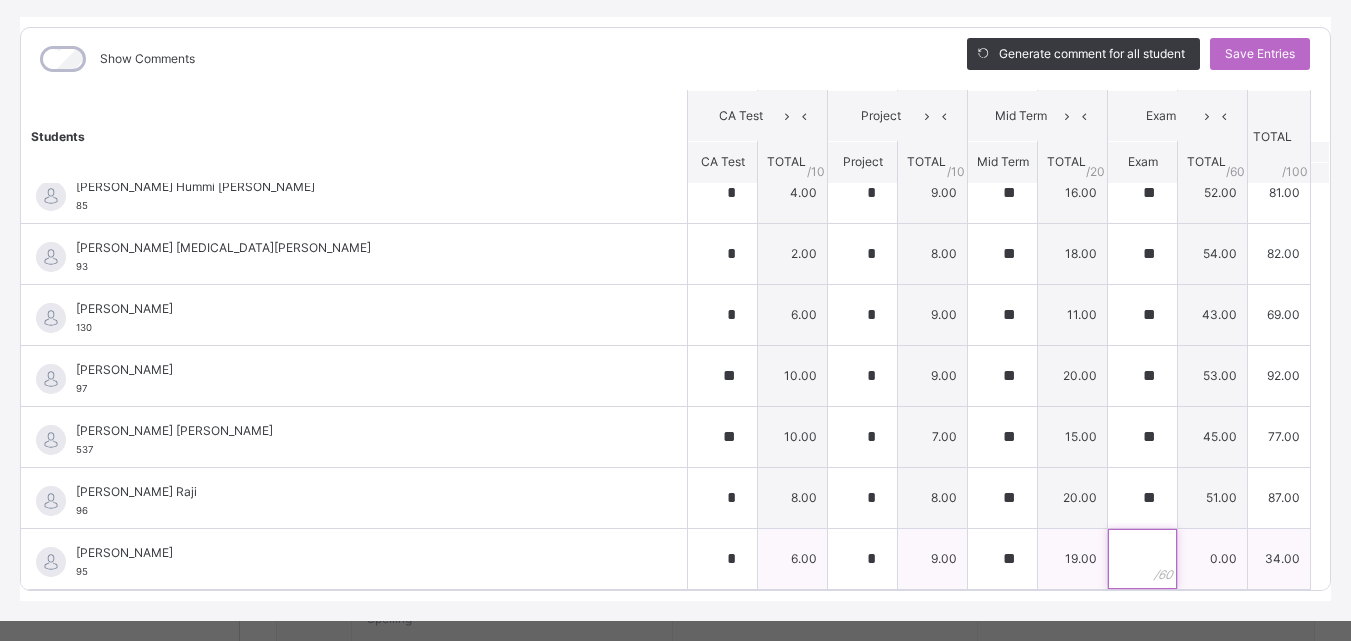 click at bounding box center [1142, 559] 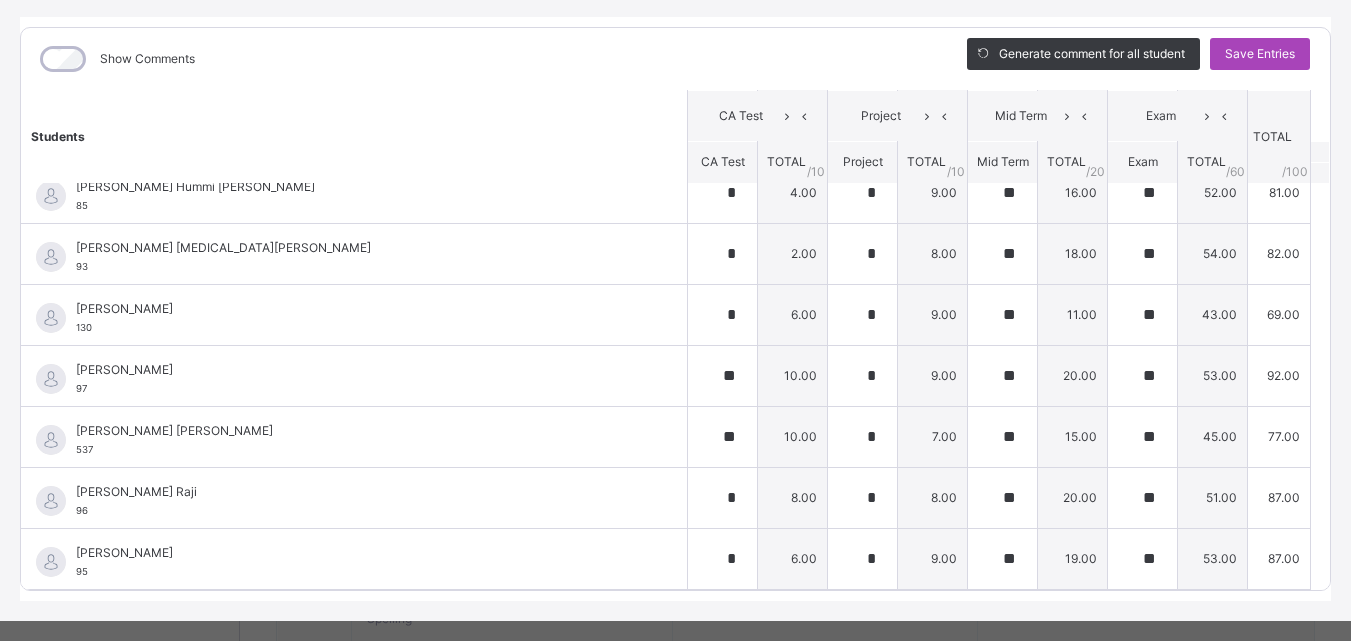 click on "Save Entries" at bounding box center [1260, 54] 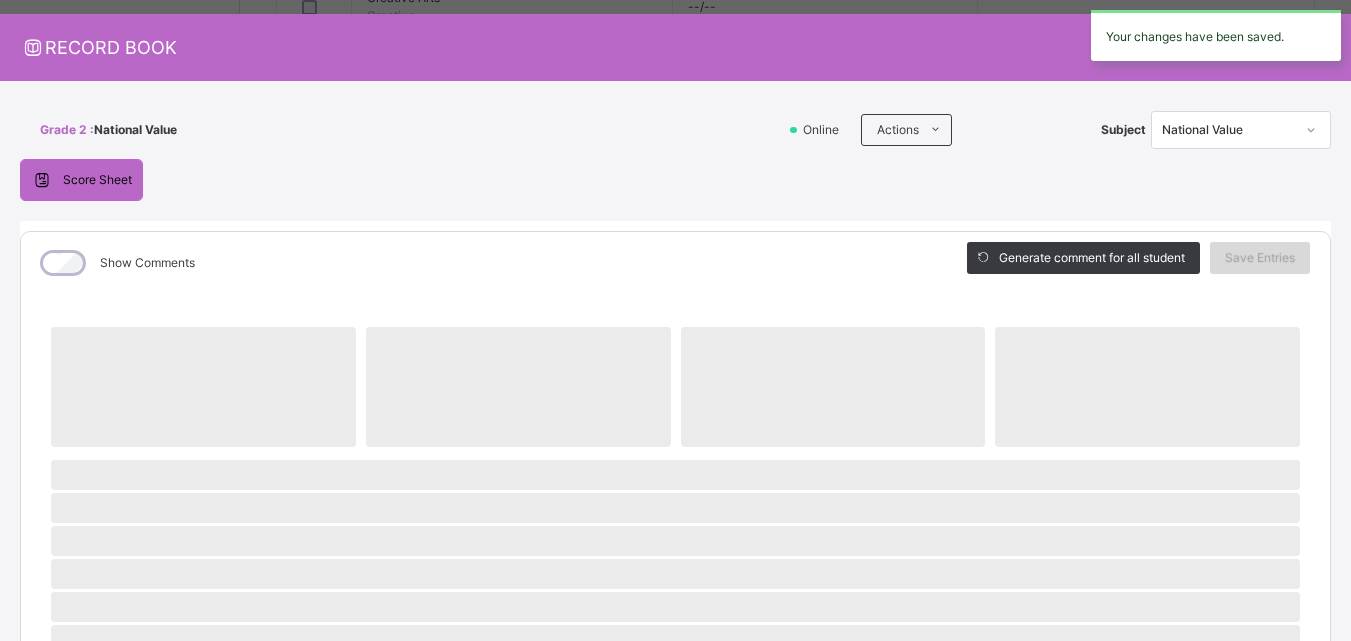 scroll, scrollTop: 30, scrollLeft: 0, axis: vertical 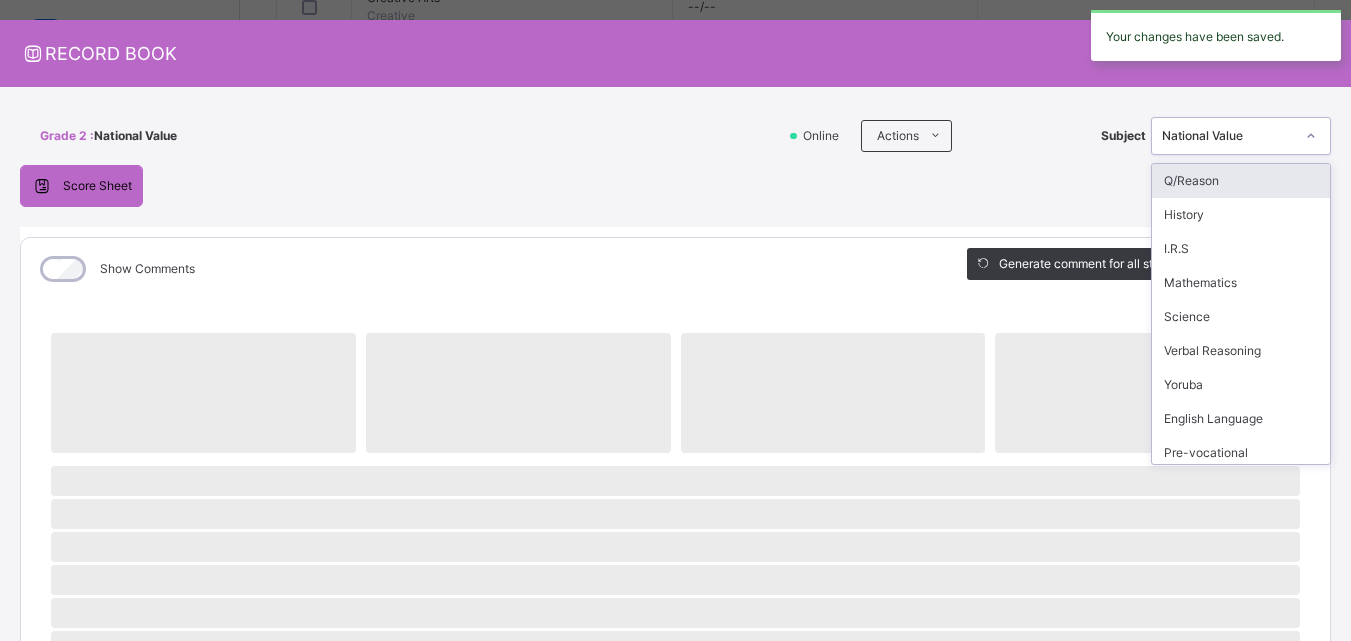 click 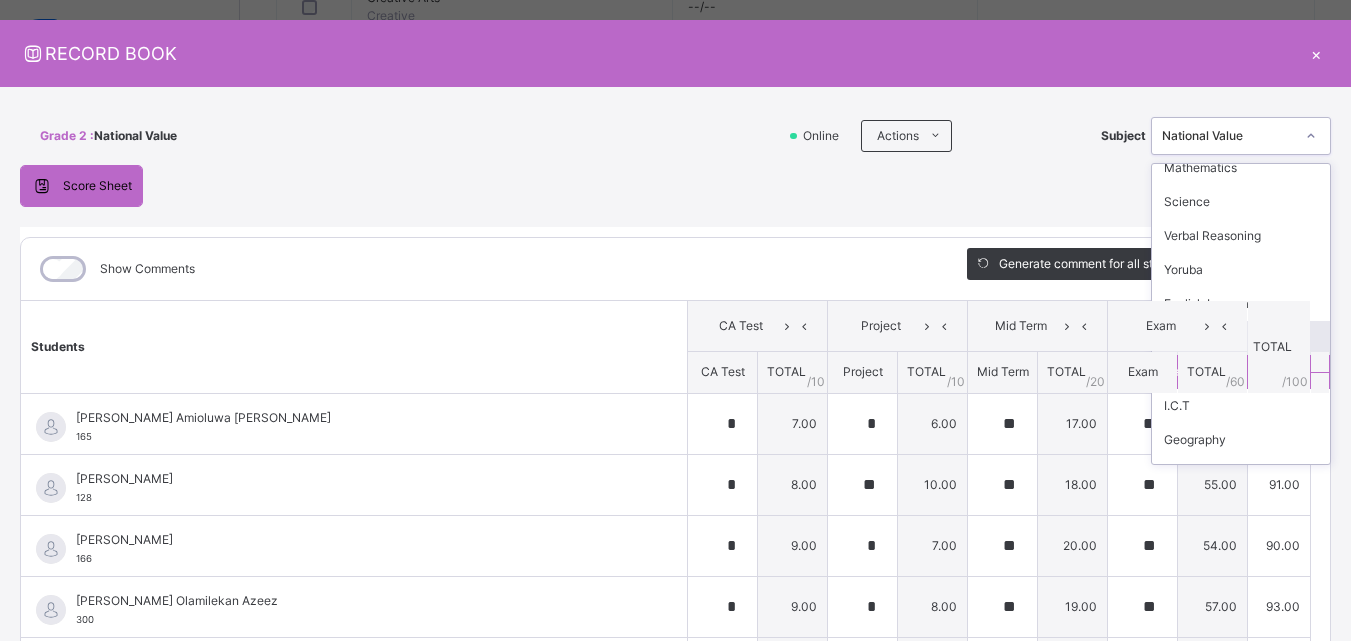 scroll, scrollTop: 142, scrollLeft: 0, axis: vertical 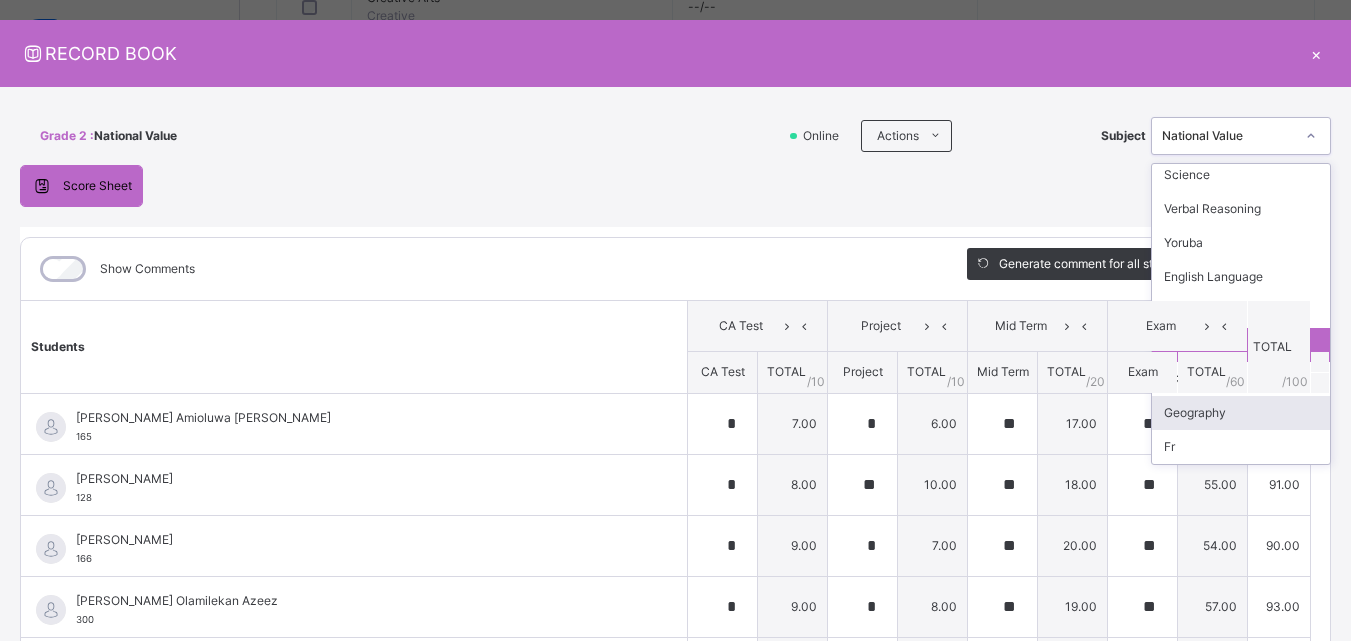 click on "Geography" at bounding box center (1241, 413) 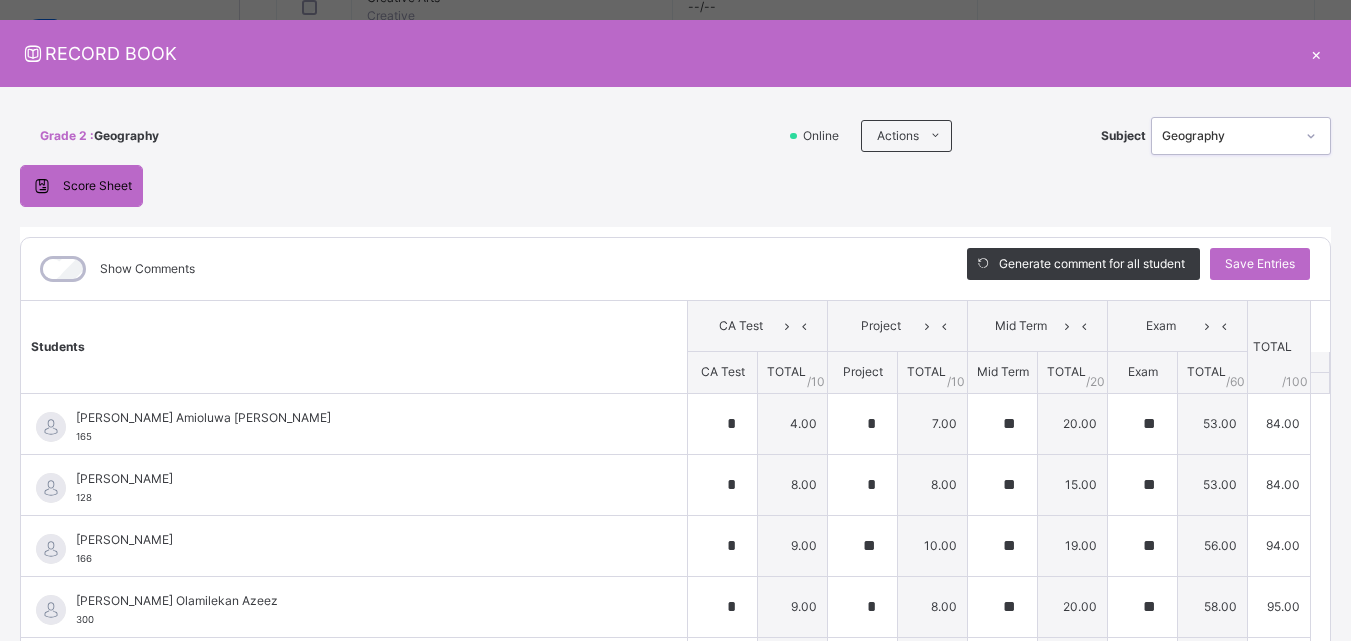 click 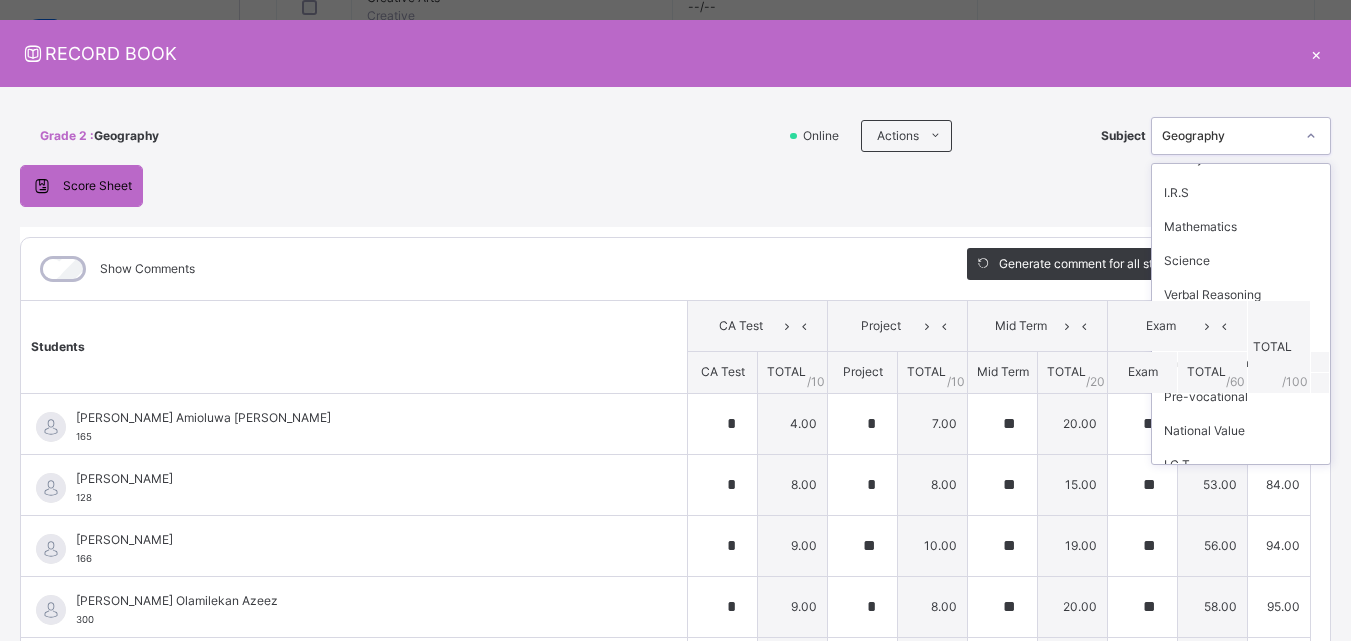 scroll, scrollTop: 142, scrollLeft: 0, axis: vertical 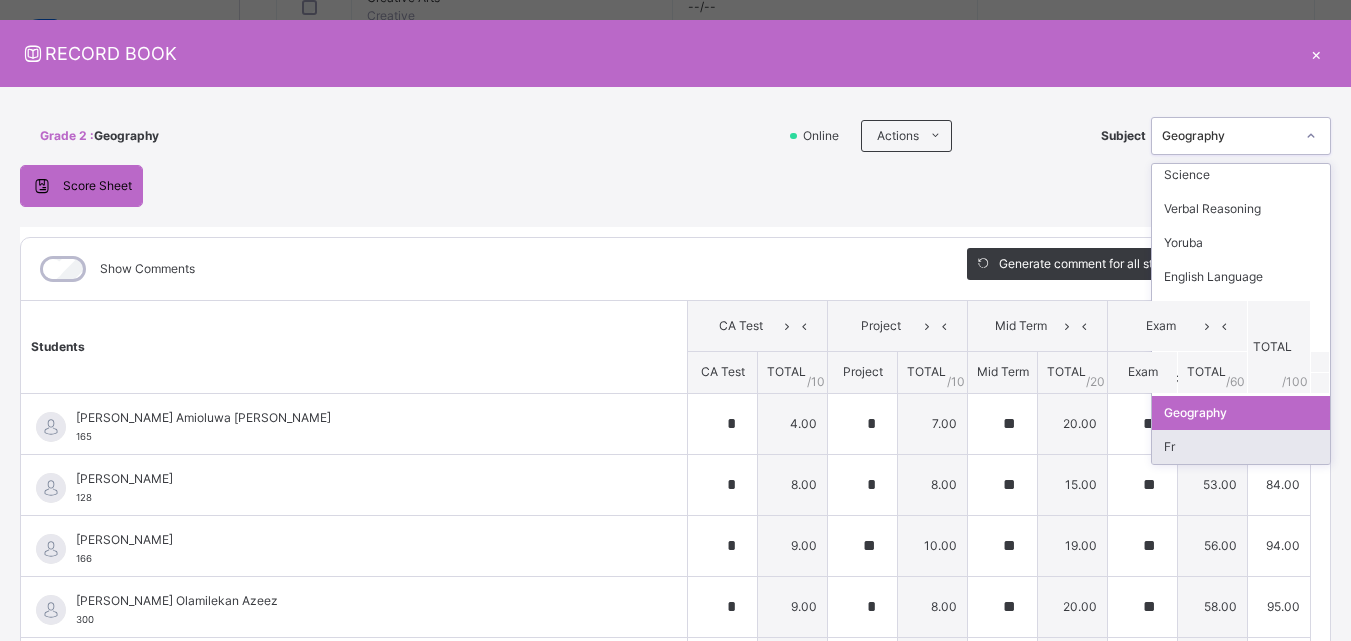 click on "Fr" at bounding box center [1241, 447] 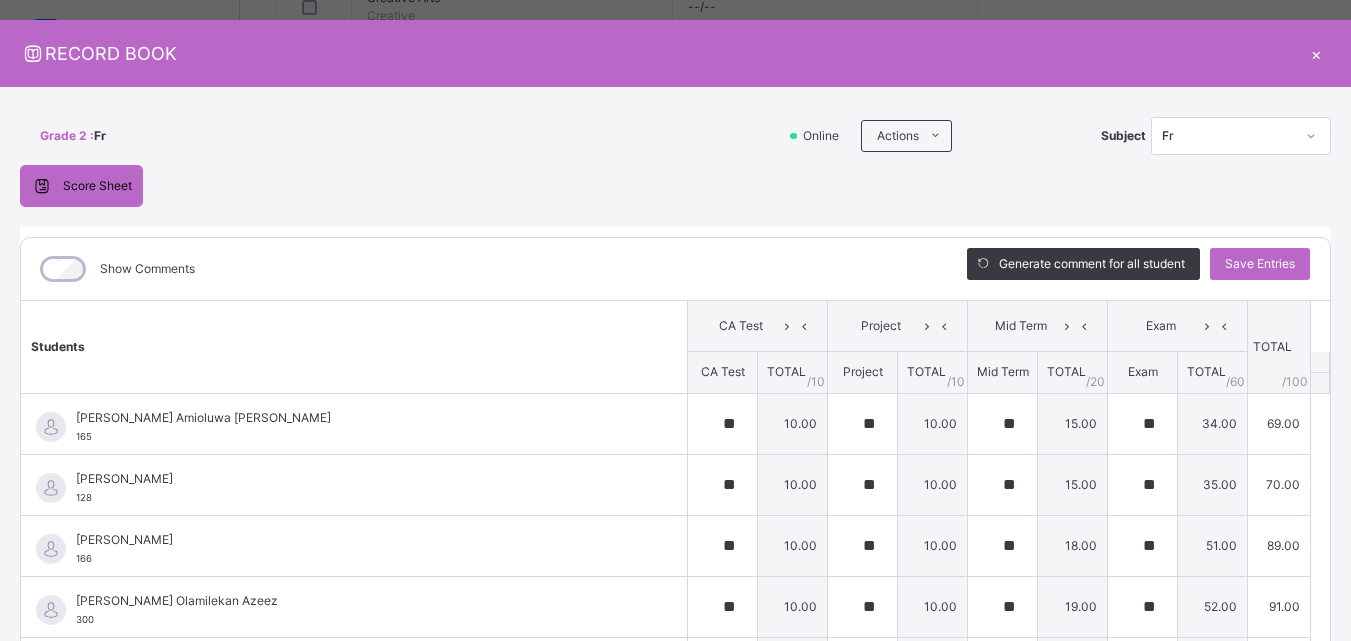 click on "Score Sheet" at bounding box center [97, 186] 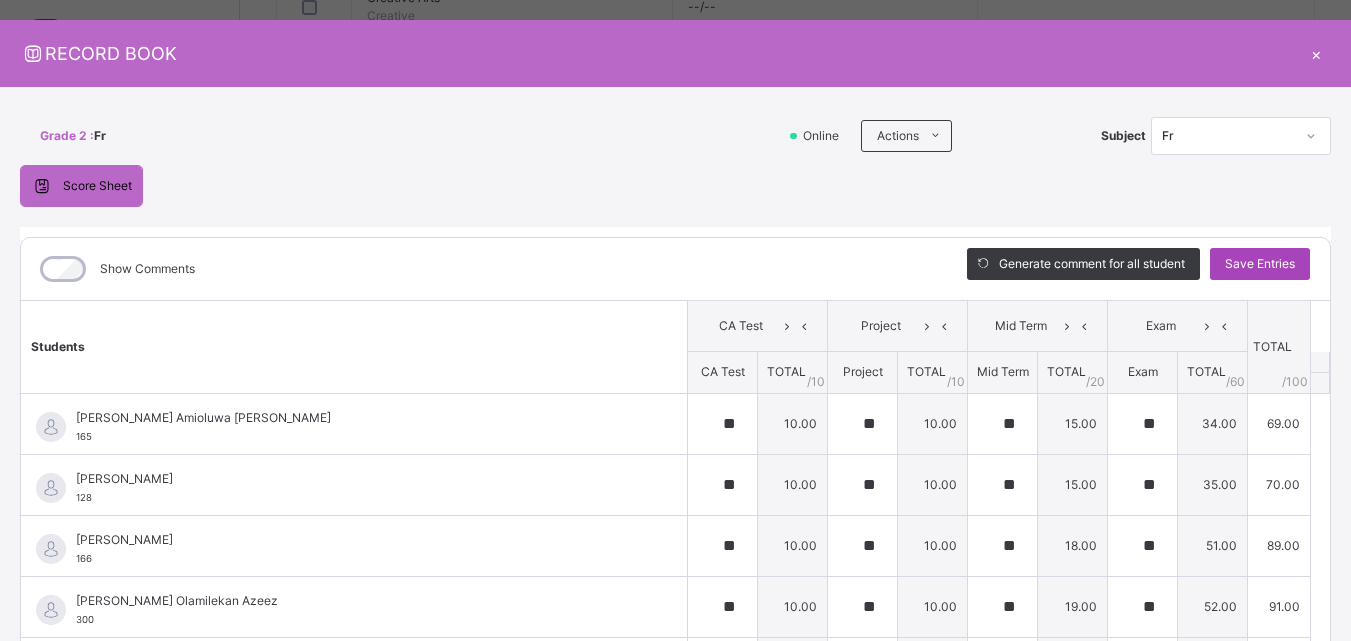 click on "Save Entries" at bounding box center (1260, 264) 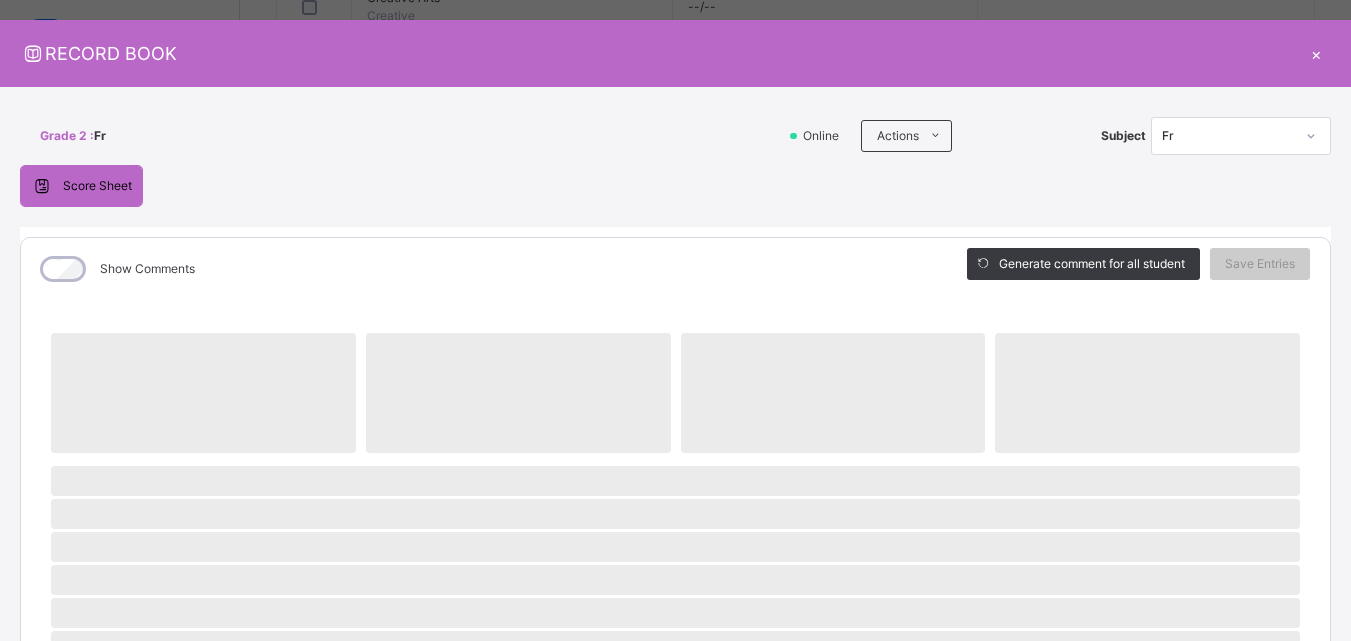 click on "×" at bounding box center (1316, 53) 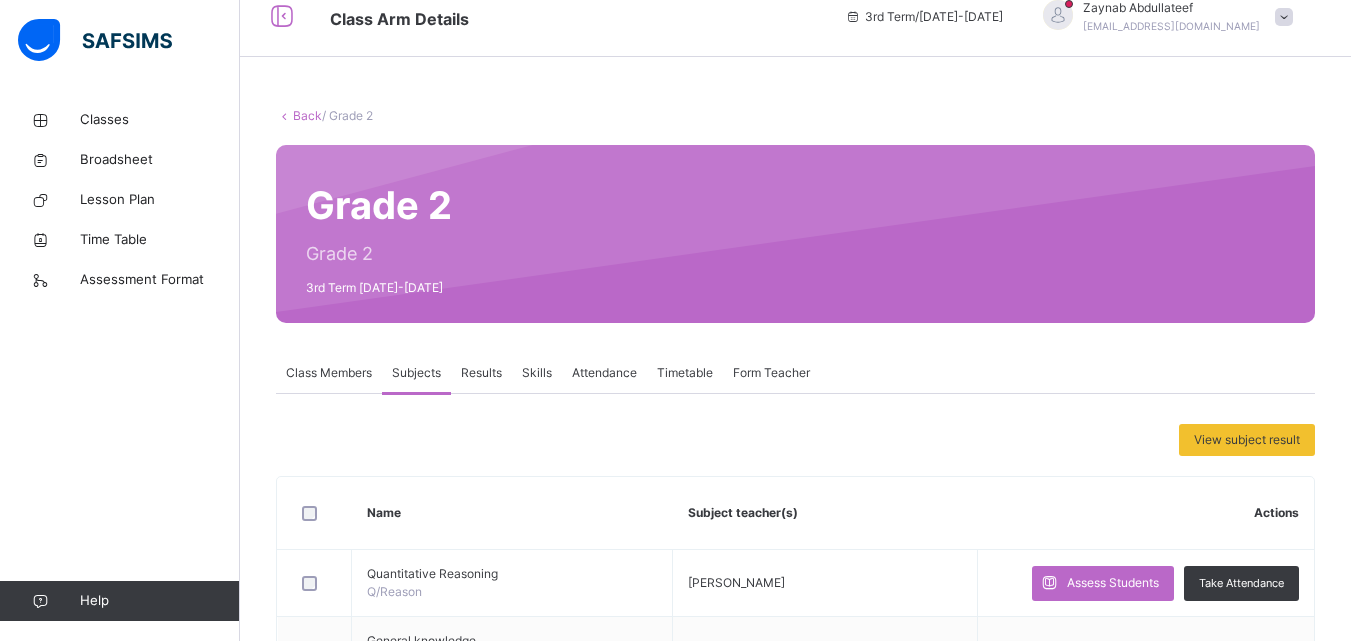 scroll, scrollTop: 0, scrollLeft: 0, axis: both 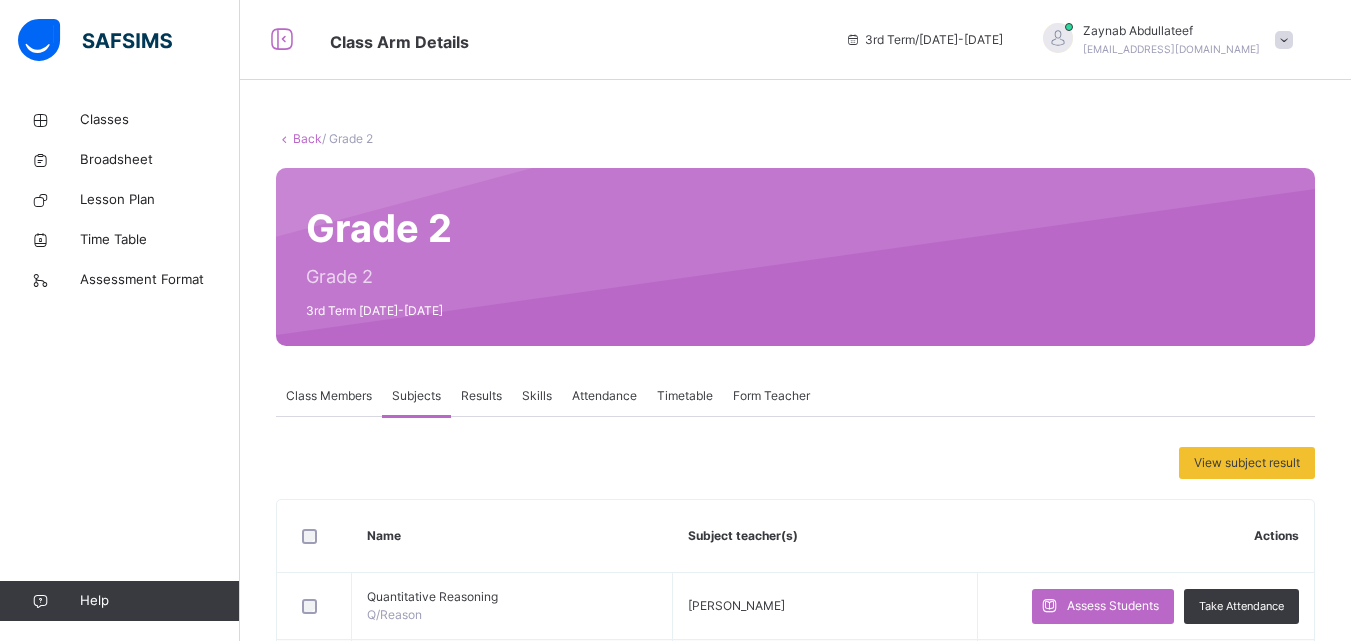 click on "Results" at bounding box center [481, 396] 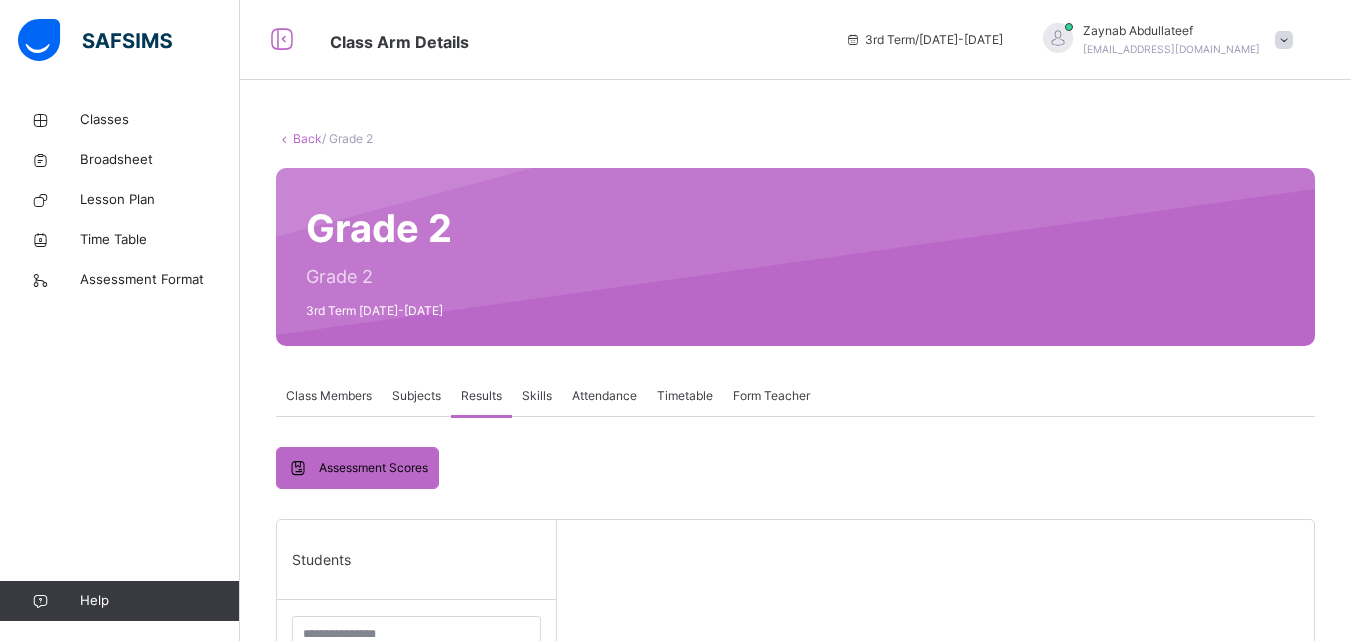 click on "Subjects" at bounding box center [416, 396] 